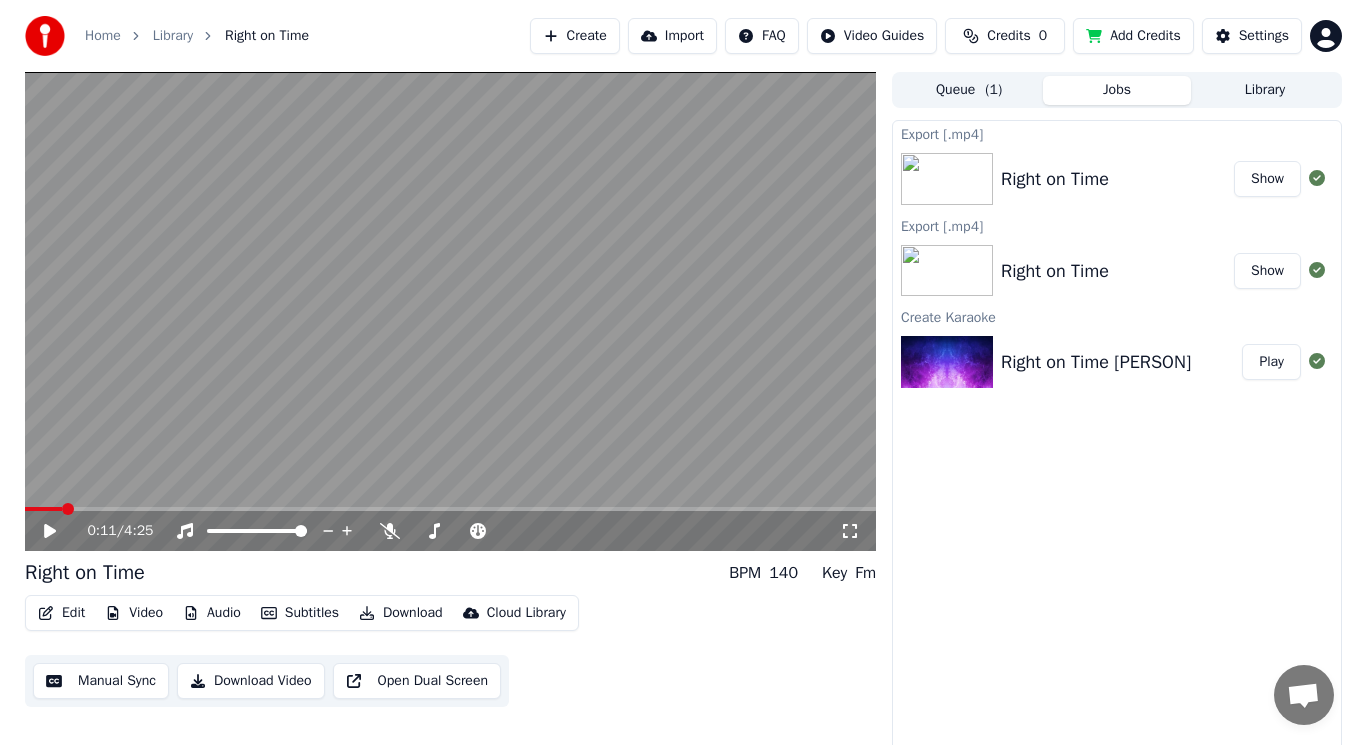 scroll, scrollTop: 0, scrollLeft: 0, axis: both 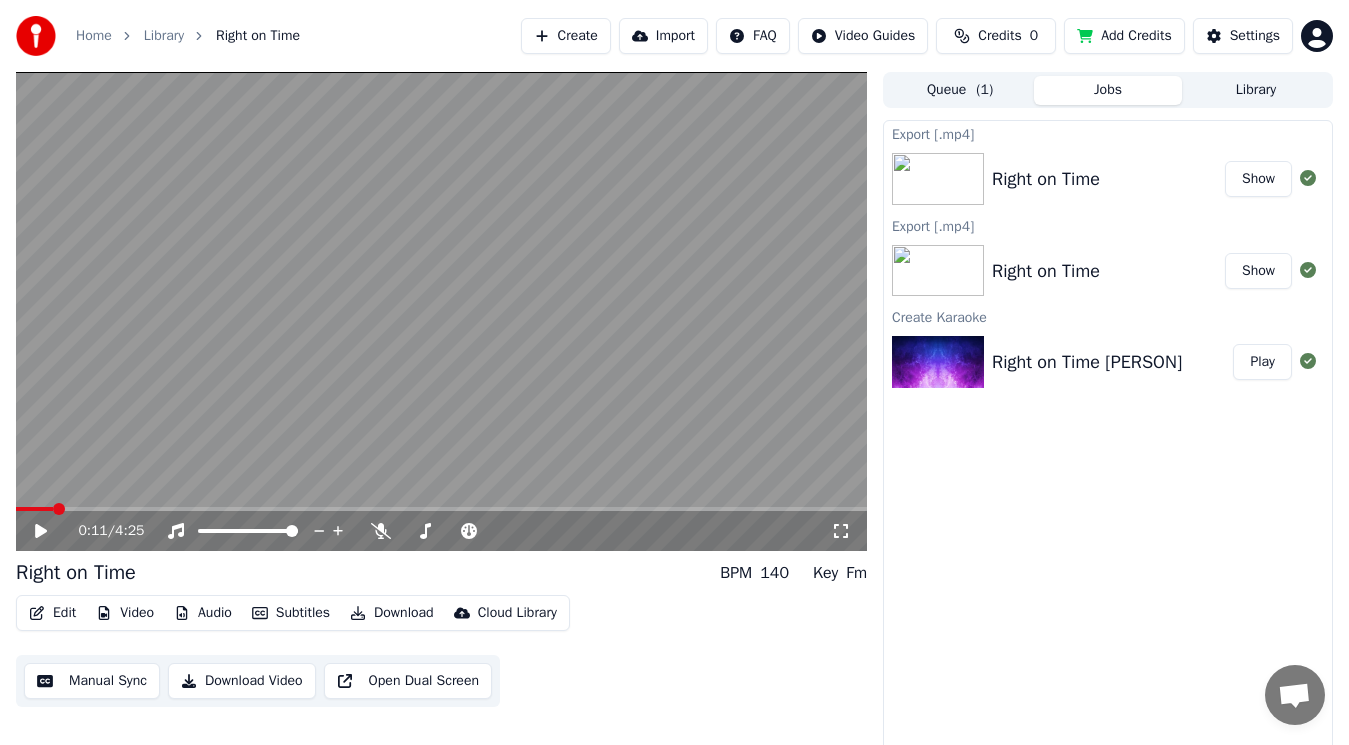 click on "Create" at bounding box center [566, 36] 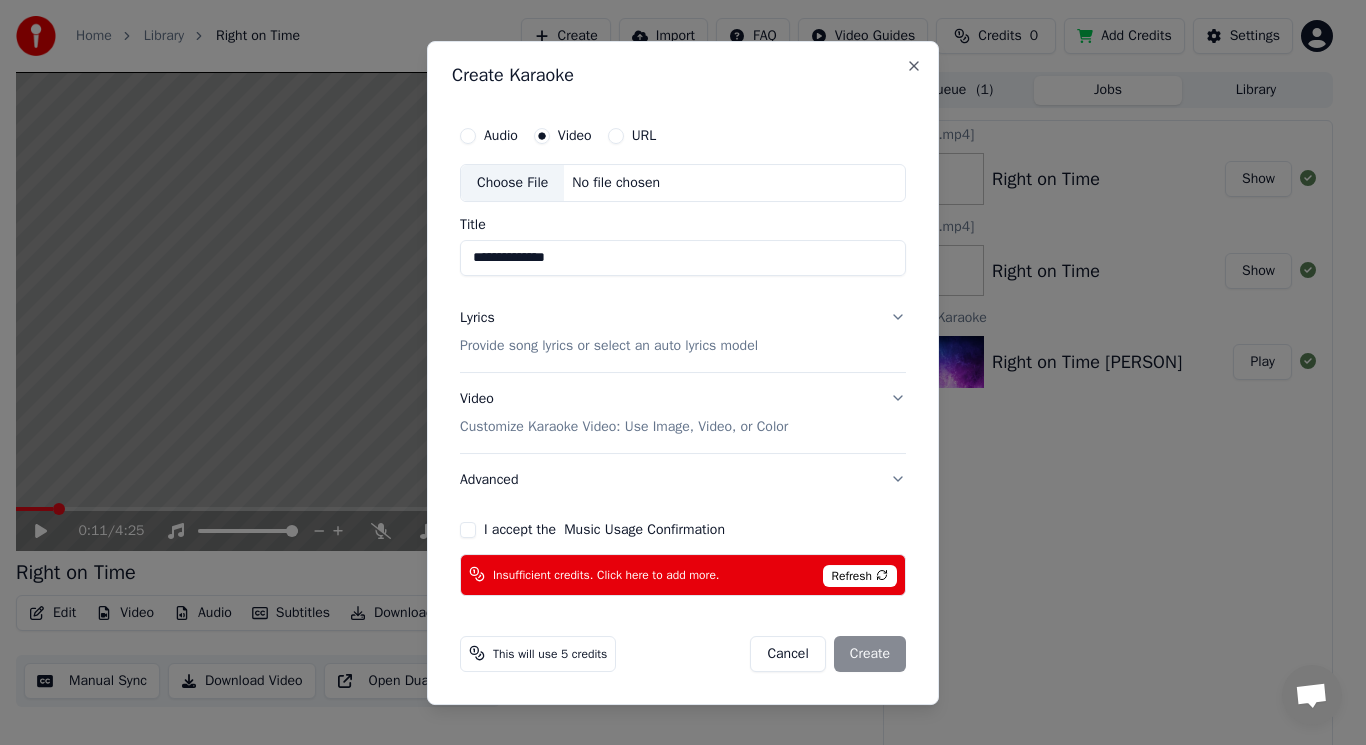 click on "Choose File" at bounding box center (512, 183) 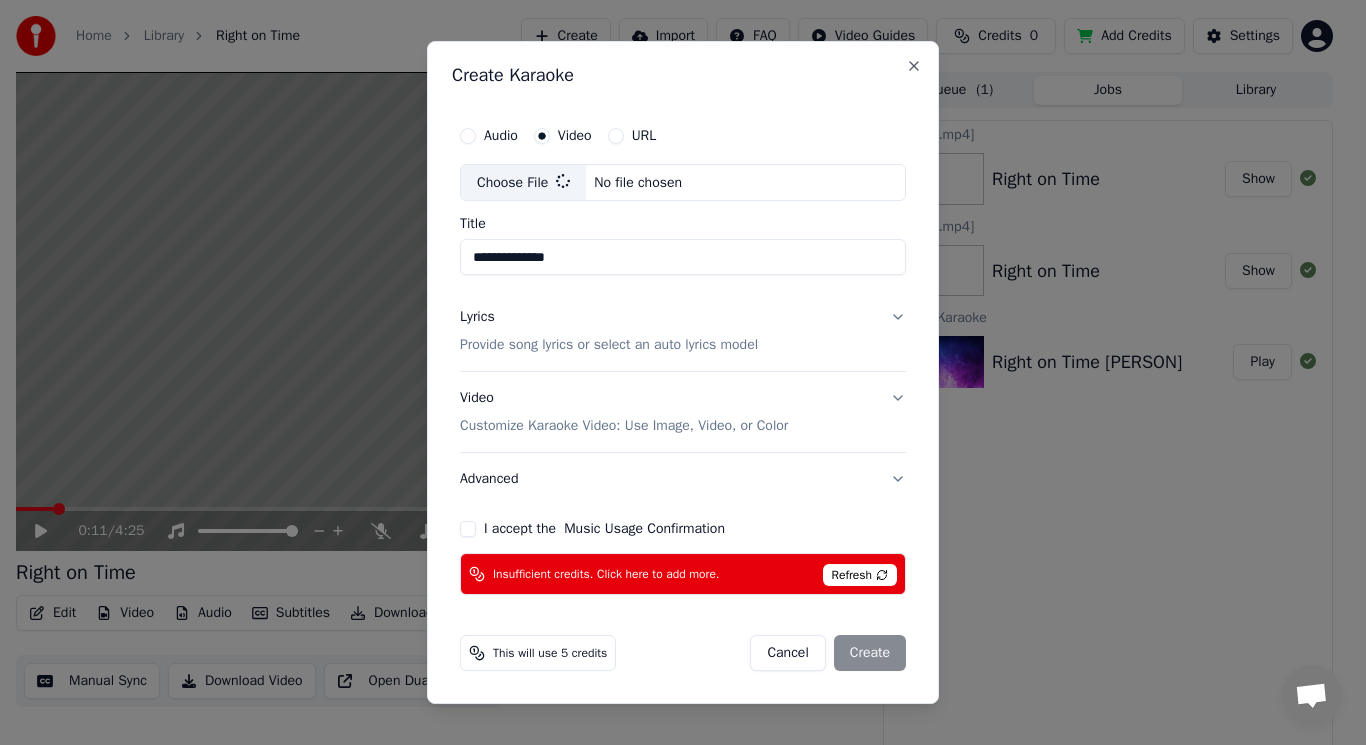 type on "**********" 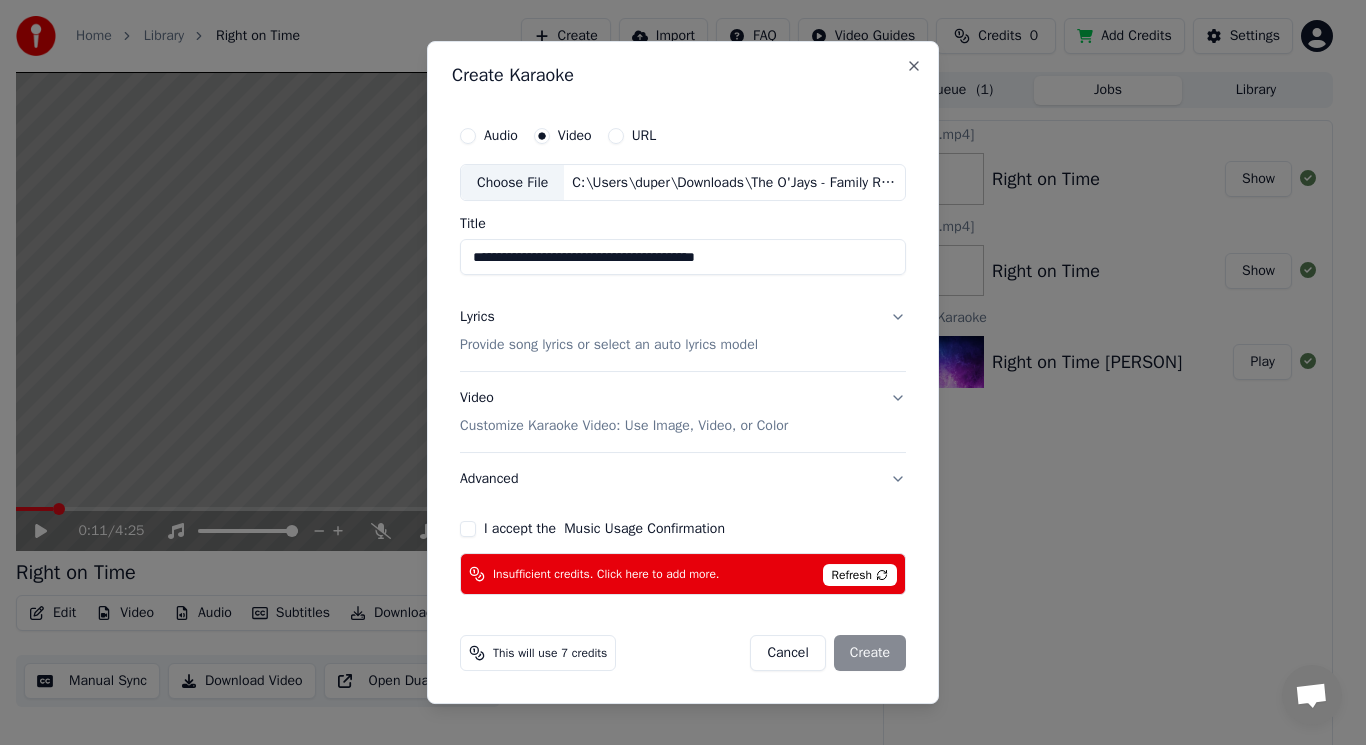 click on "Provide song lyrics or select an auto lyrics model" at bounding box center (609, 346) 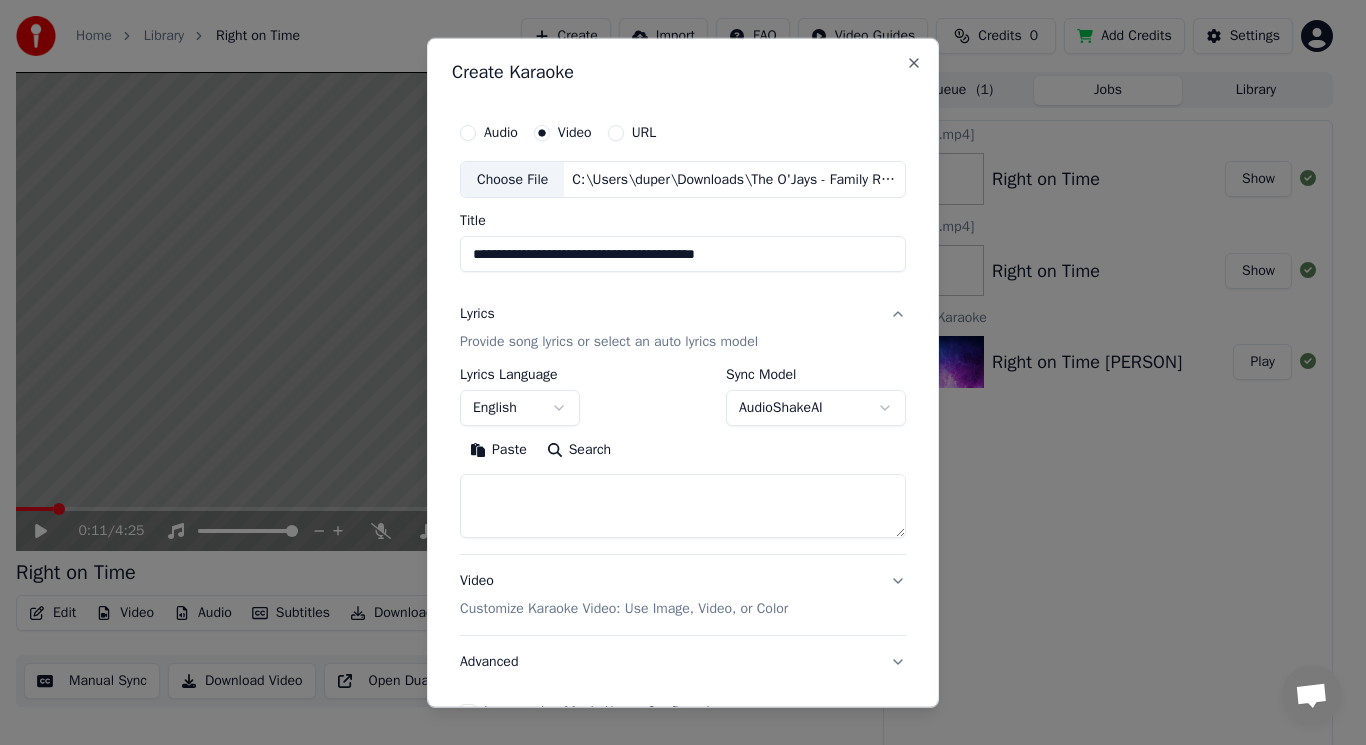 click on "Search" at bounding box center [579, 450] 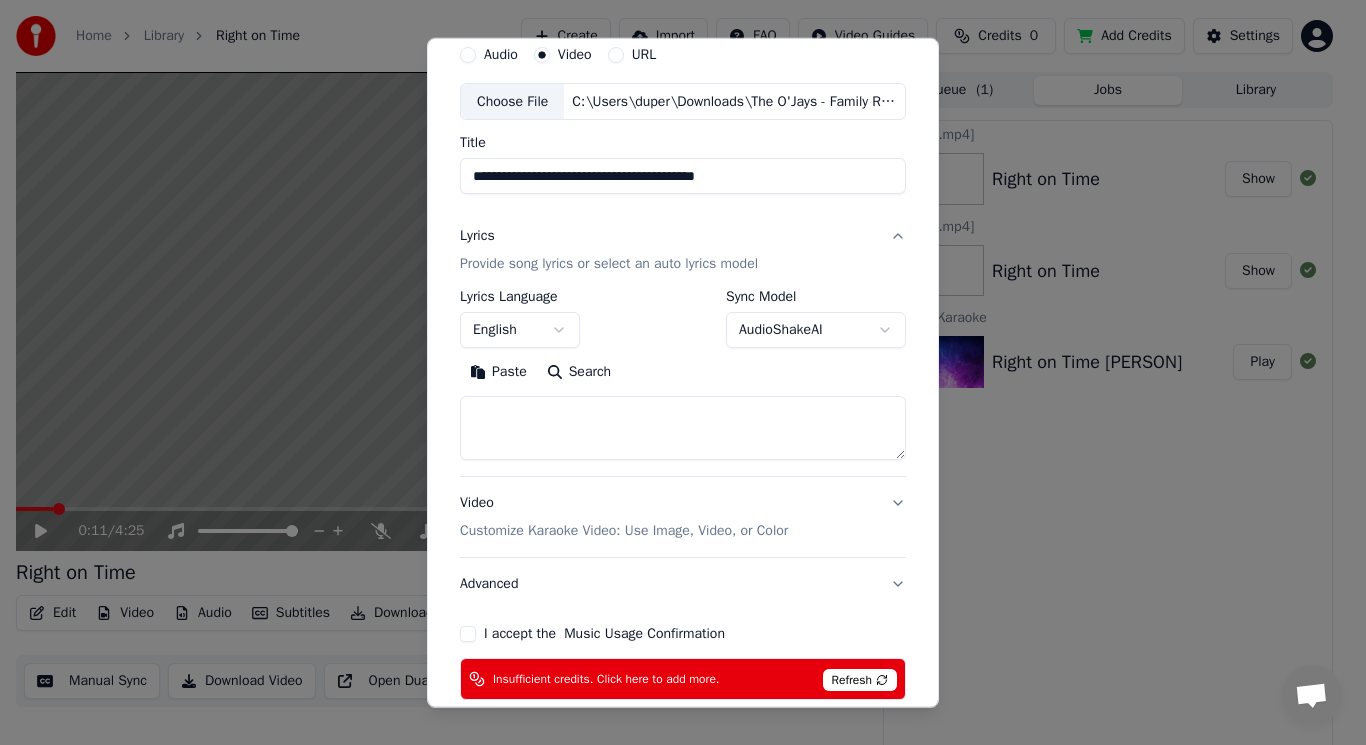scroll, scrollTop: 179, scrollLeft: 0, axis: vertical 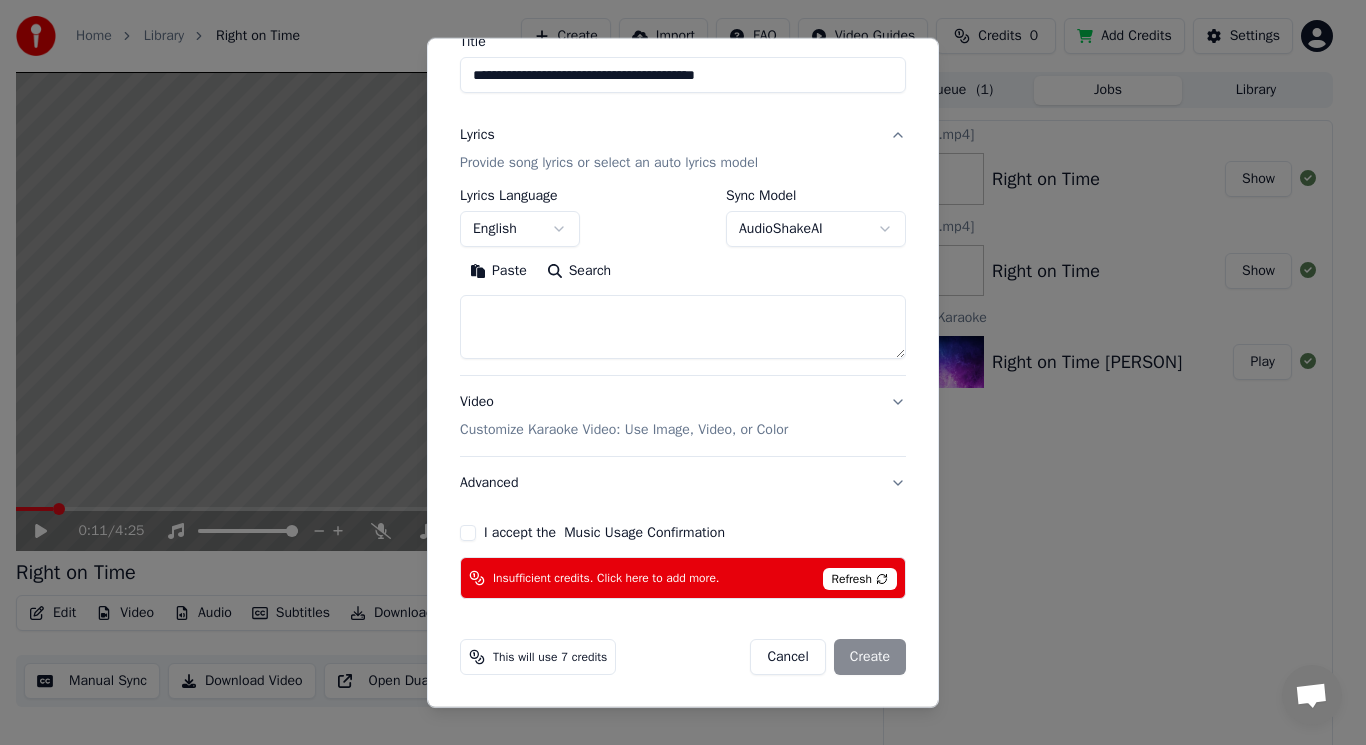 click on "Cancel Create" at bounding box center [828, 657] 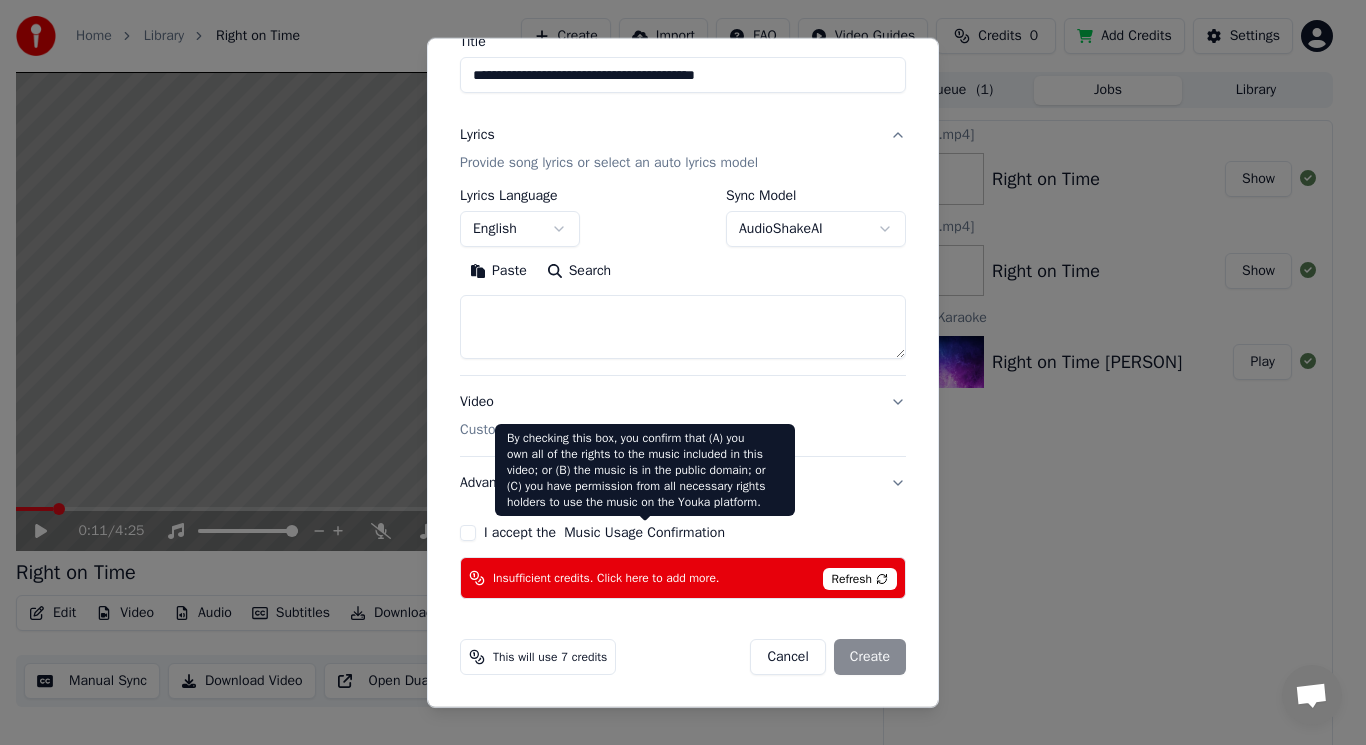 click on "Music Usage Confirmation" at bounding box center [644, 533] 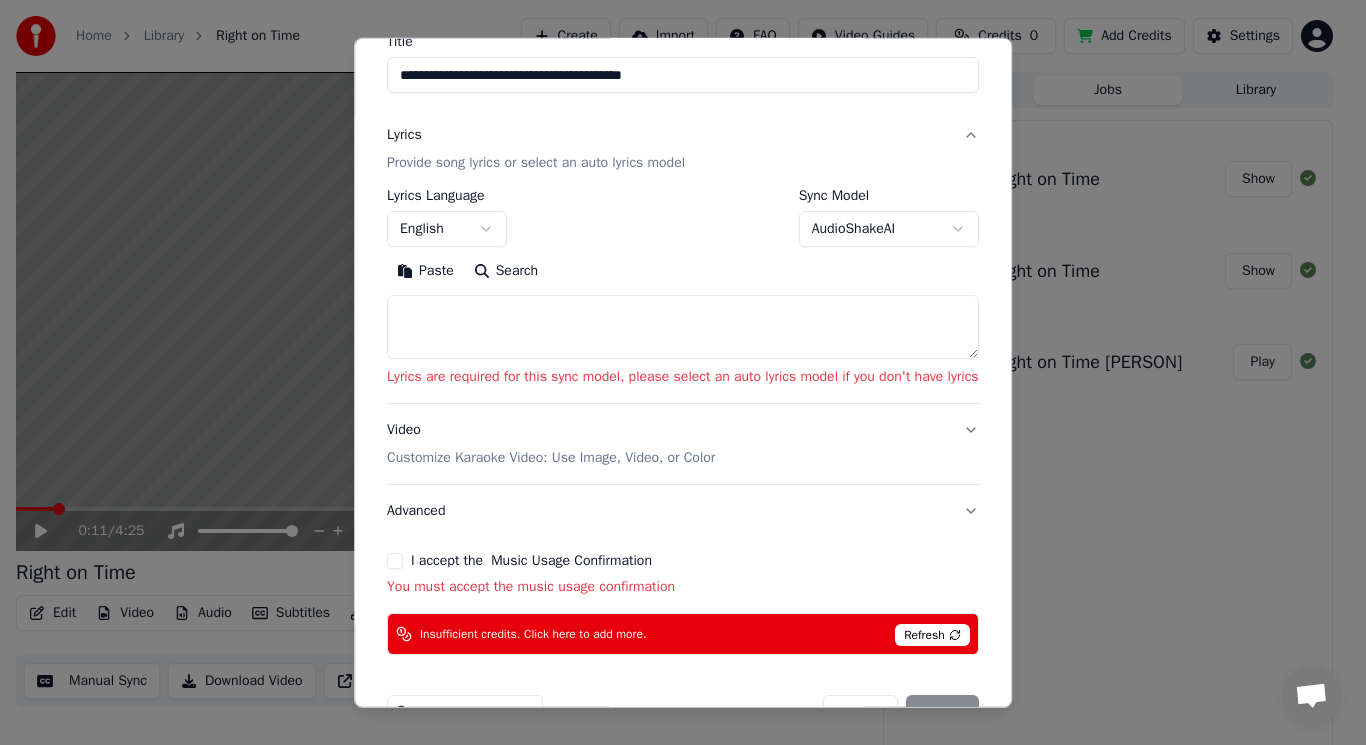 click at bounding box center (683, 327) 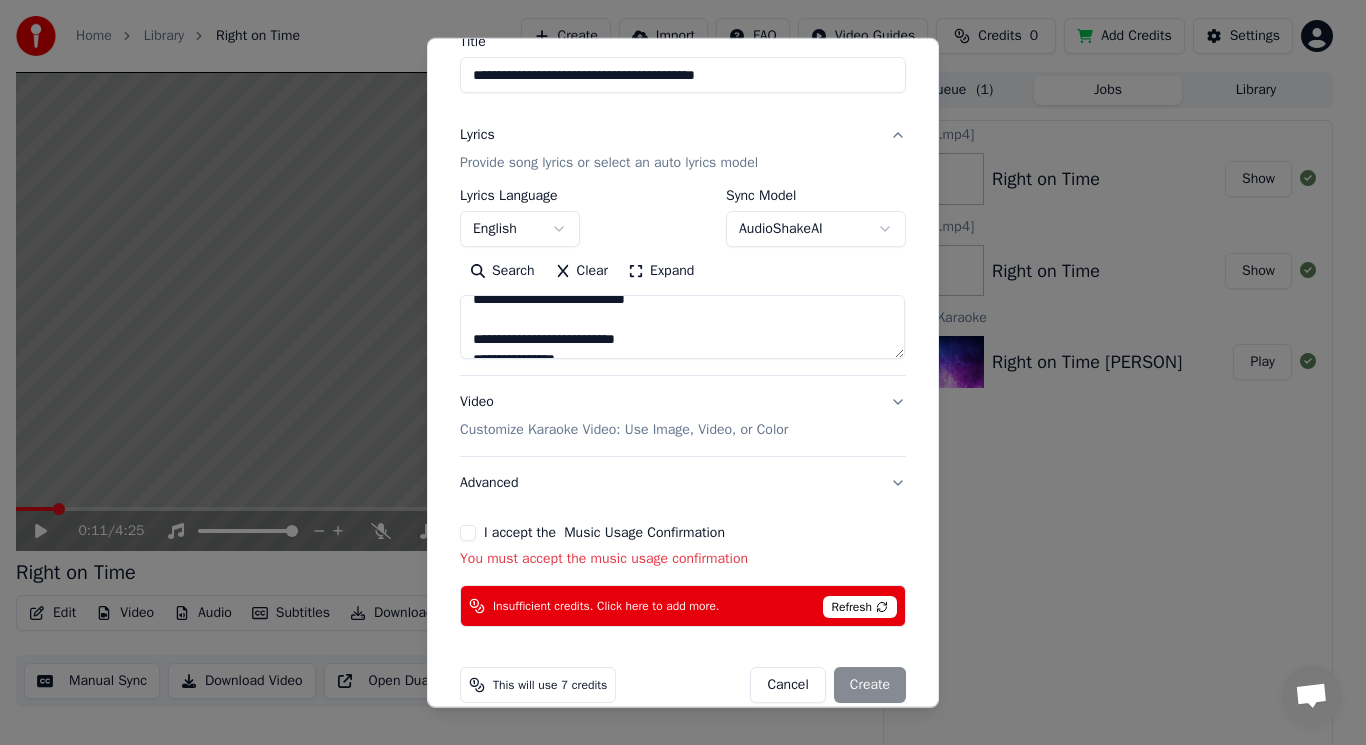 scroll, scrollTop: 0, scrollLeft: 0, axis: both 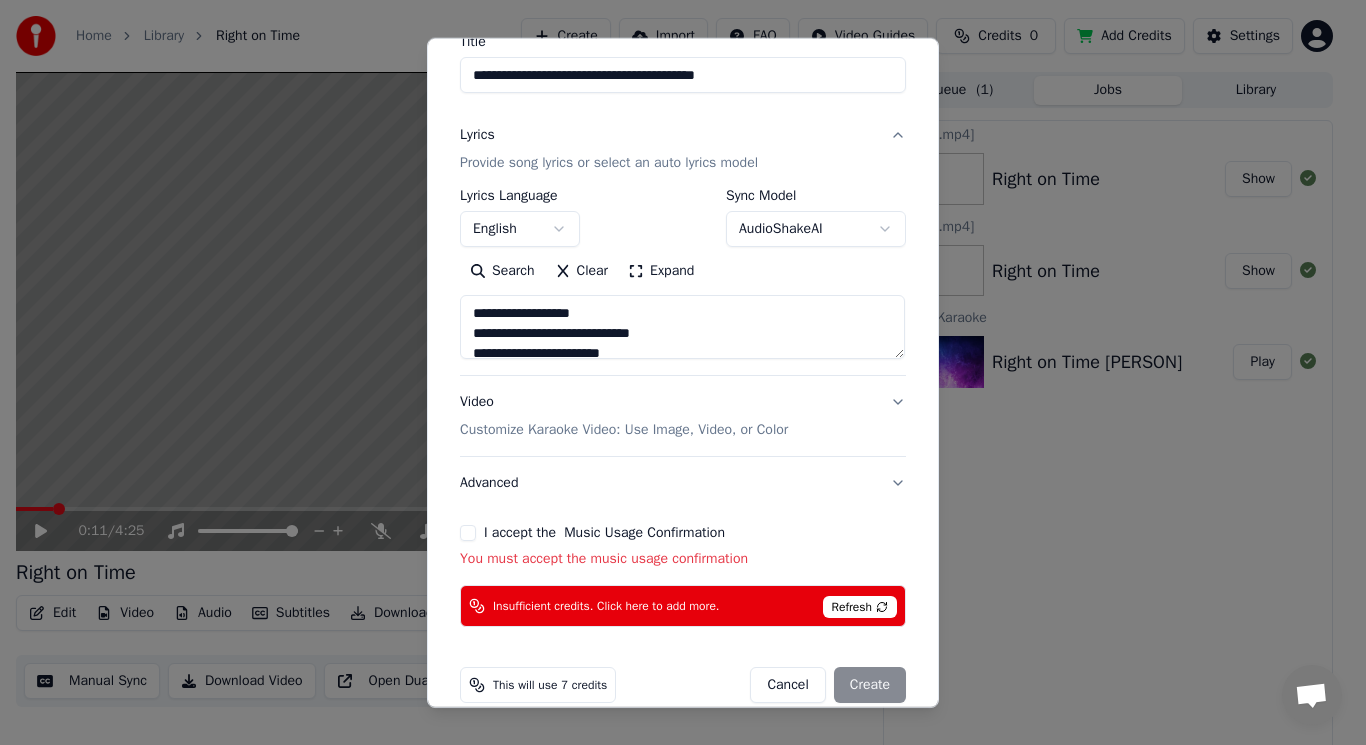 type on "**********" 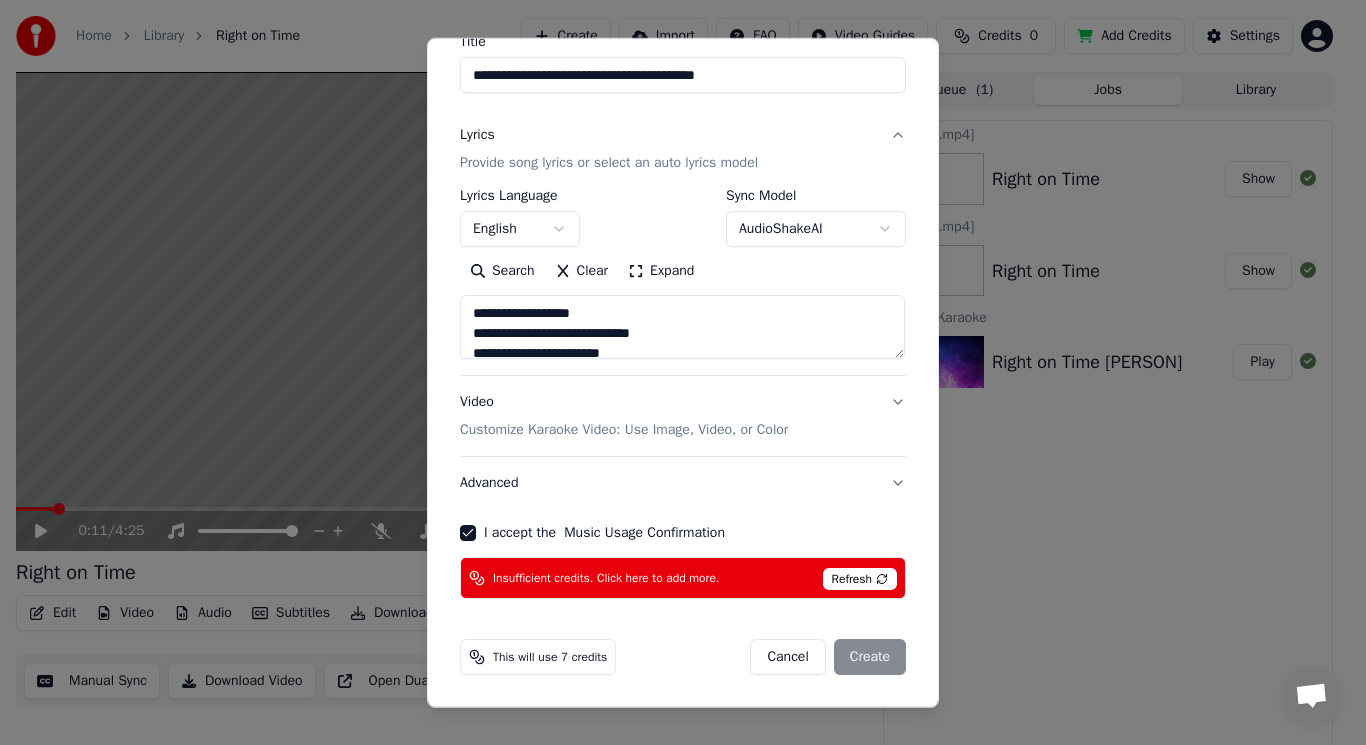 click on "Cancel Create" at bounding box center (828, 657) 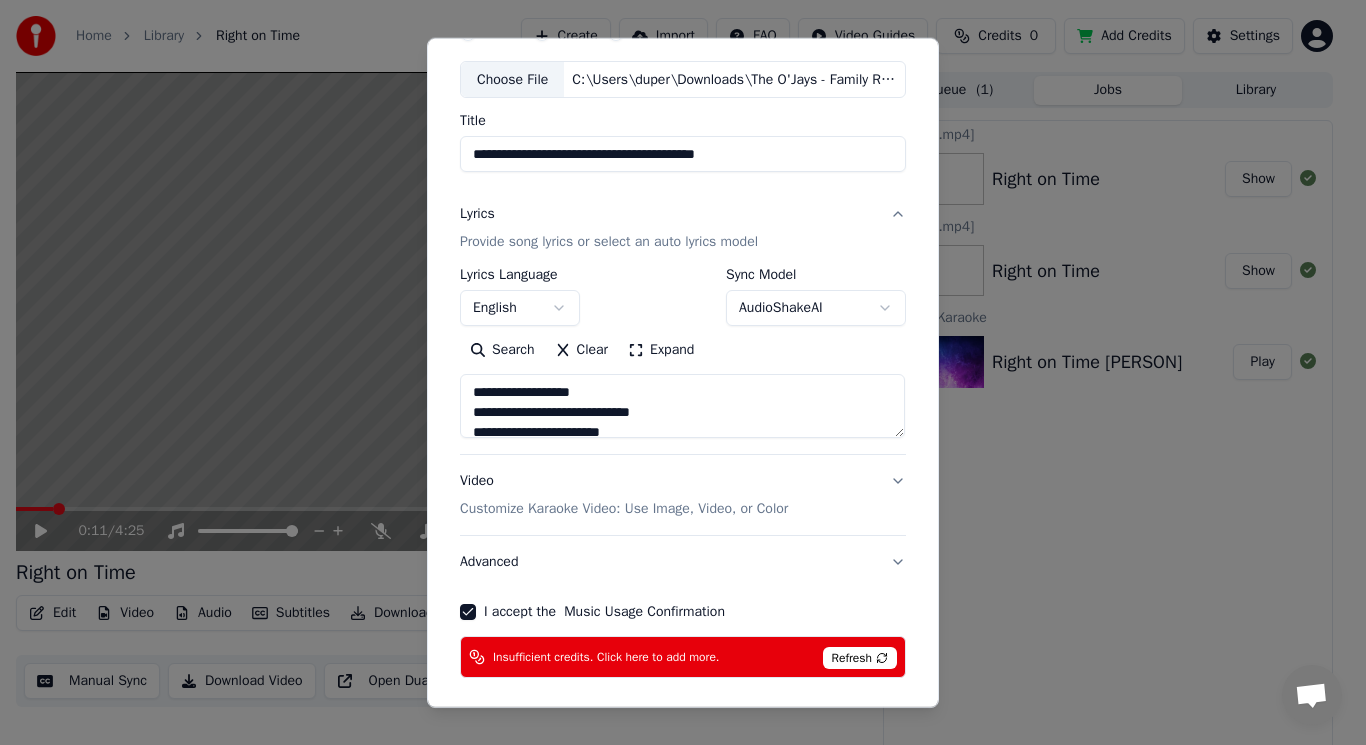 scroll, scrollTop: 0, scrollLeft: 0, axis: both 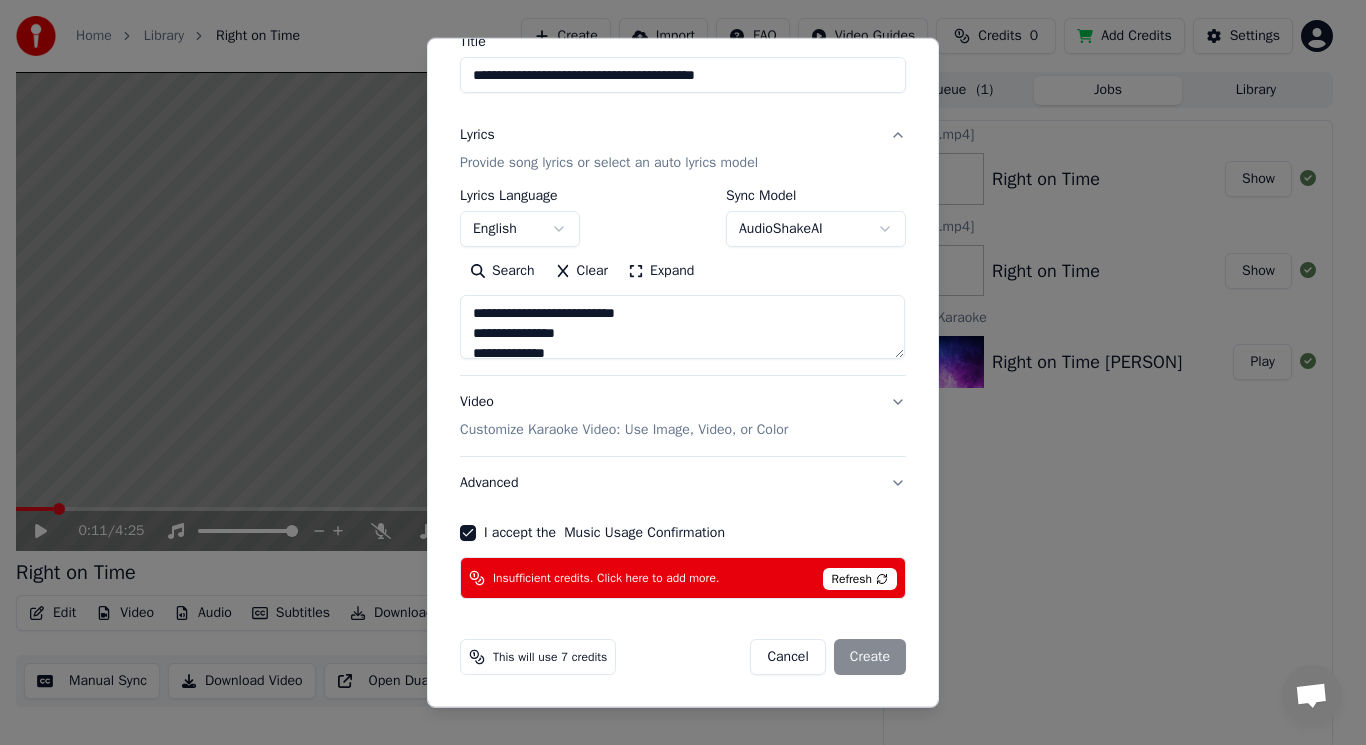 click on "Cancel Create" at bounding box center [828, 657] 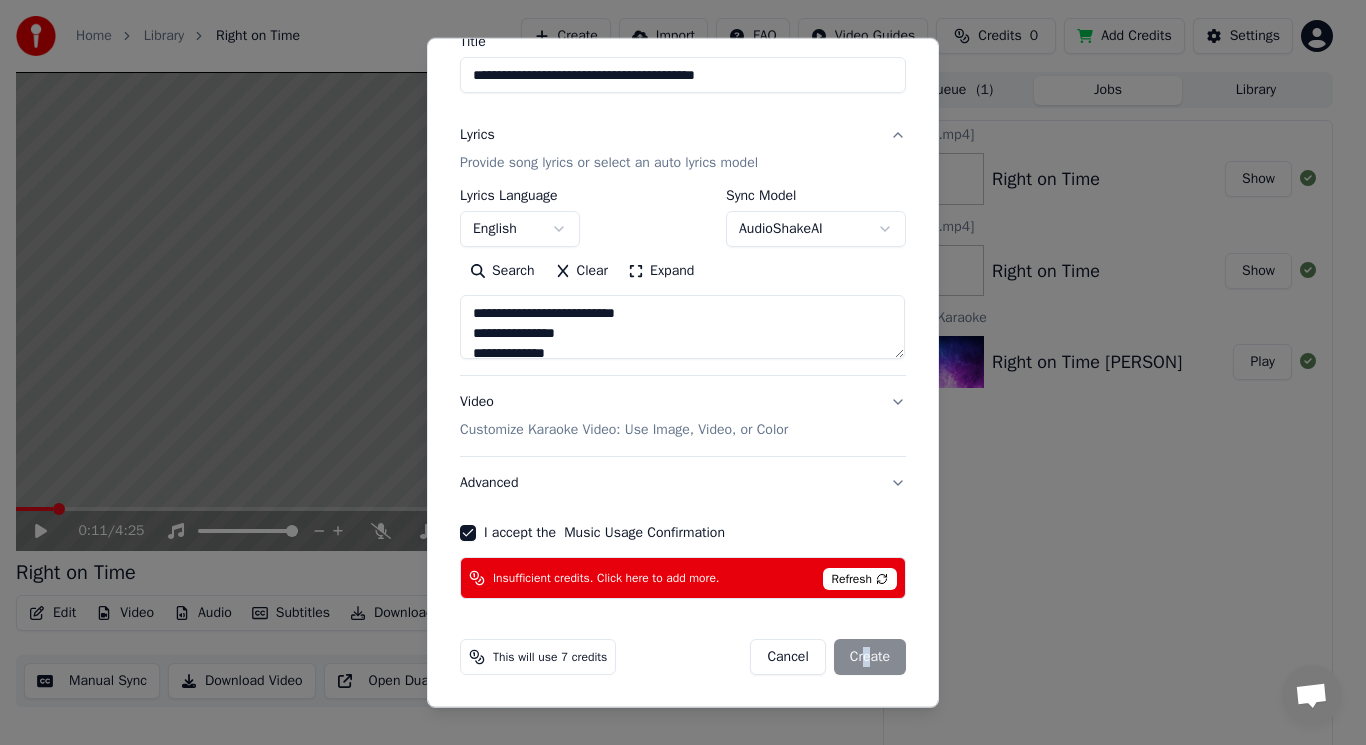 click on "Cancel Create" at bounding box center [828, 657] 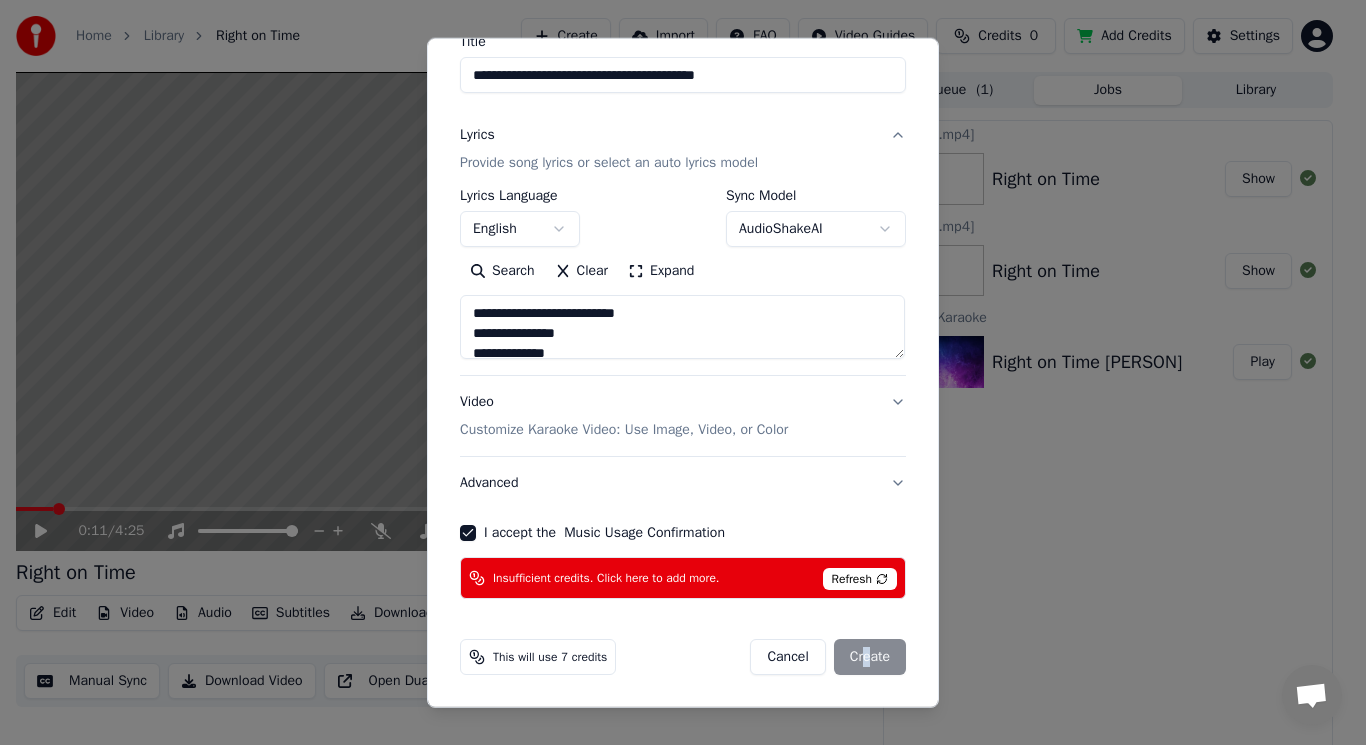 type 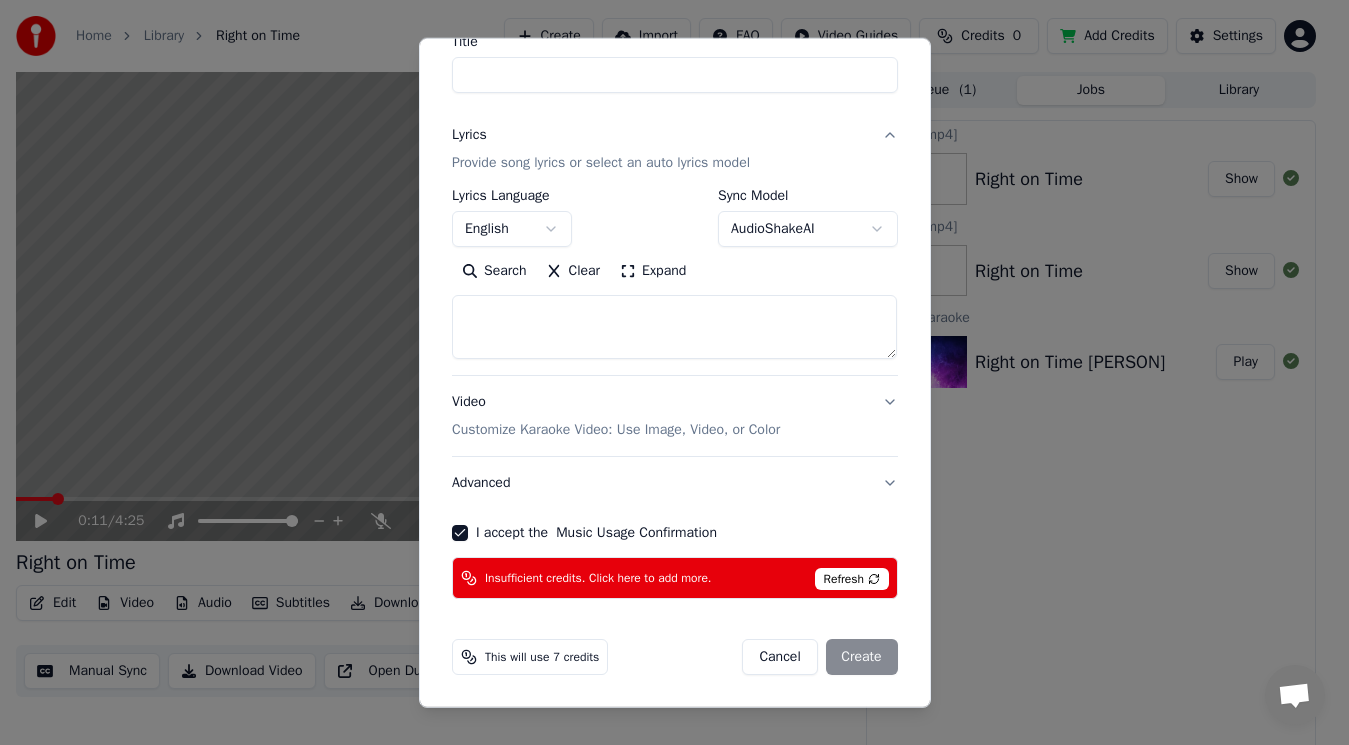 select 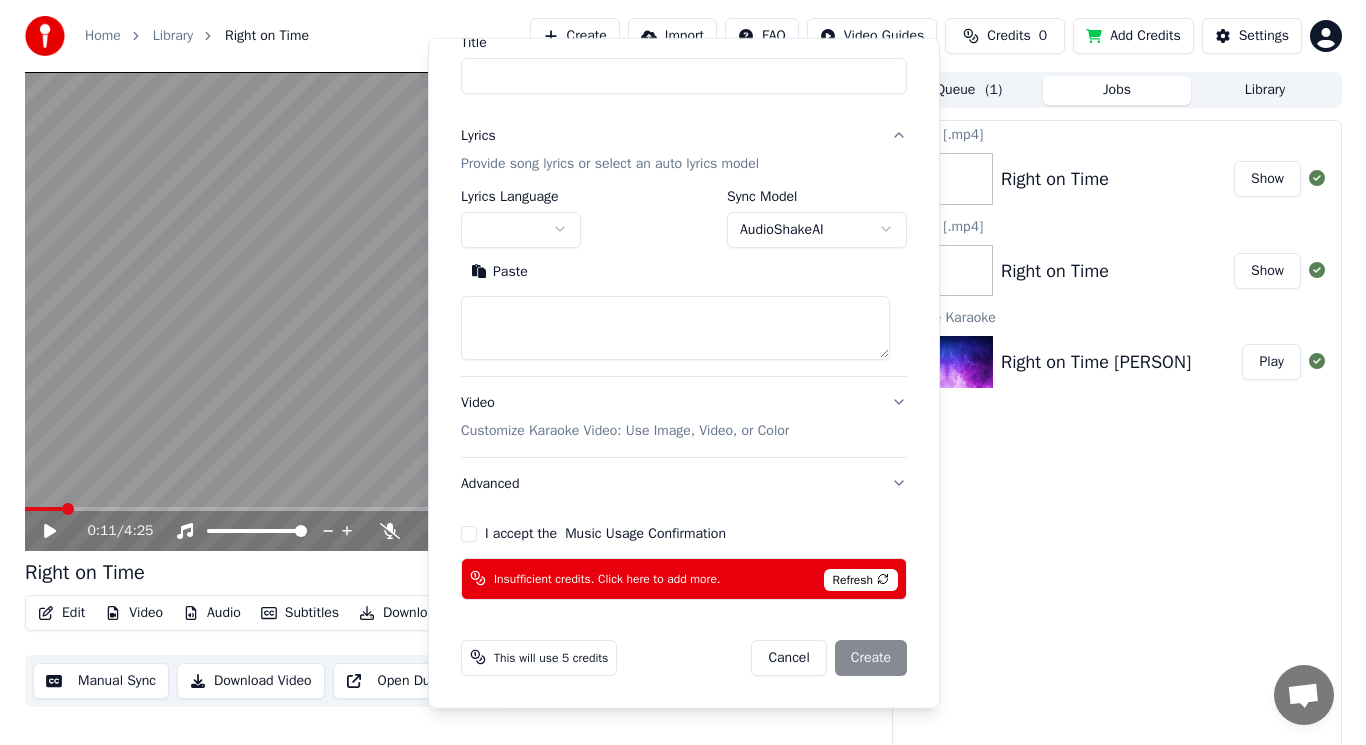 scroll, scrollTop: 0, scrollLeft: 0, axis: both 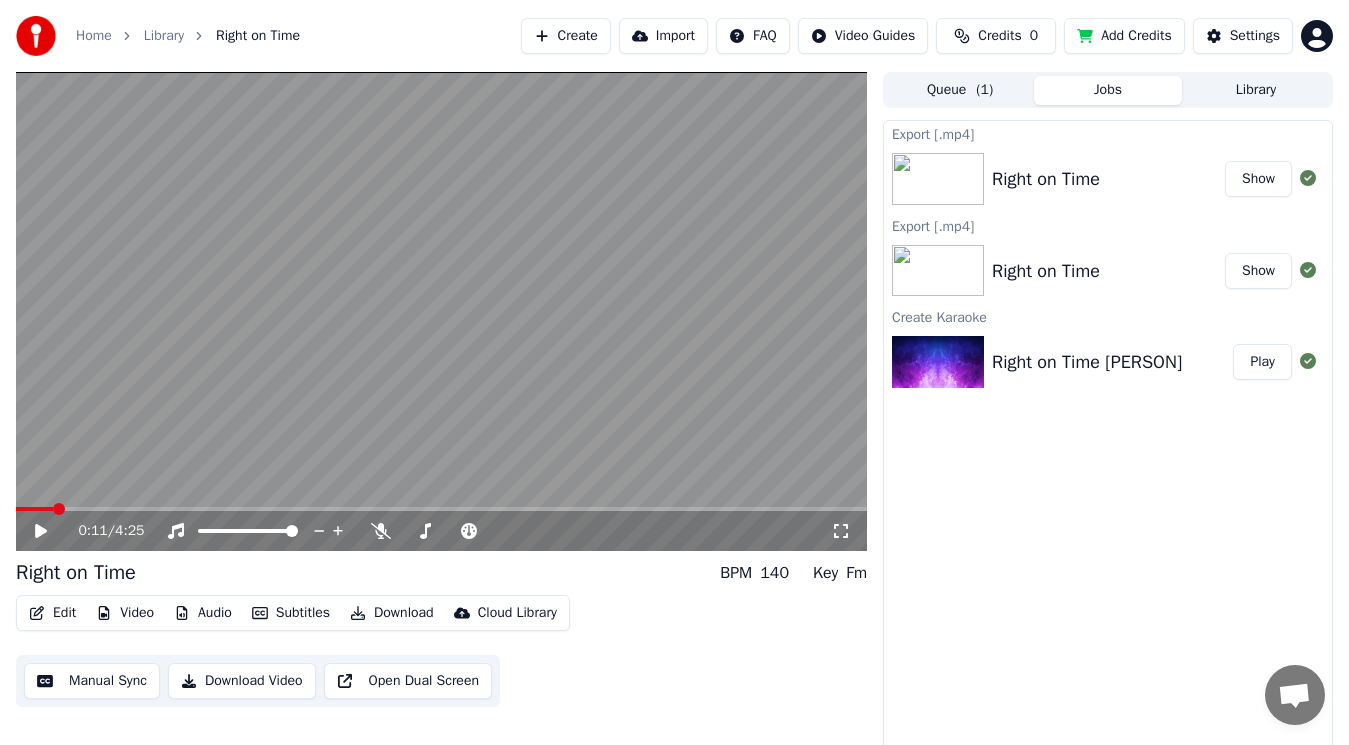 click on "Home Library Right on Time Create Import FAQ Video Guides Credits 0 Add Credits Settings 0:11  /  4:25 Right on Time BPM 140 Key Fm Edit Video Audio Subtitles Download Cloud Library Manual Sync Download Video Open Dual Screen Queue ( 1 ) Jobs Library Export [.mp4] Right on Time Show Export [.mp4] Right on Time Show Create Karaoke Right on Time Leela James Play" at bounding box center (674, 372) 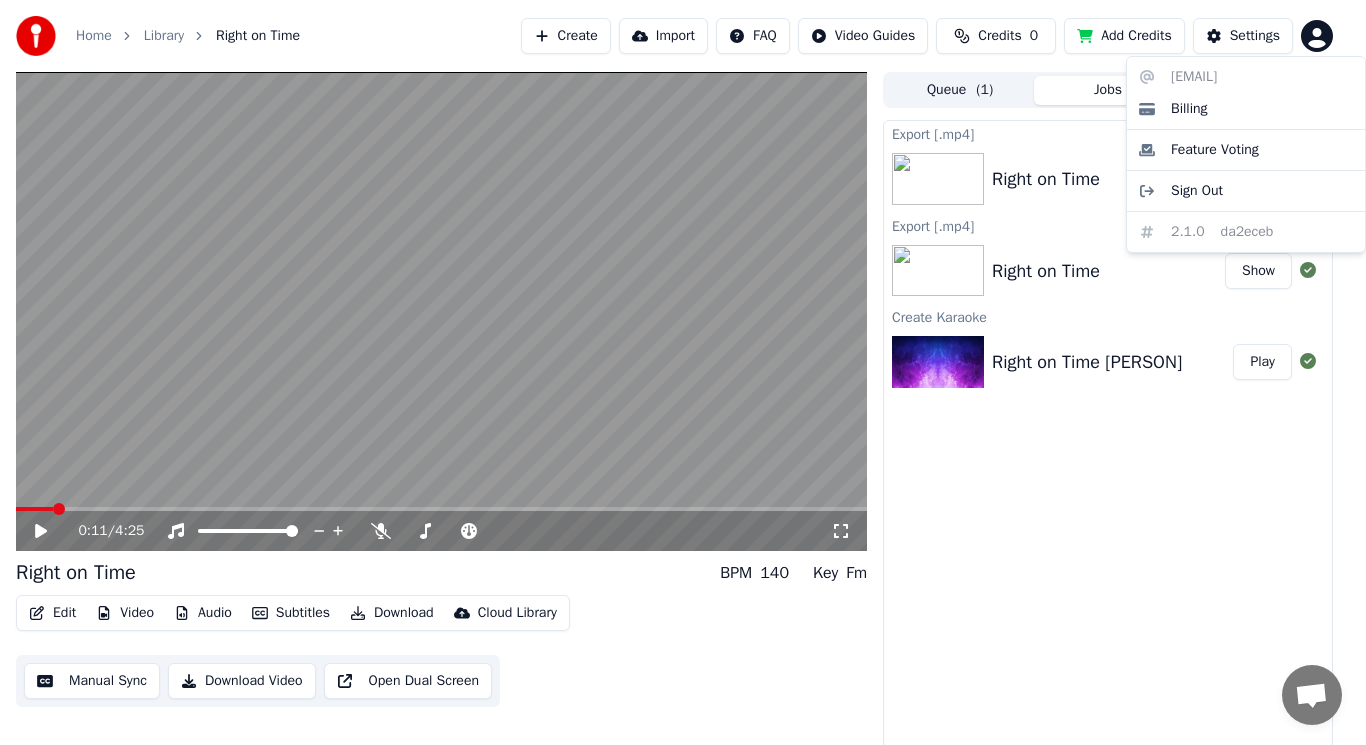 click on "fbmcmediateam@gmail.com Billing Feature Voting Sign Out 2.1.0 da2eceb" at bounding box center [1246, 154] 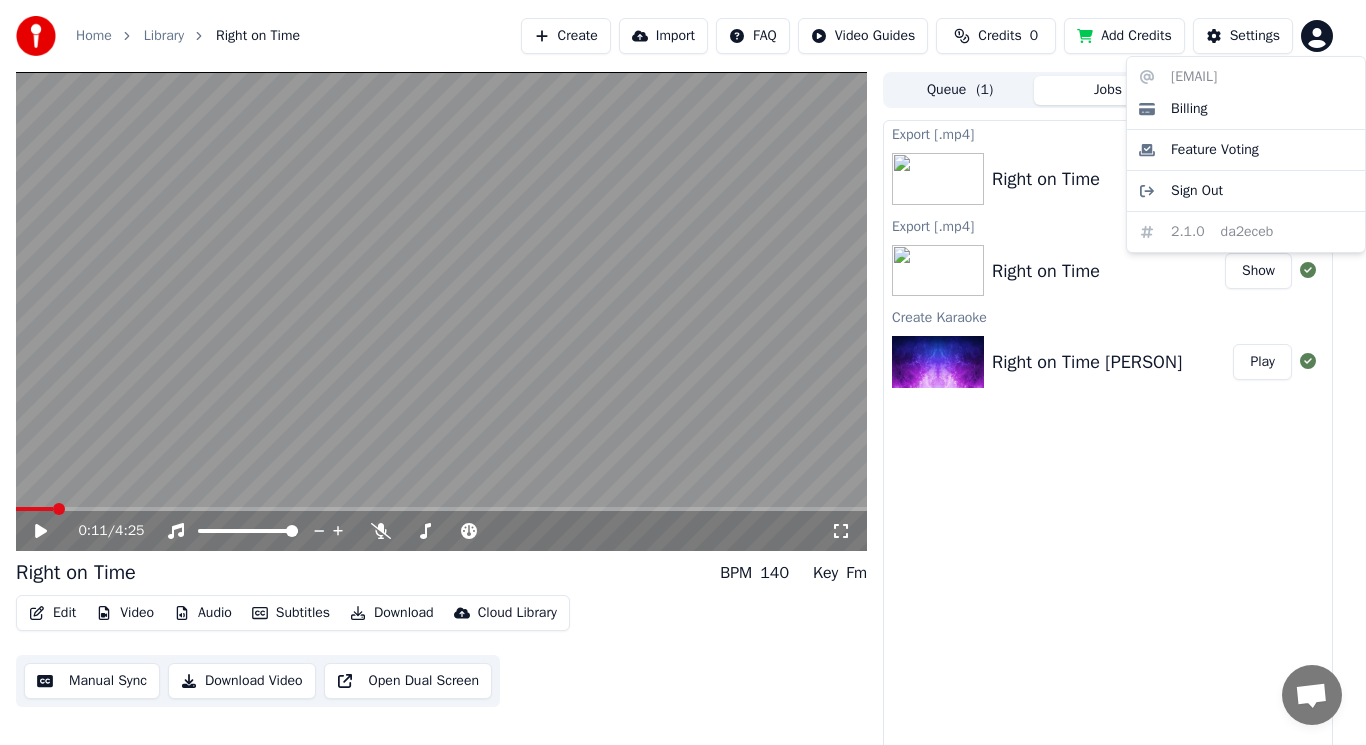 click on "fbmcmediateam@gmail.com Billing Feature Voting Sign Out 2.1.0 da2eceb" at bounding box center (1246, 154) 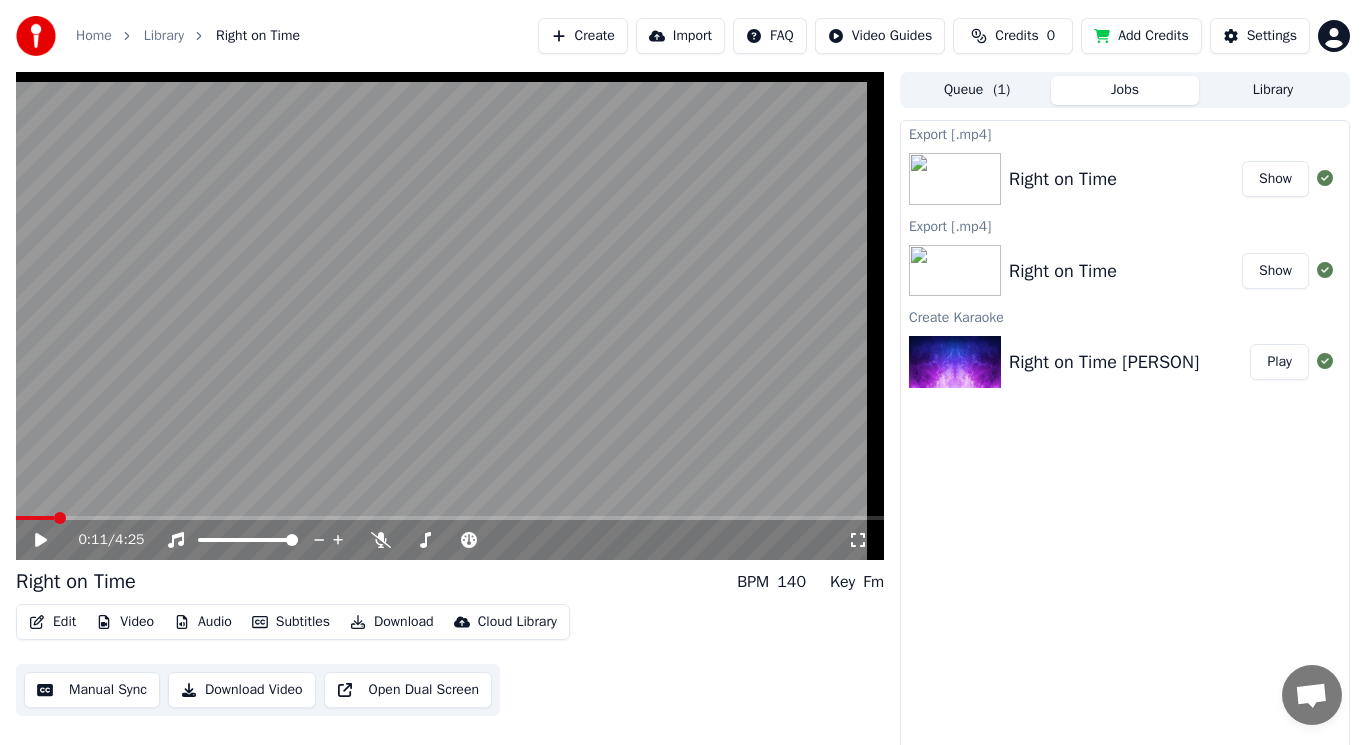 click on "Home Library Right on Time Create Import FAQ Video Guides Credits 0 Add Credits Settings 0:11  /  4:25 Right on Time BPM 140 Key Fm Edit Video Audio Subtitles Download Cloud Library Manual Sync Download Video Open Dual Screen Queue ( 1 ) Jobs Library Export [.mp4] Right on Time Show Export [.mp4] Right on Time Show Create Karaoke Right on Time Leela James Play" at bounding box center [683, 372] 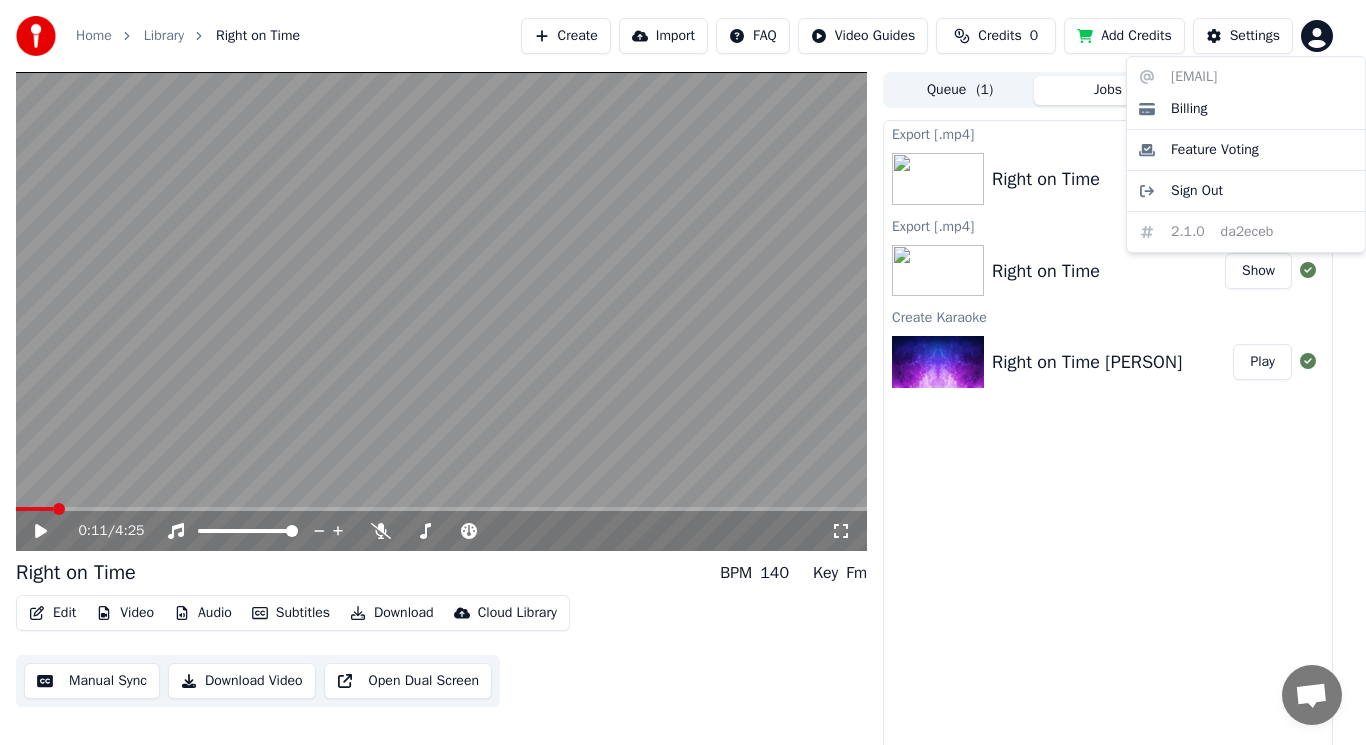 click on "fbmcmediateam@gmail.com Billing Feature Voting Sign Out 2.1.0 da2eceb" at bounding box center [1246, 154] 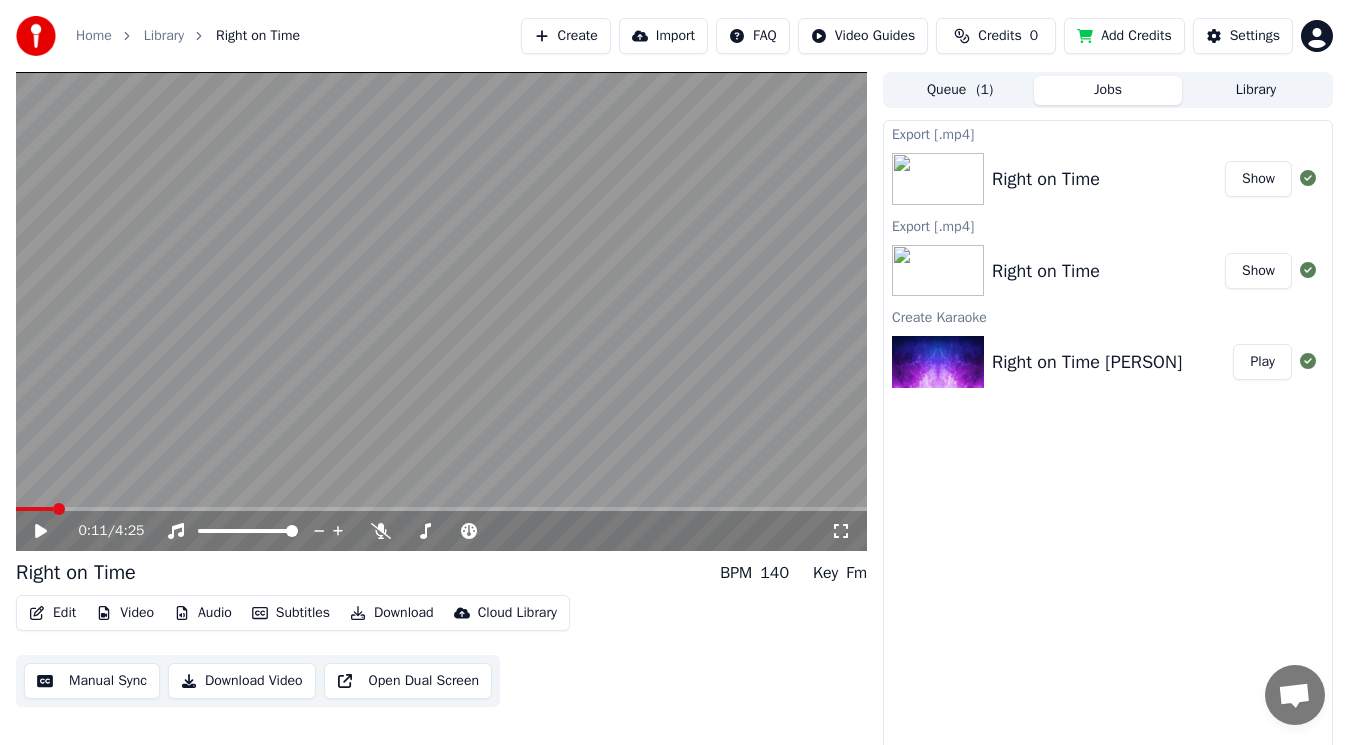 click on "Create" at bounding box center (566, 36) 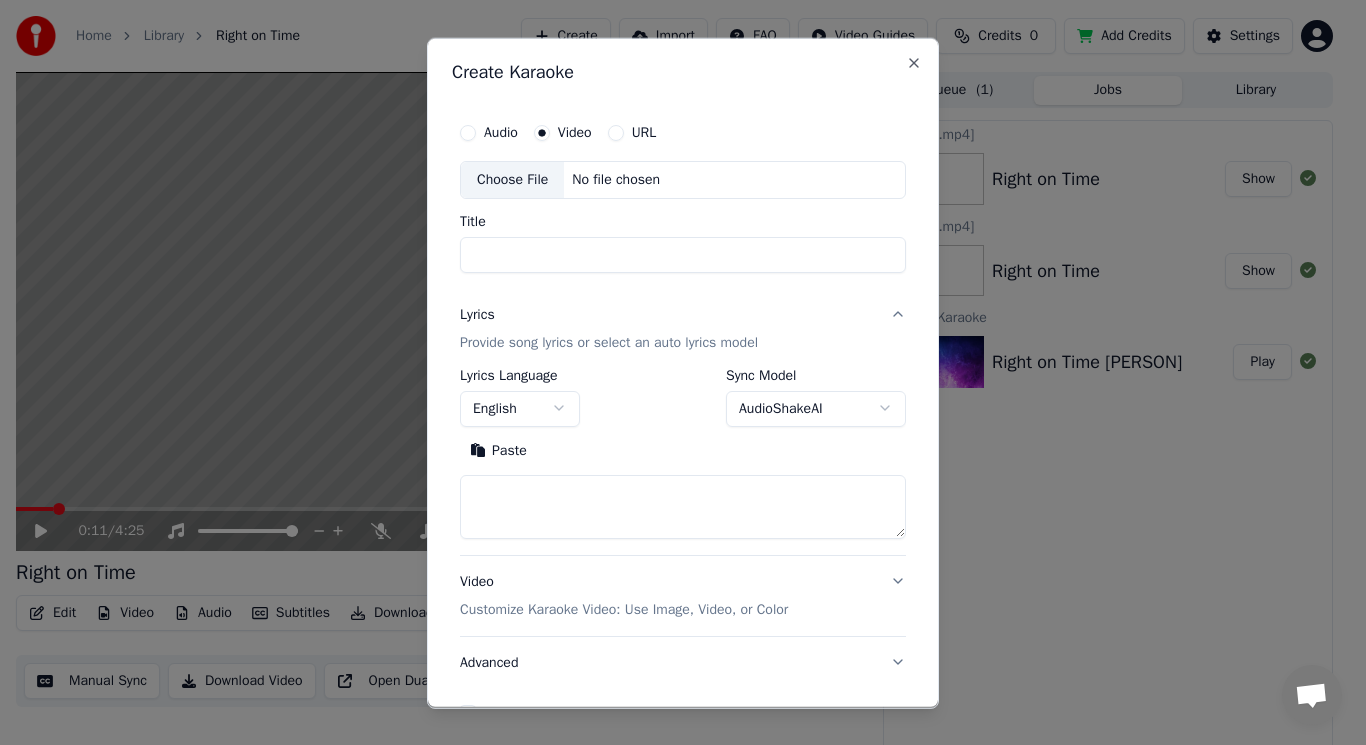 click on "Choose File" at bounding box center [512, 179] 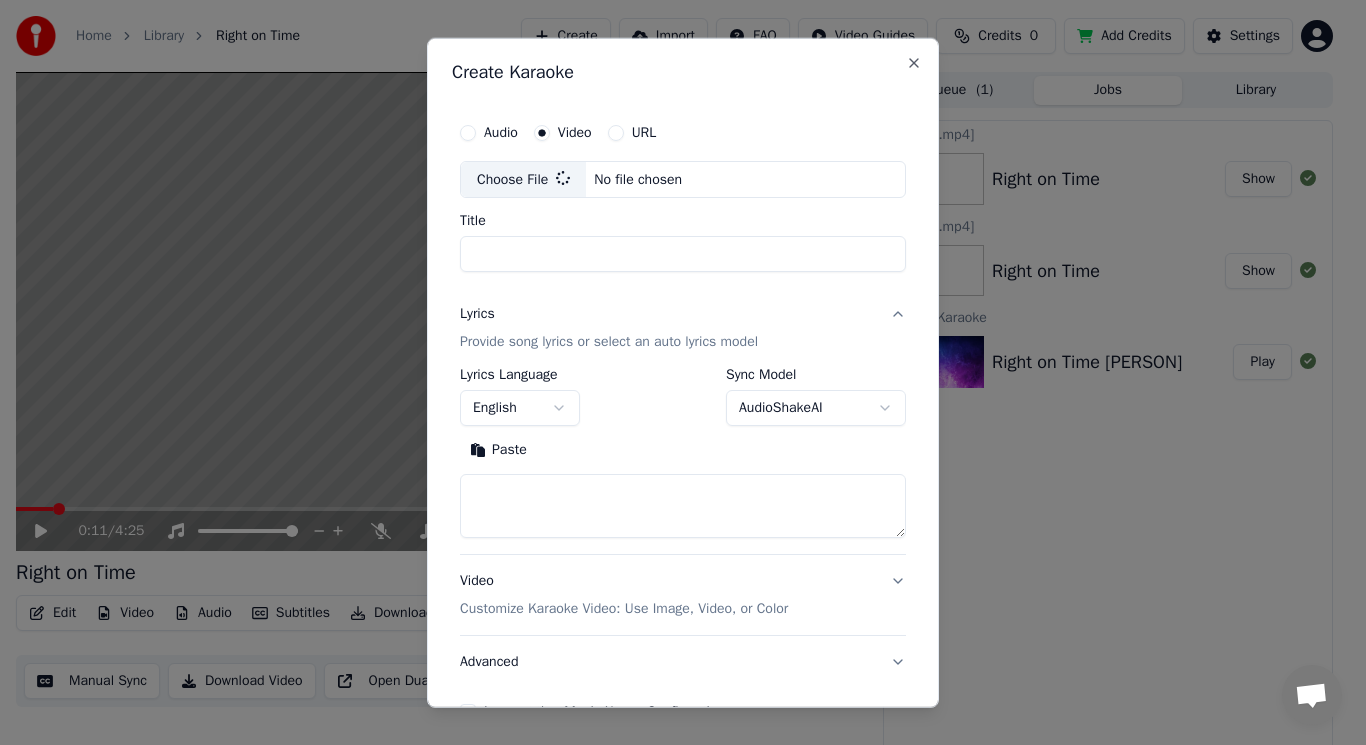 type on "**********" 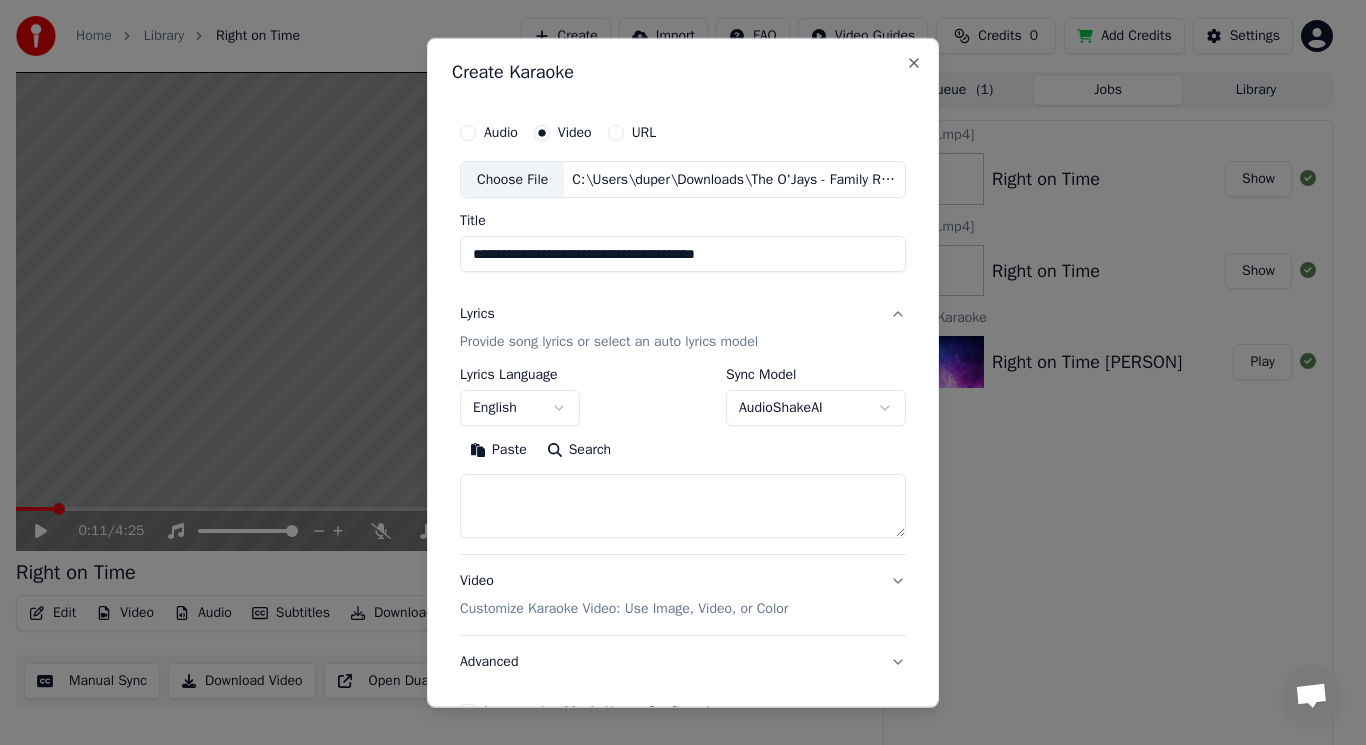 click at bounding box center [683, 506] 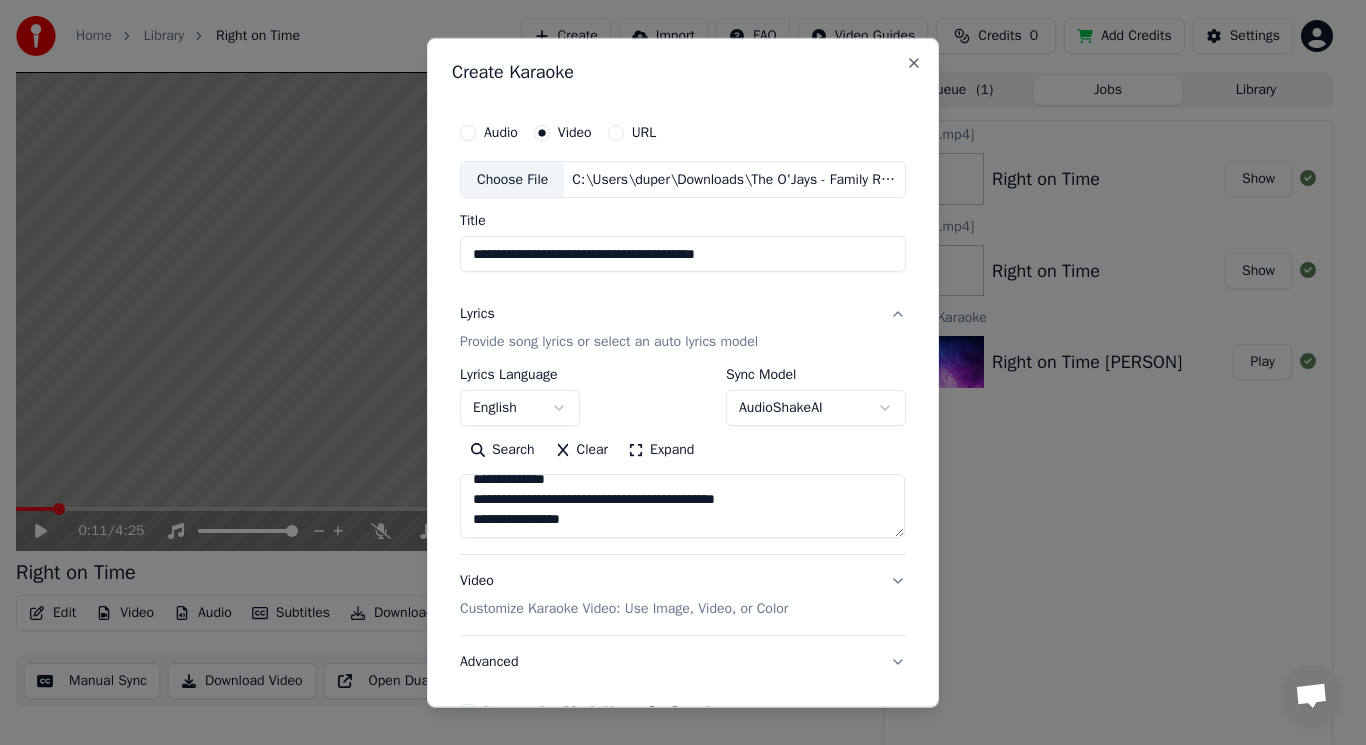 scroll, scrollTop: 0, scrollLeft: 0, axis: both 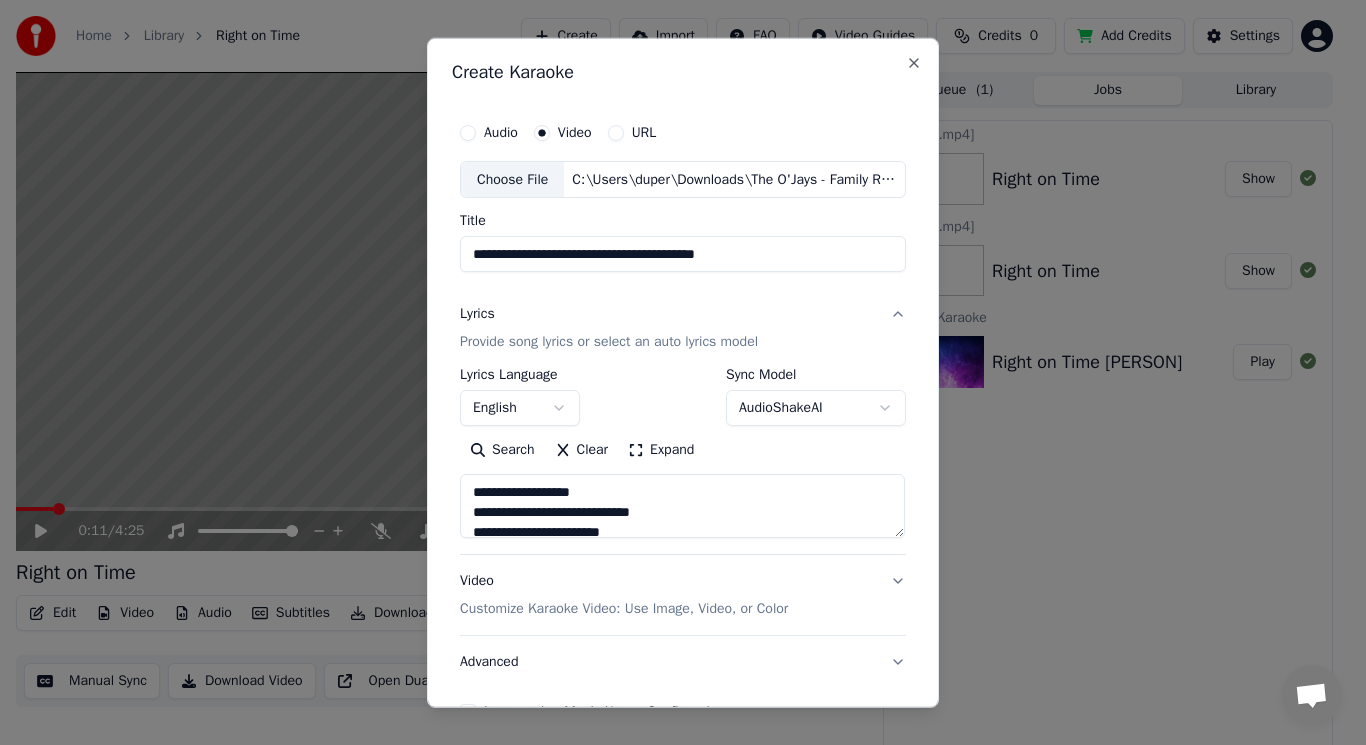 type on "**********" 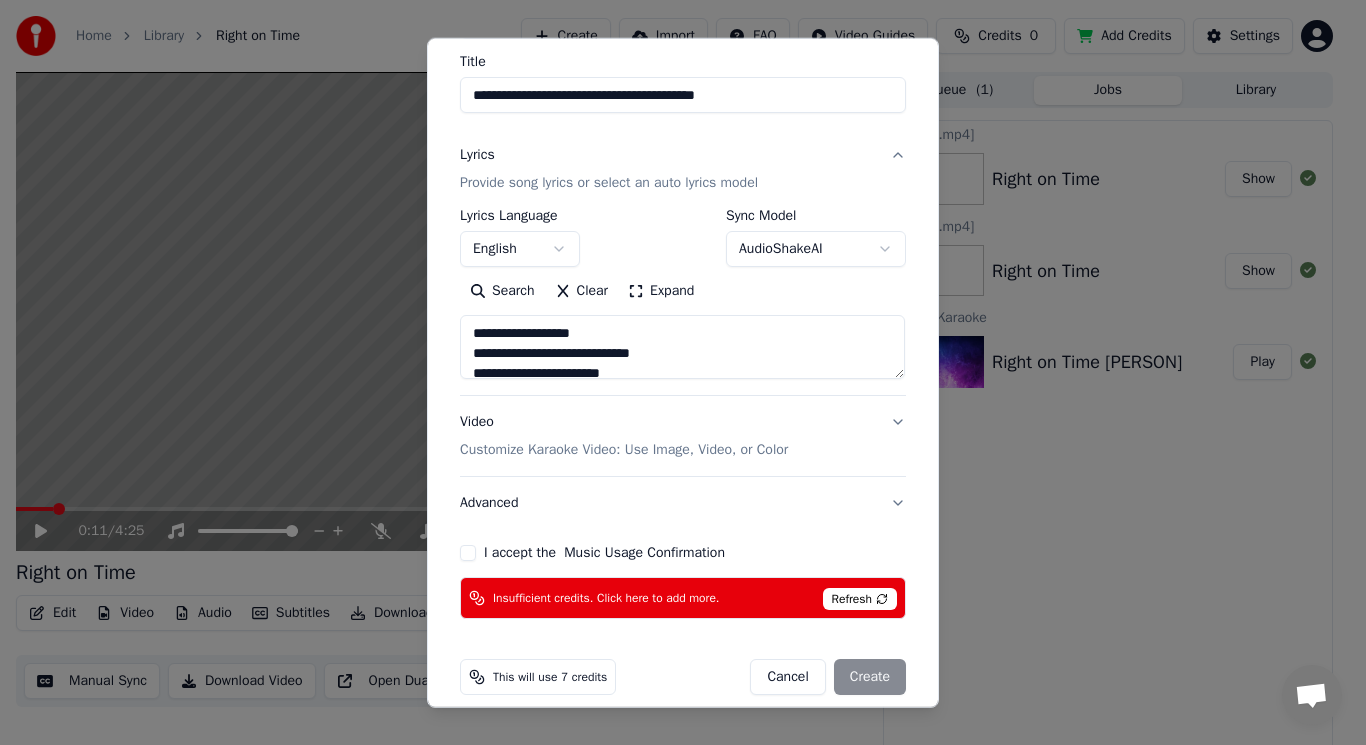 scroll, scrollTop: 179, scrollLeft: 0, axis: vertical 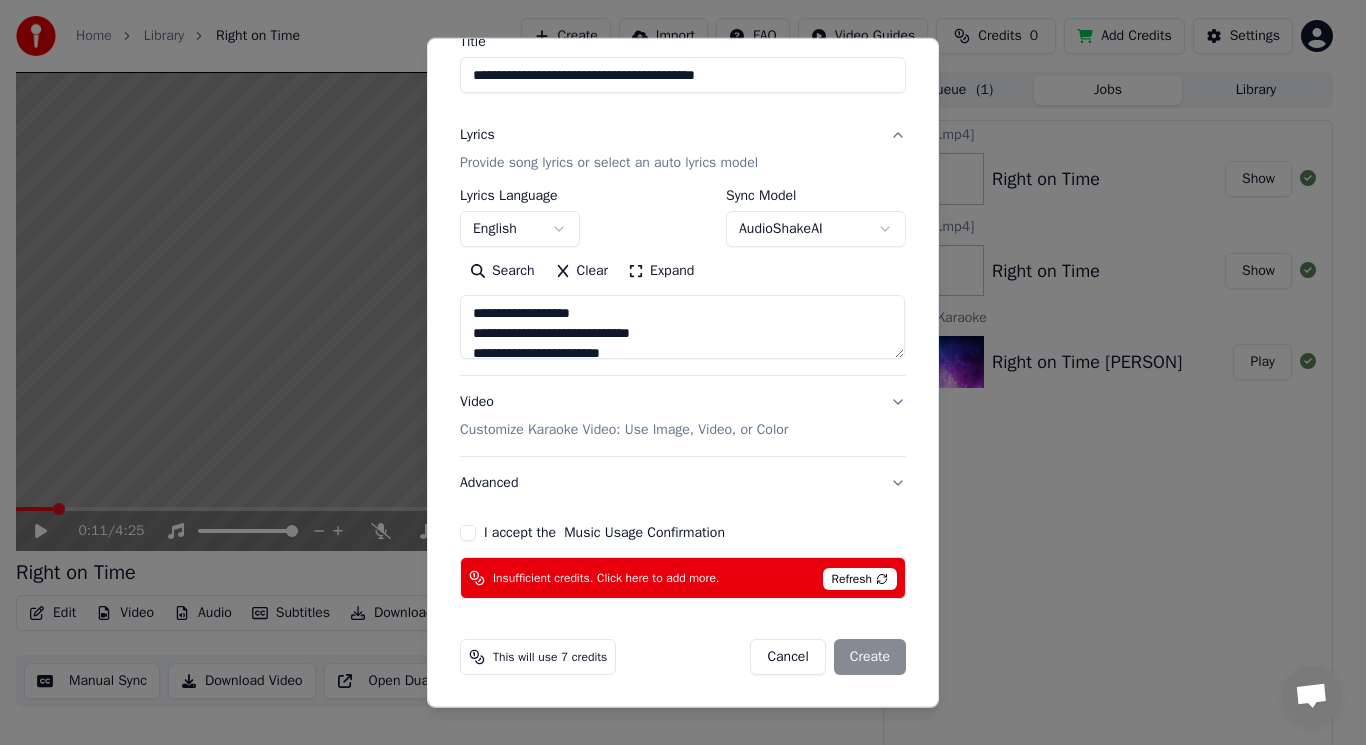click on "I accept the   Music Usage Confirmation" at bounding box center (468, 533) 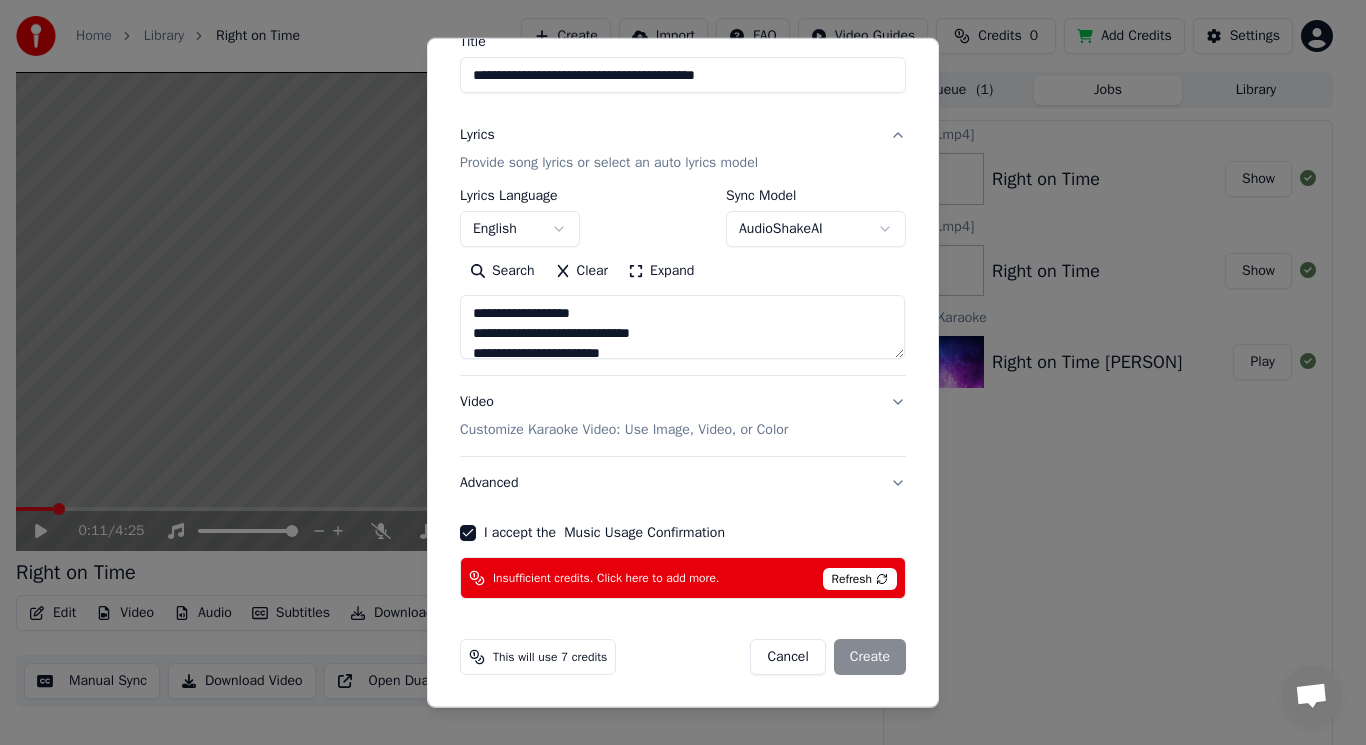 click on "Cancel Create" at bounding box center (828, 657) 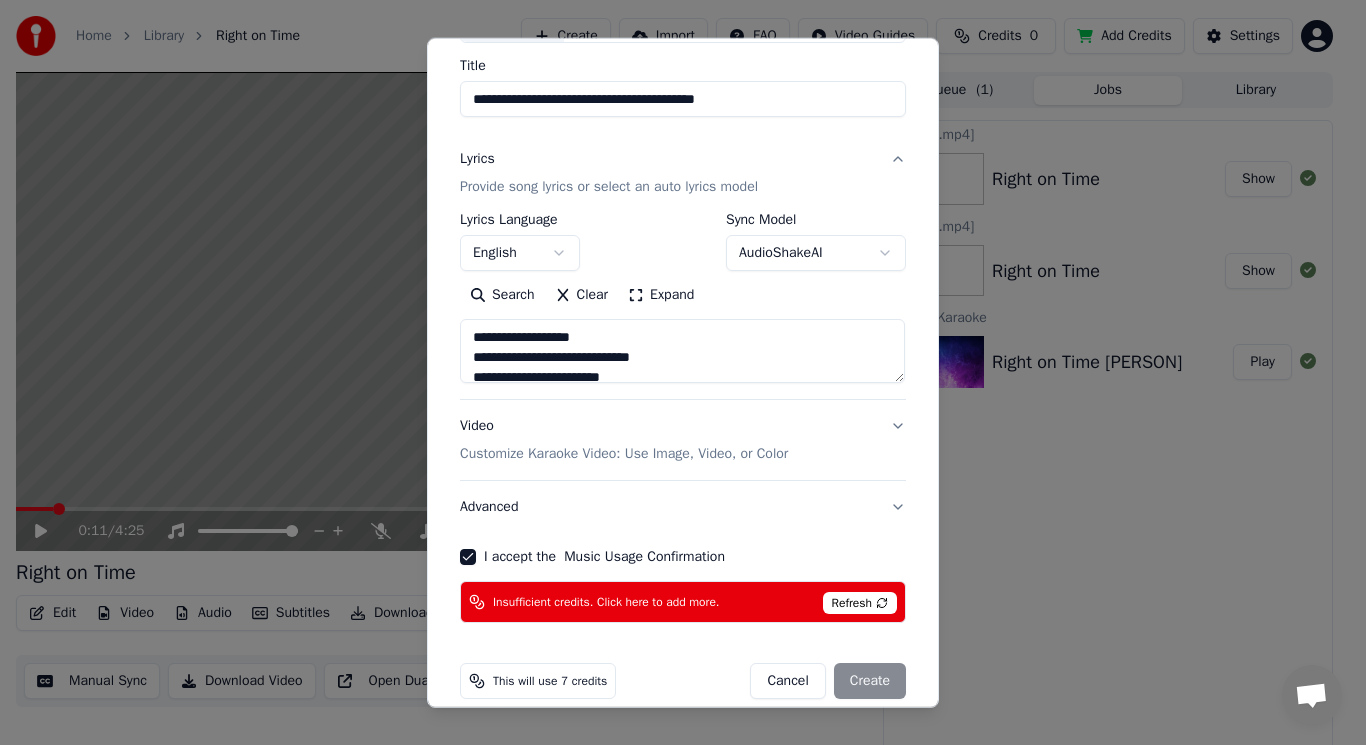 scroll, scrollTop: 179, scrollLeft: 0, axis: vertical 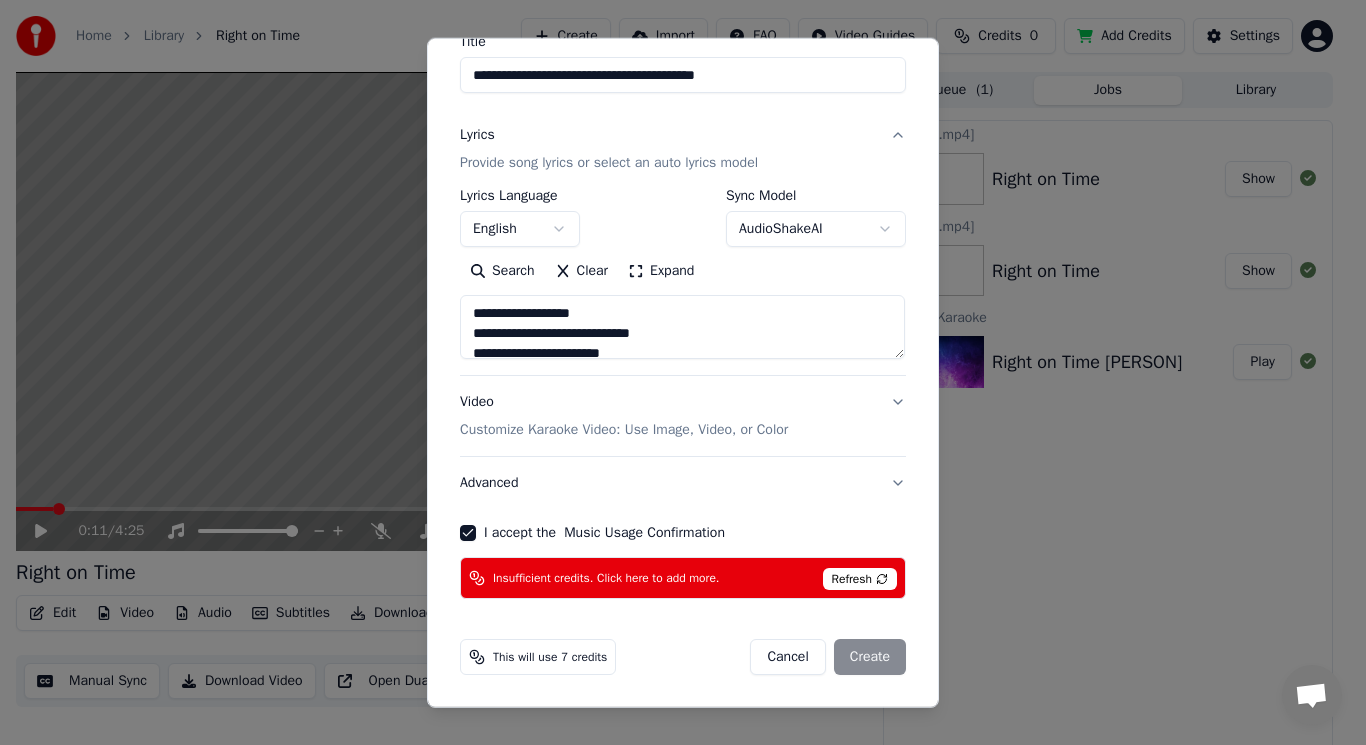 click on "Customize Karaoke Video: Use Image, Video, or Color" at bounding box center (624, 430) 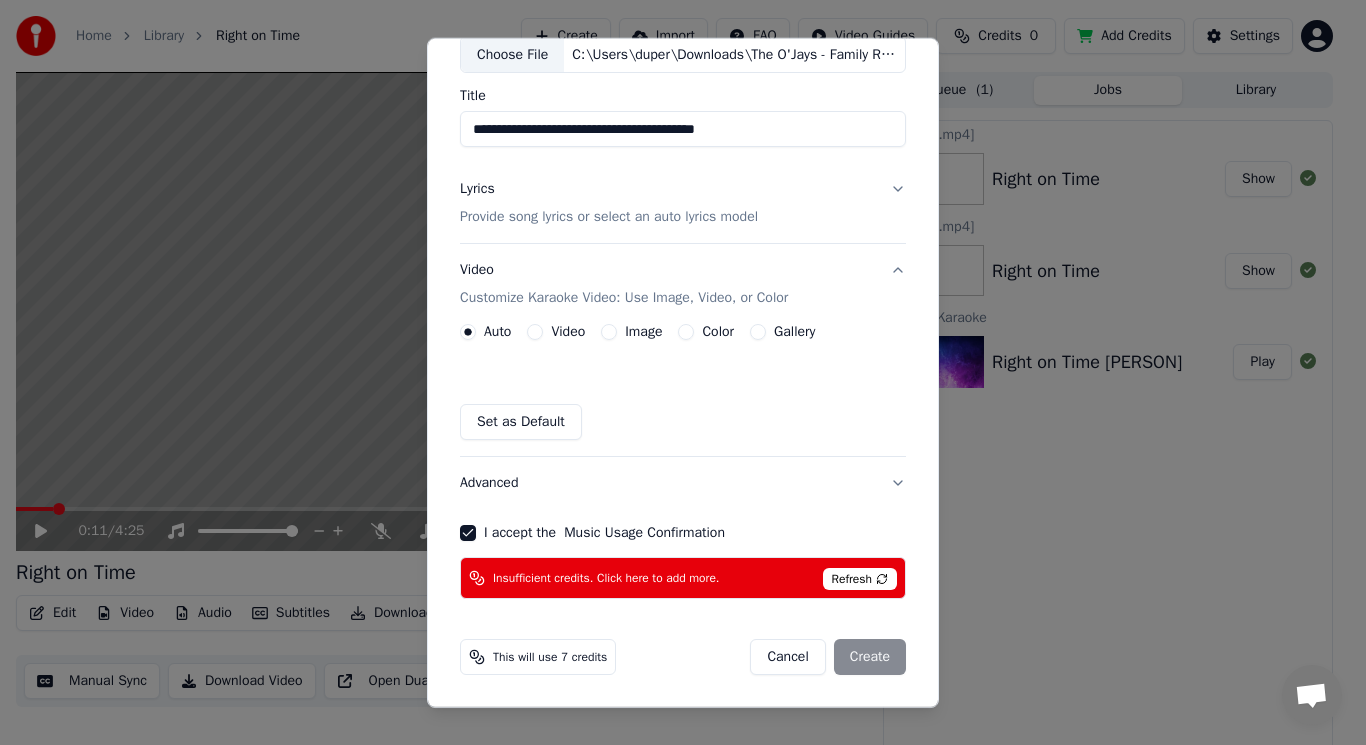 scroll, scrollTop: 125, scrollLeft: 0, axis: vertical 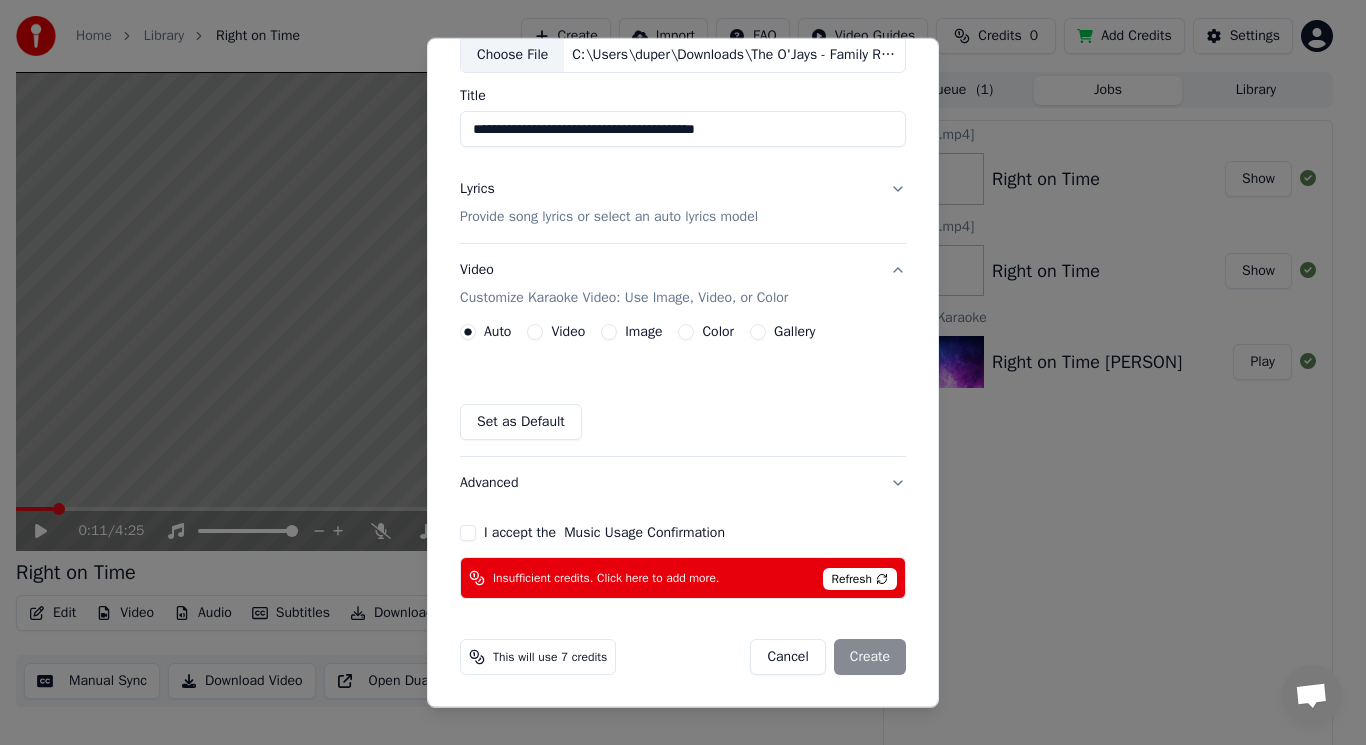 click on "Insufficient credits. Click here to add more." at bounding box center [594, 578] 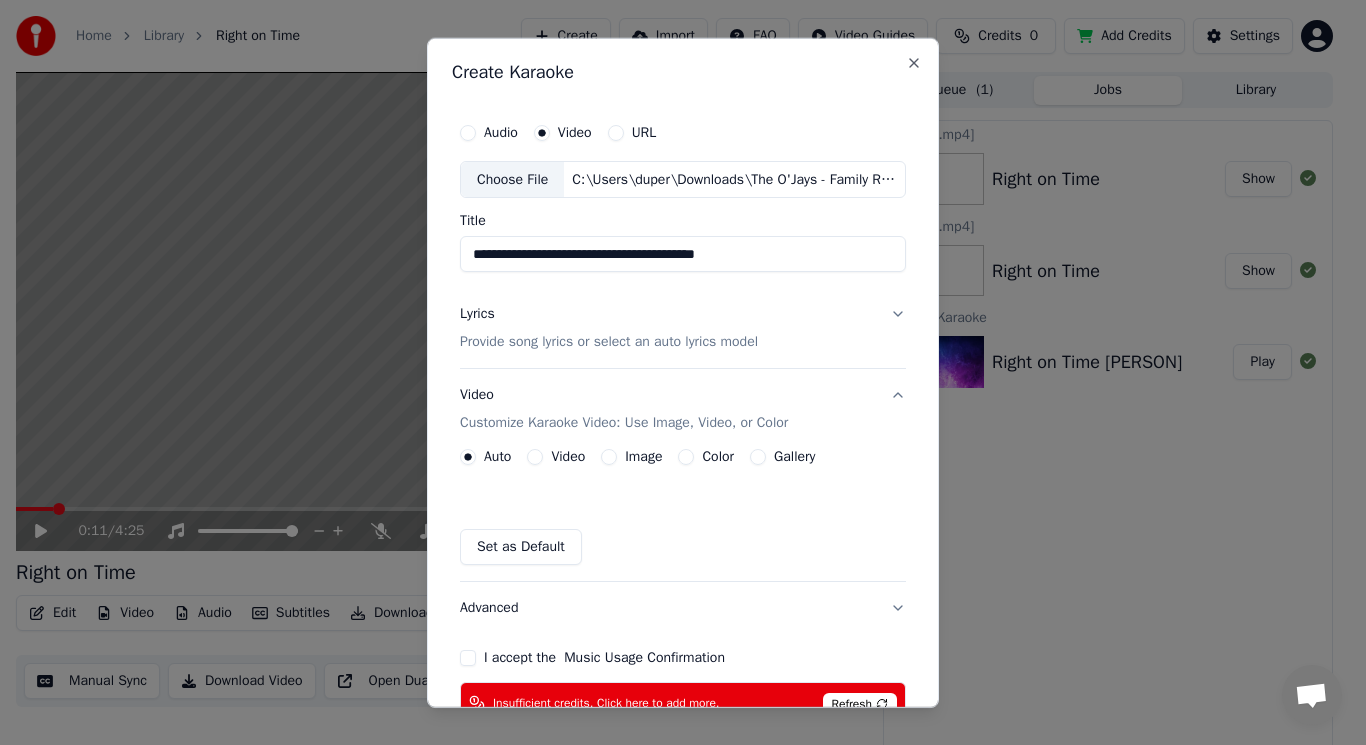 scroll, scrollTop: 100, scrollLeft: 0, axis: vertical 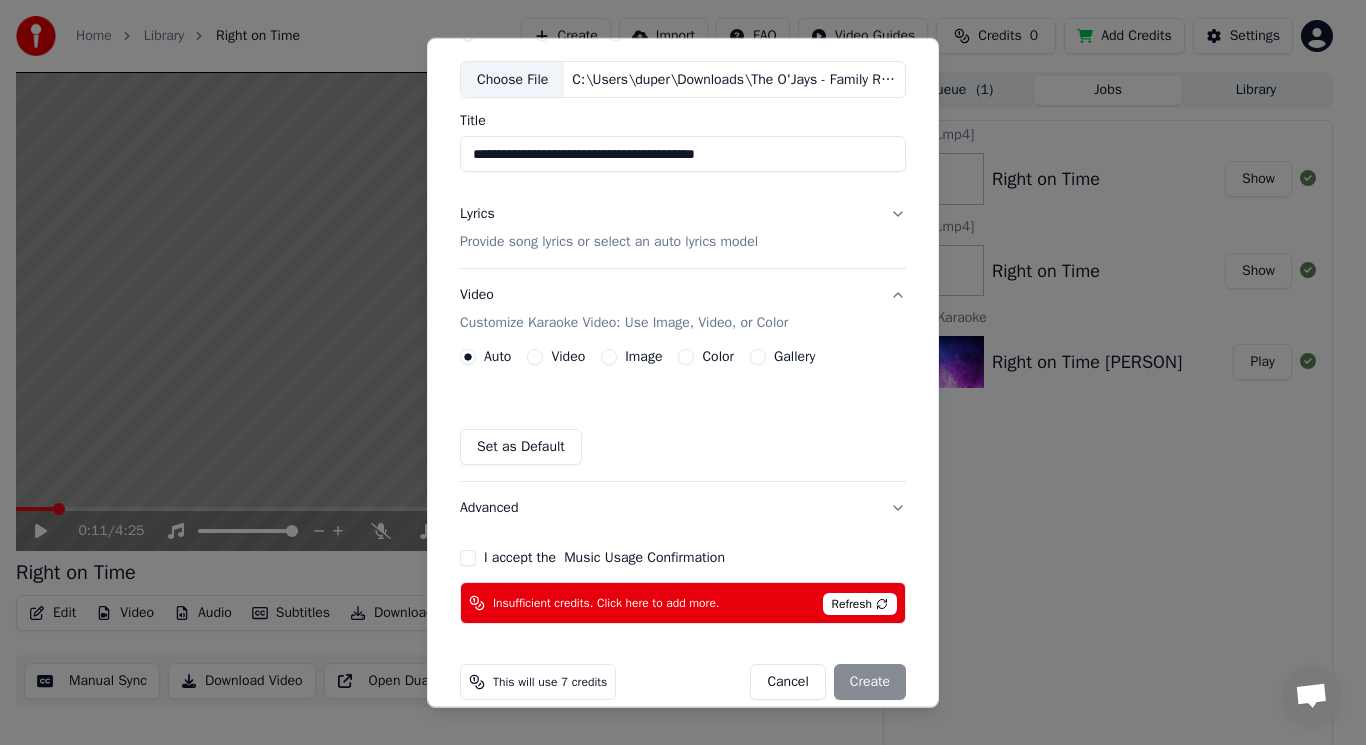 click on "Provide song lyrics or select an auto lyrics model" at bounding box center (609, 242) 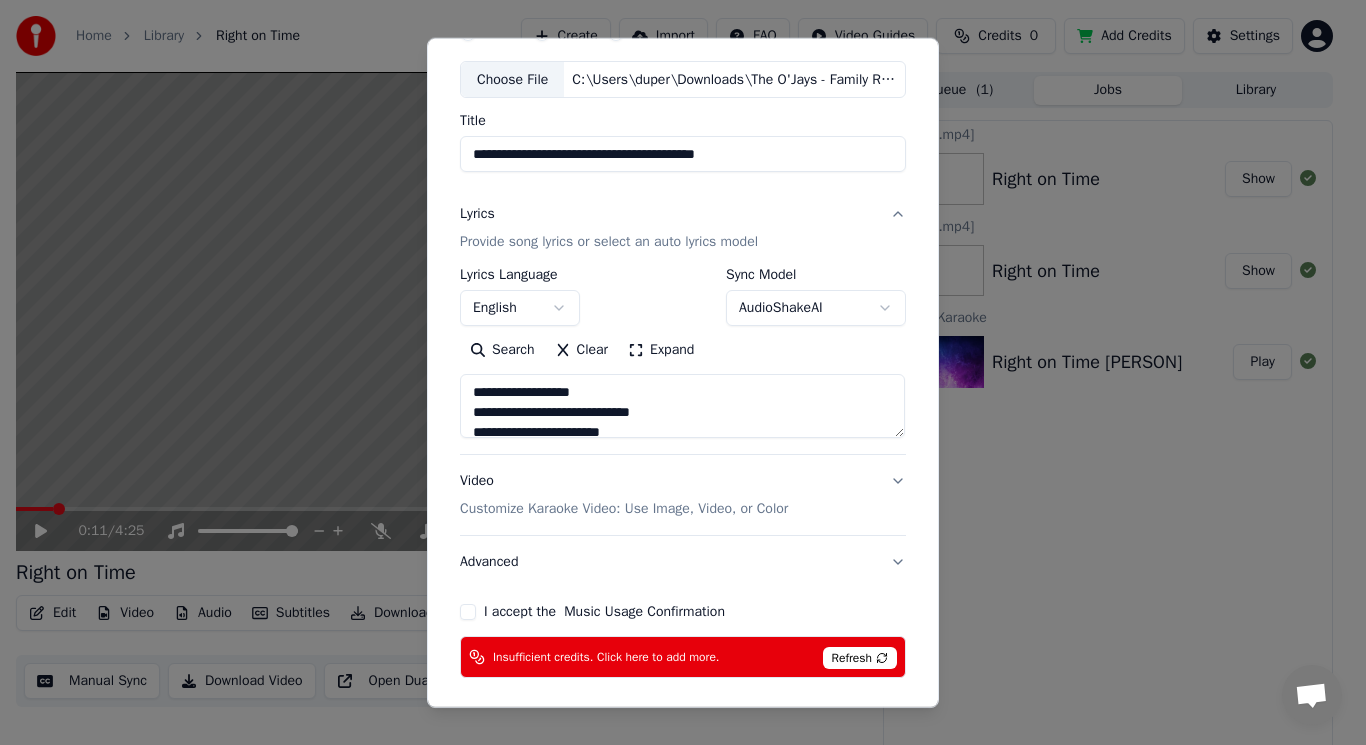 click on "Provide song lyrics or select an auto lyrics model" at bounding box center (609, 242) 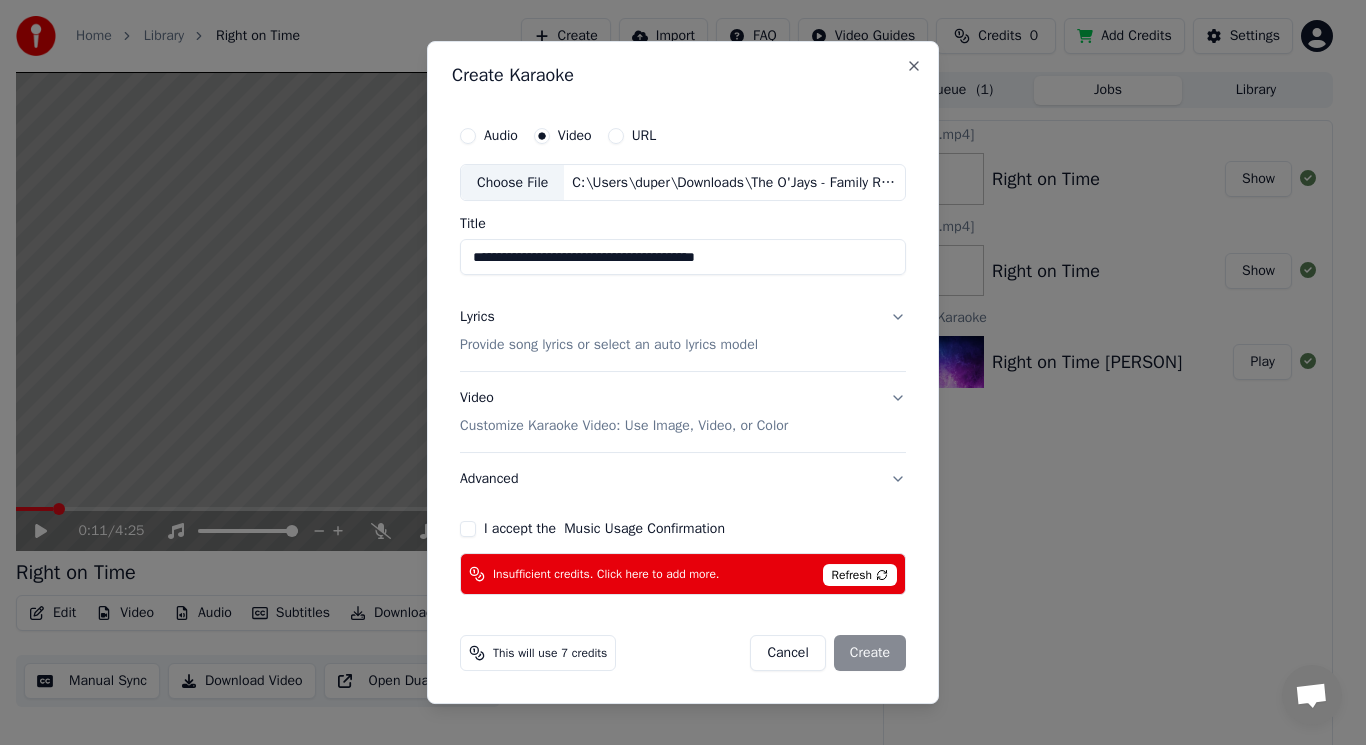 scroll, scrollTop: 0, scrollLeft: 0, axis: both 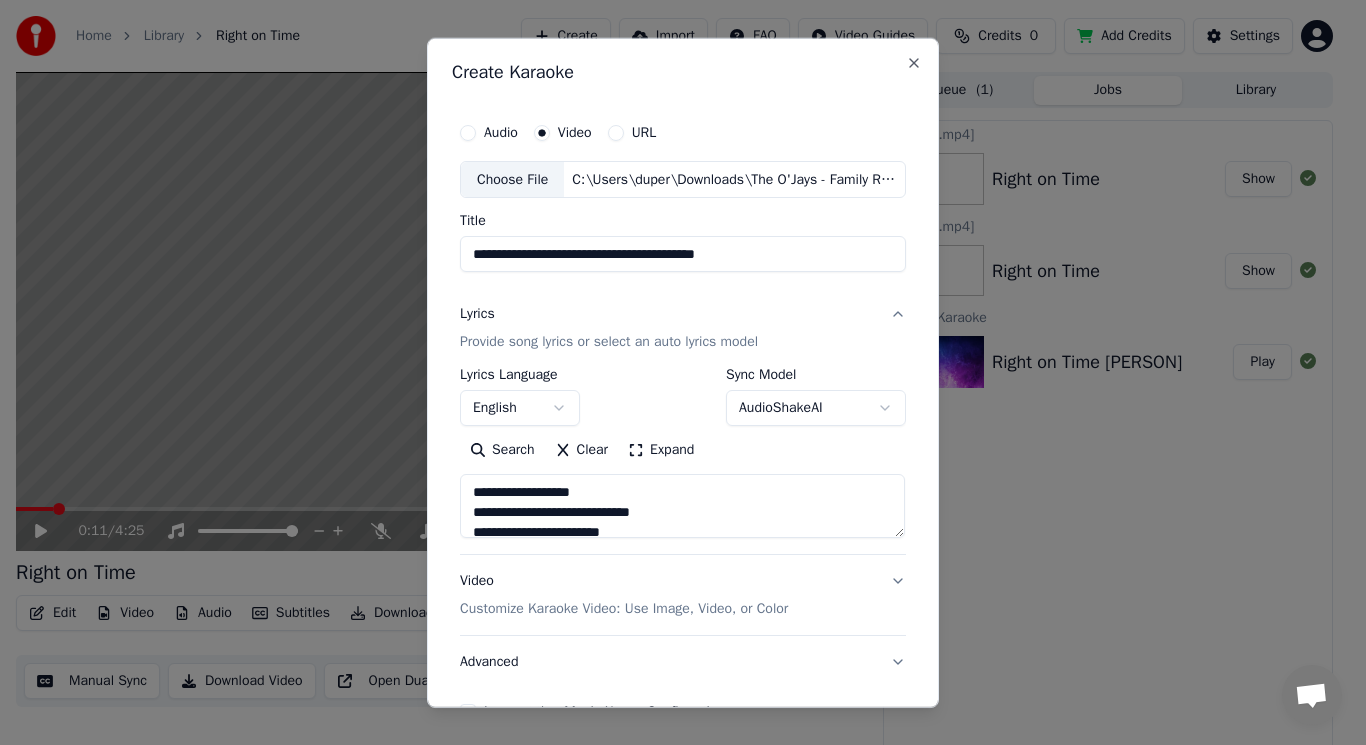 click on "Provide song lyrics or select an auto lyrics model" at bounding box center [609, 342] 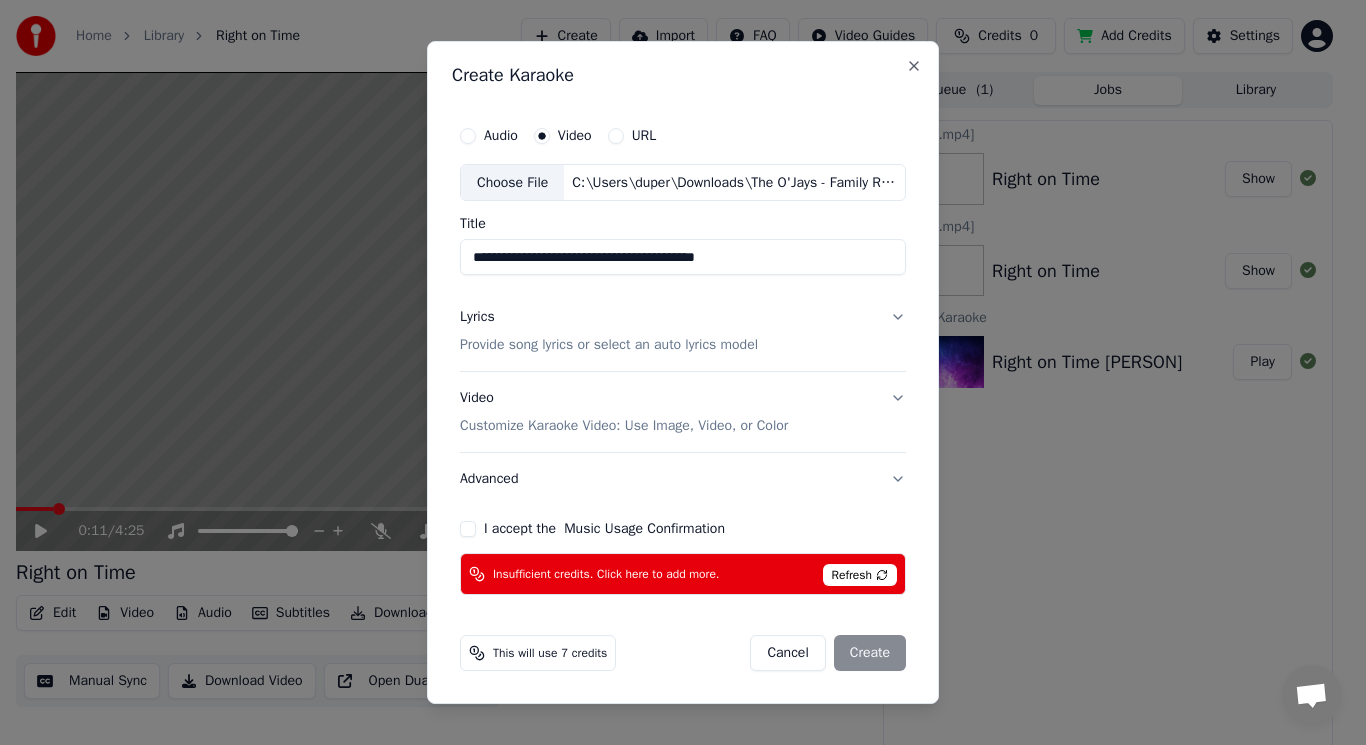 click on "Provide song lyrics or select an auto lyrics model" at bounding box center [609, 346] 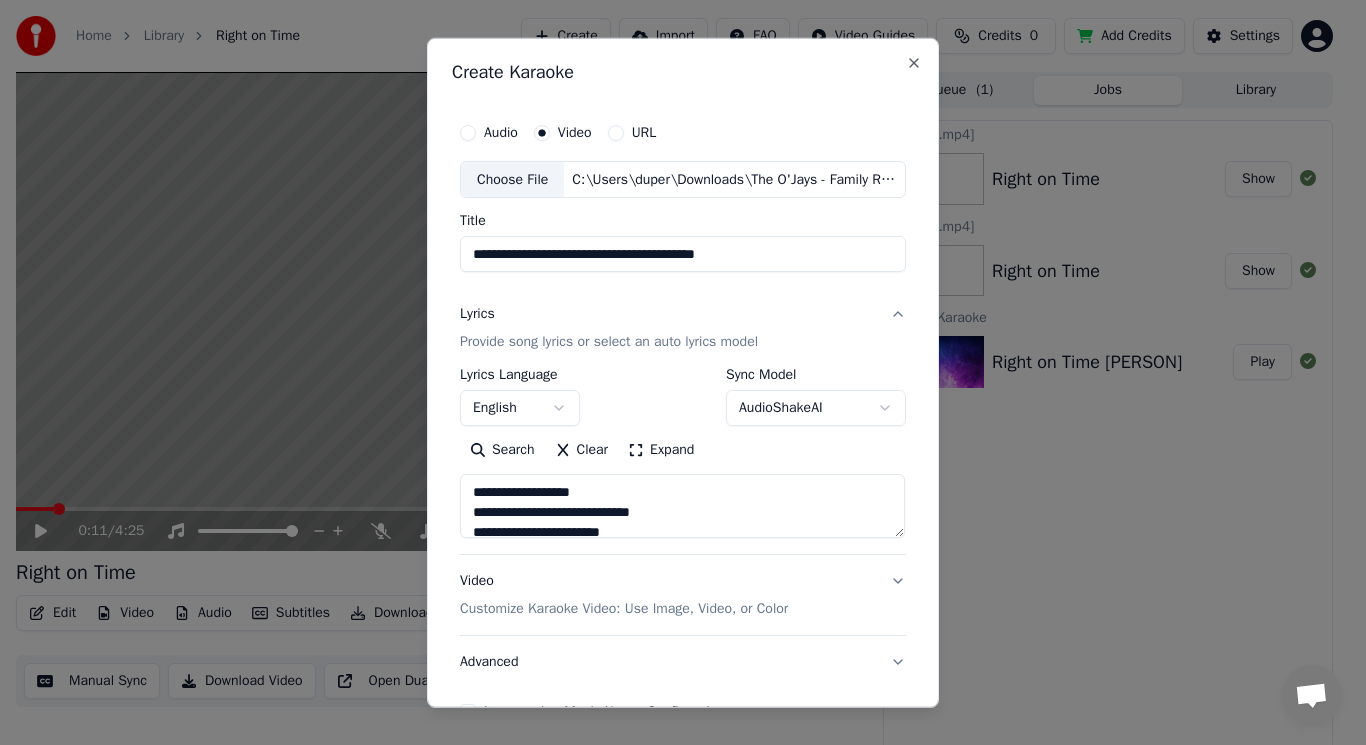 click on "Provide song lyrics or select an auto lyrics model" at bounding box center [609, 342] 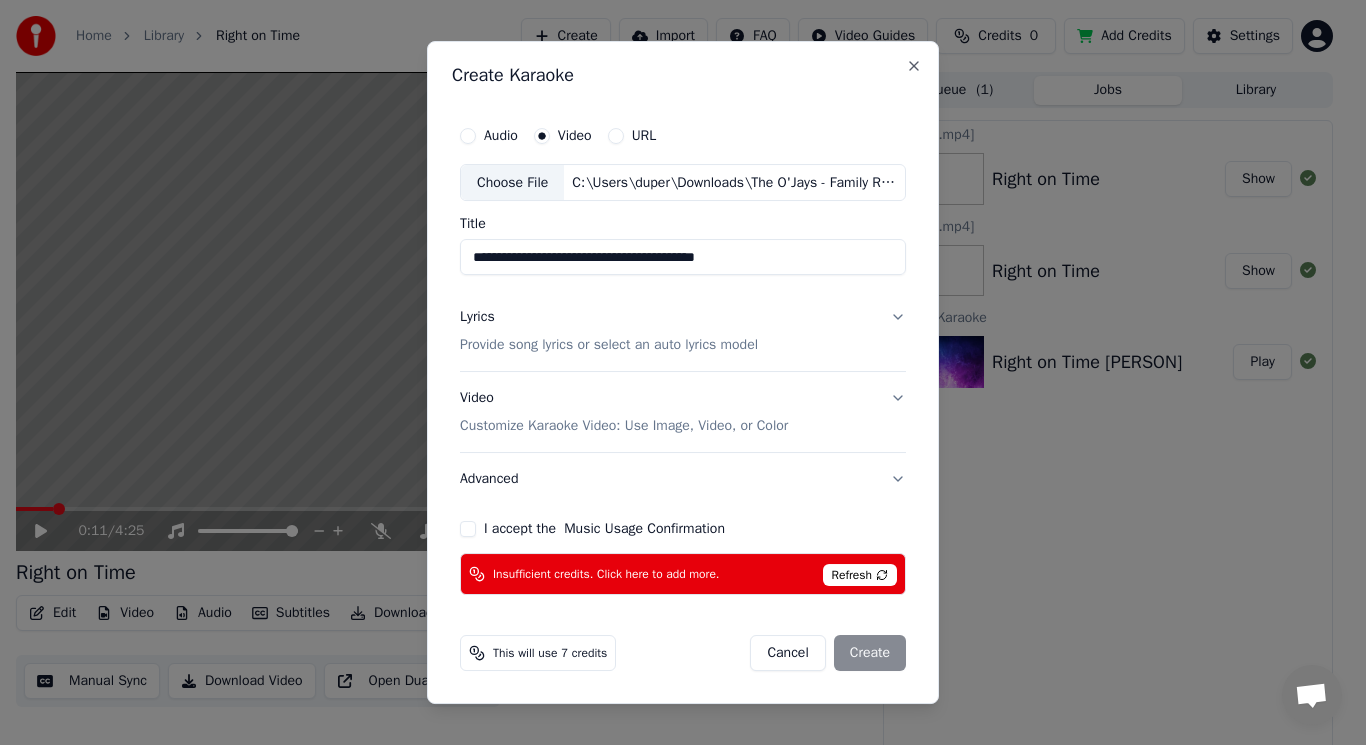 click on "Provide song lyrics or select an auto lyrics model" at bounding box center [609, 346] 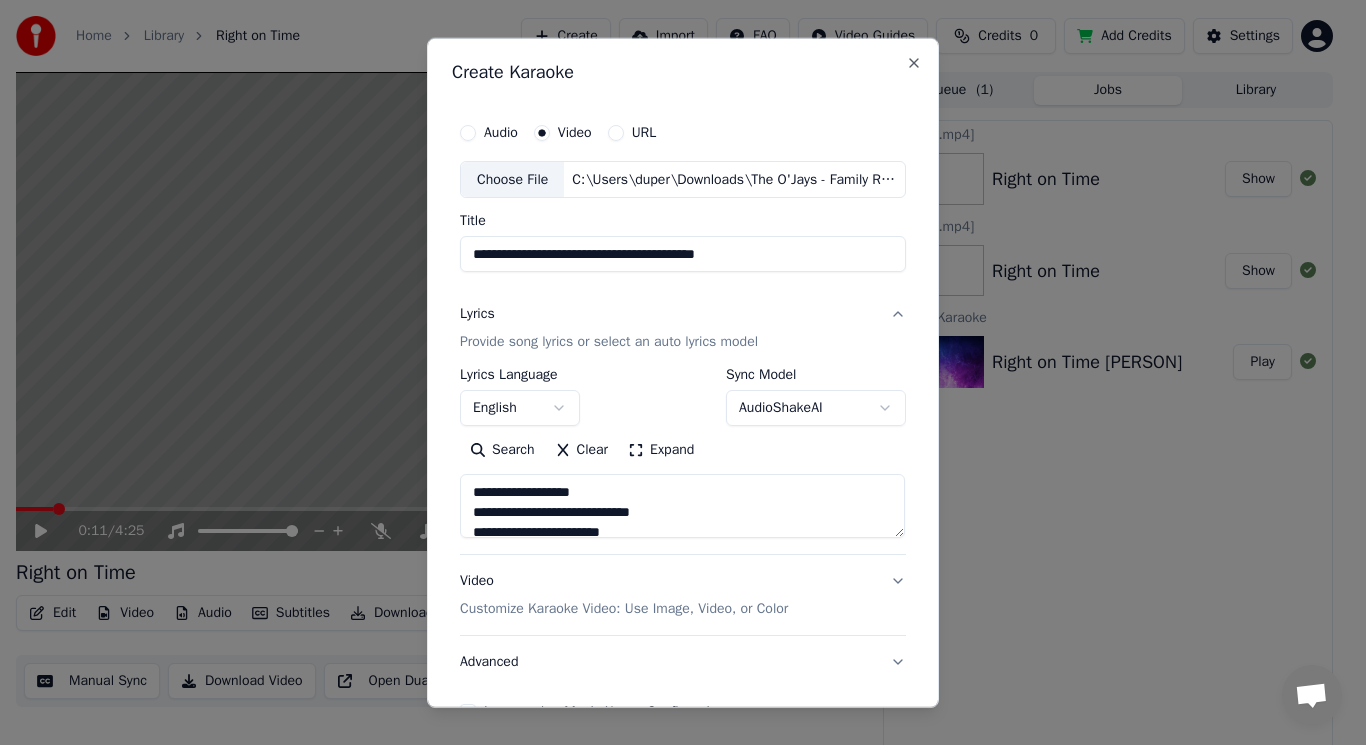 click on "Lyrics" at bounding box center [477, 314] 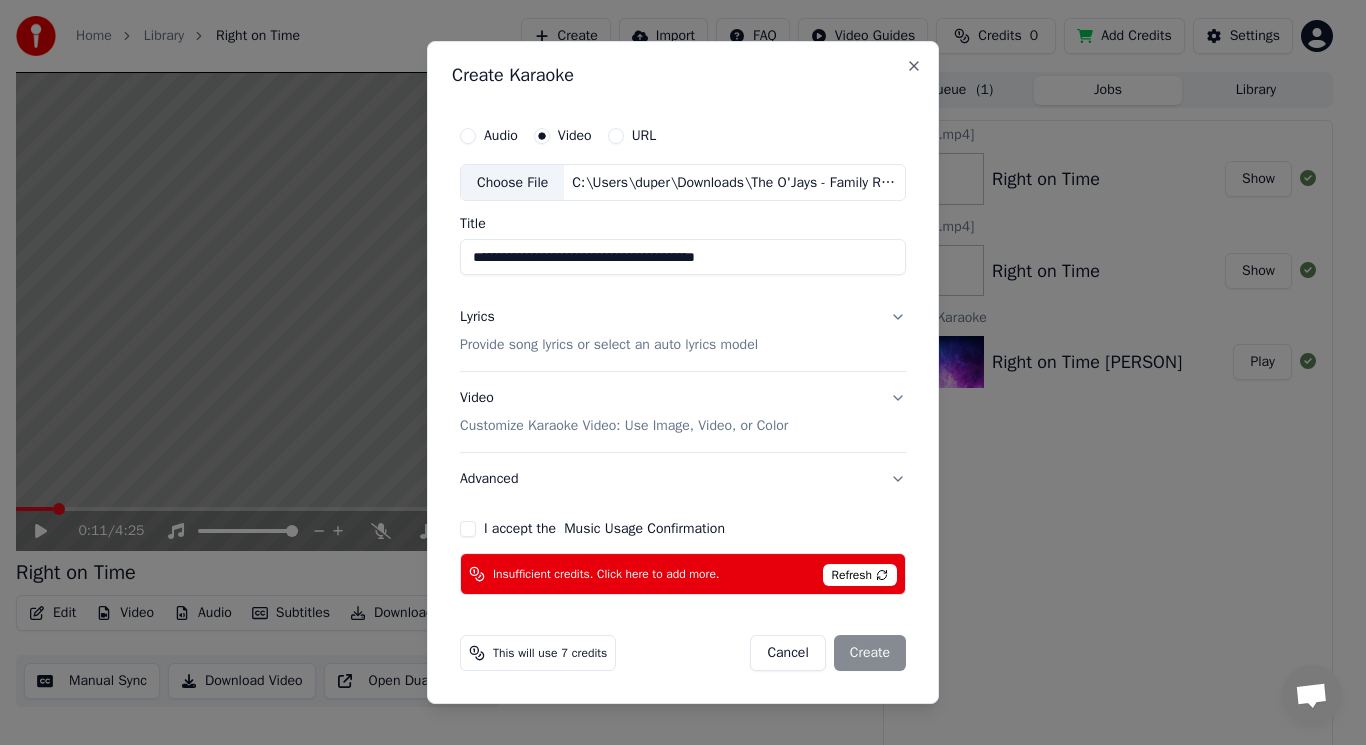 click on "Lyrics" at bounding box center [477, 318] 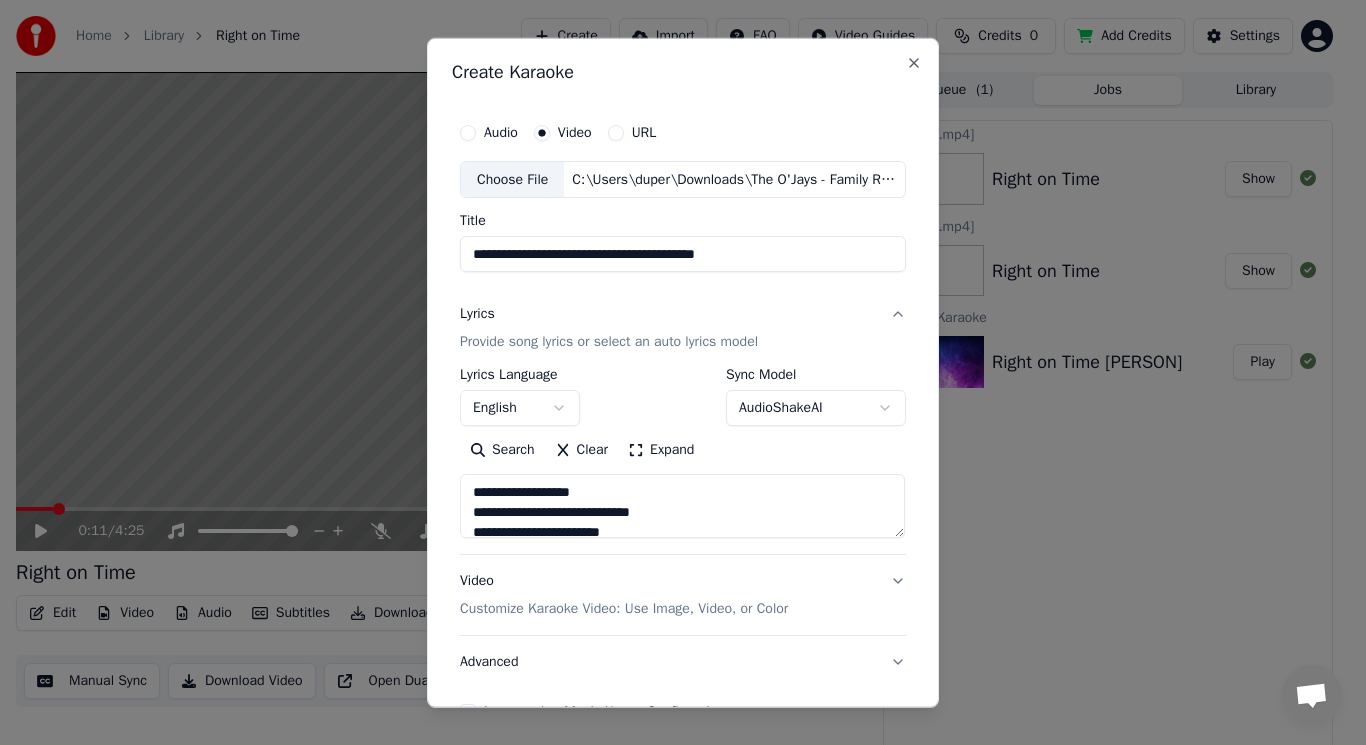 click at bounding box center [682, 506] 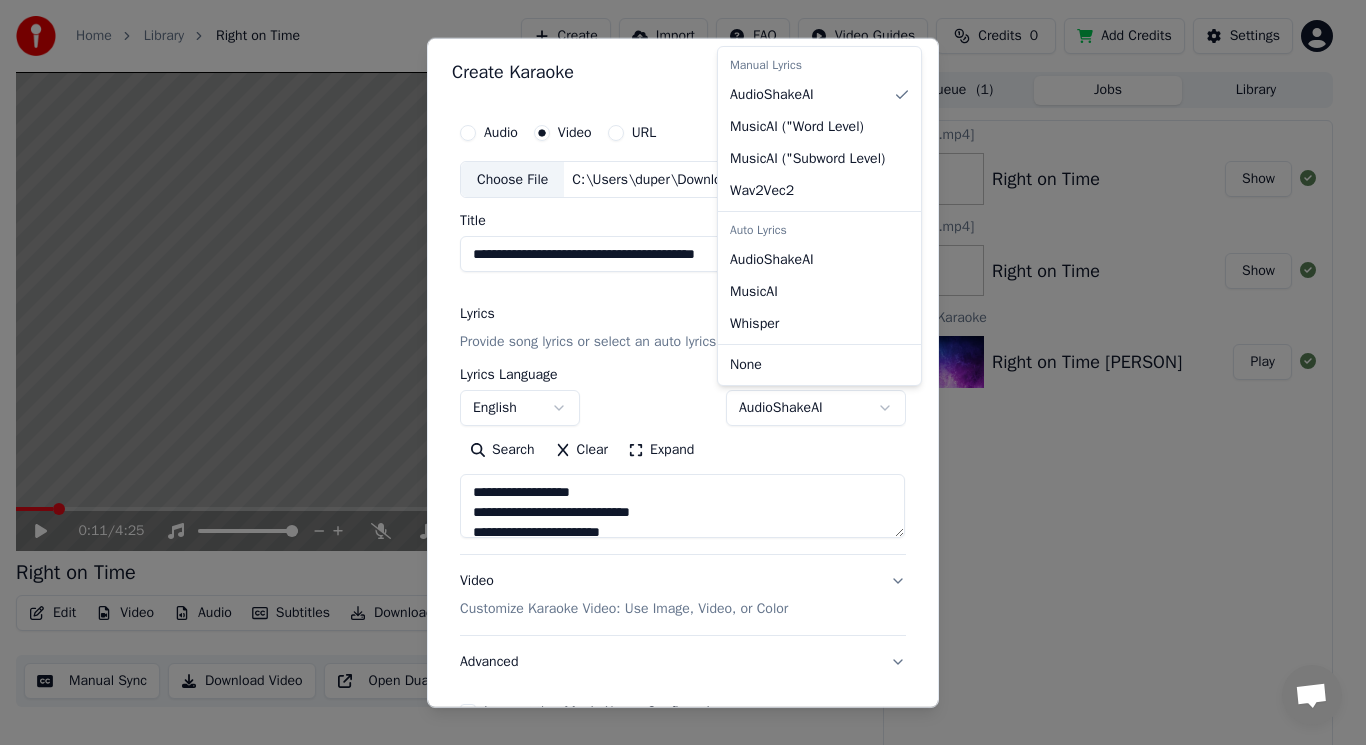 click on "Auto Lyrics" at bounding box center [819, 230] 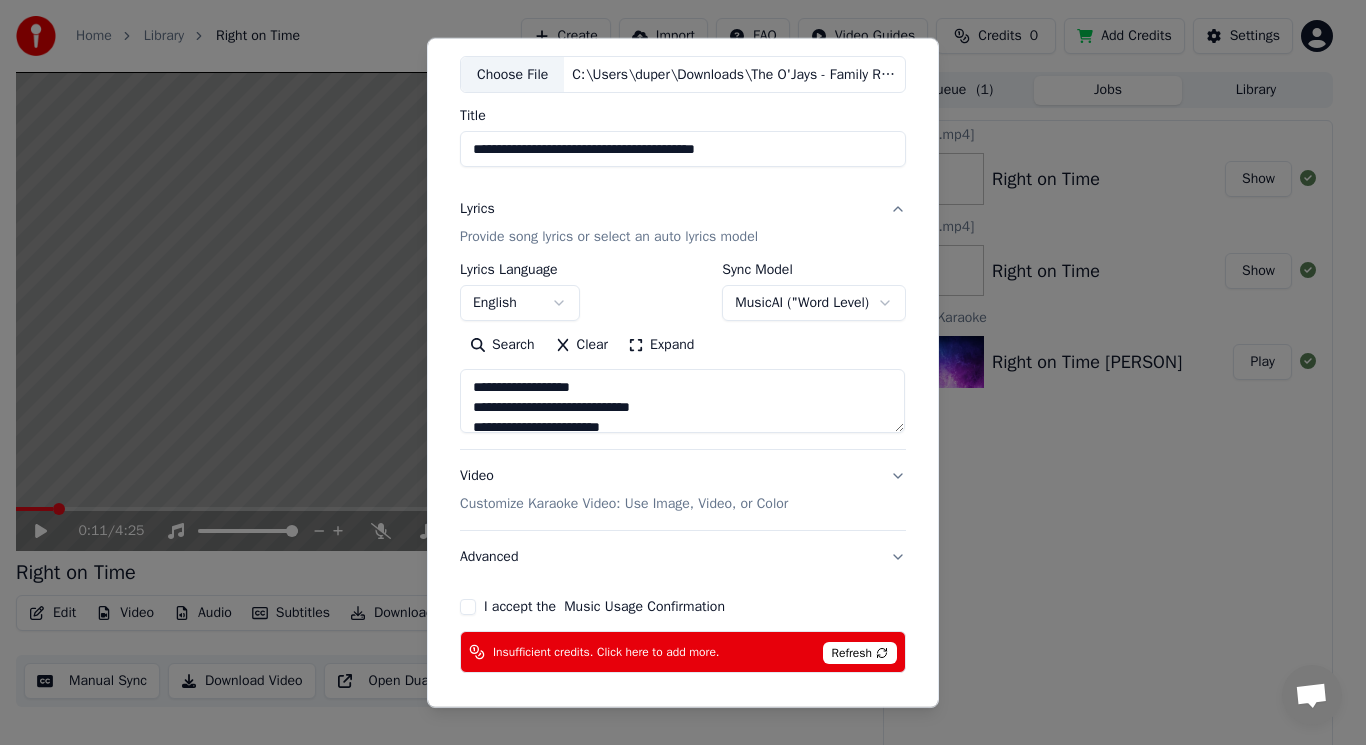 scroll, scrollTop: 179, scrollLeft: 0, axis: vertical 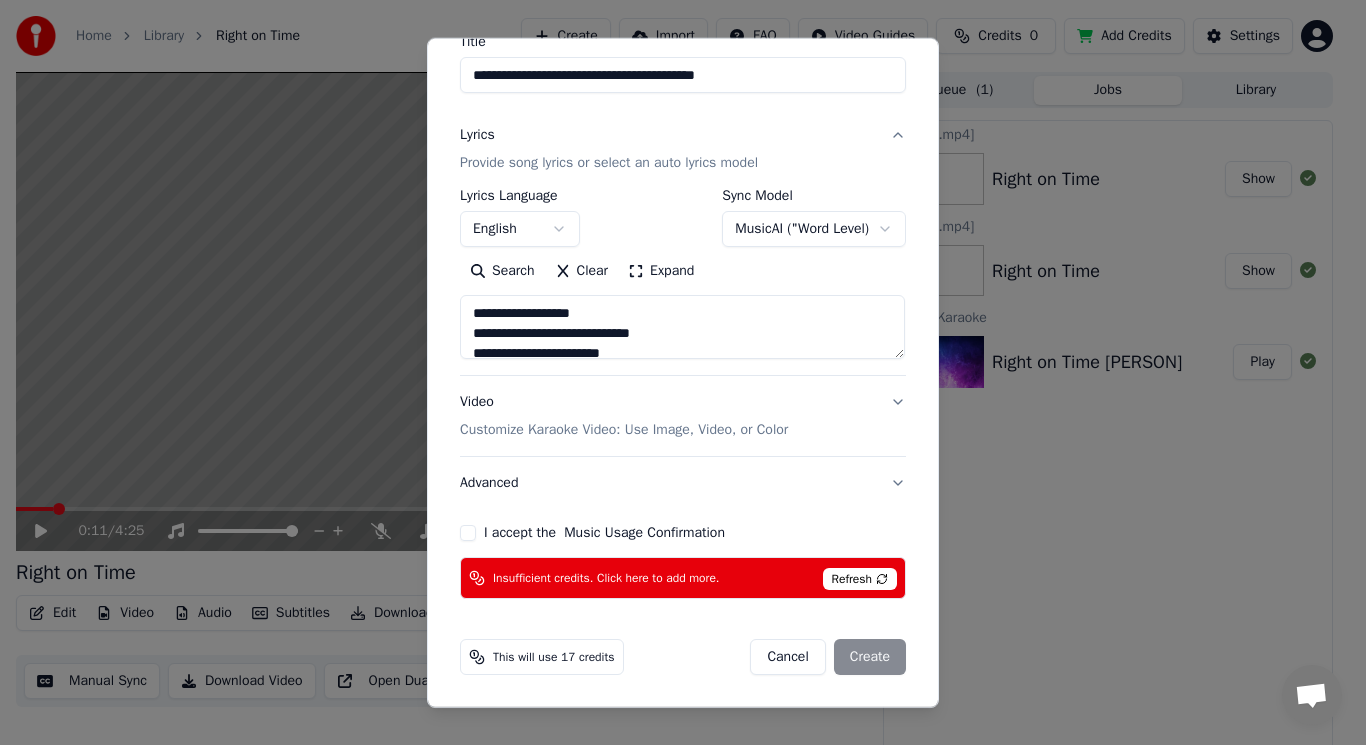 click on "I accept the   Music Usage Confirmation" at bounding box center [468, 533] 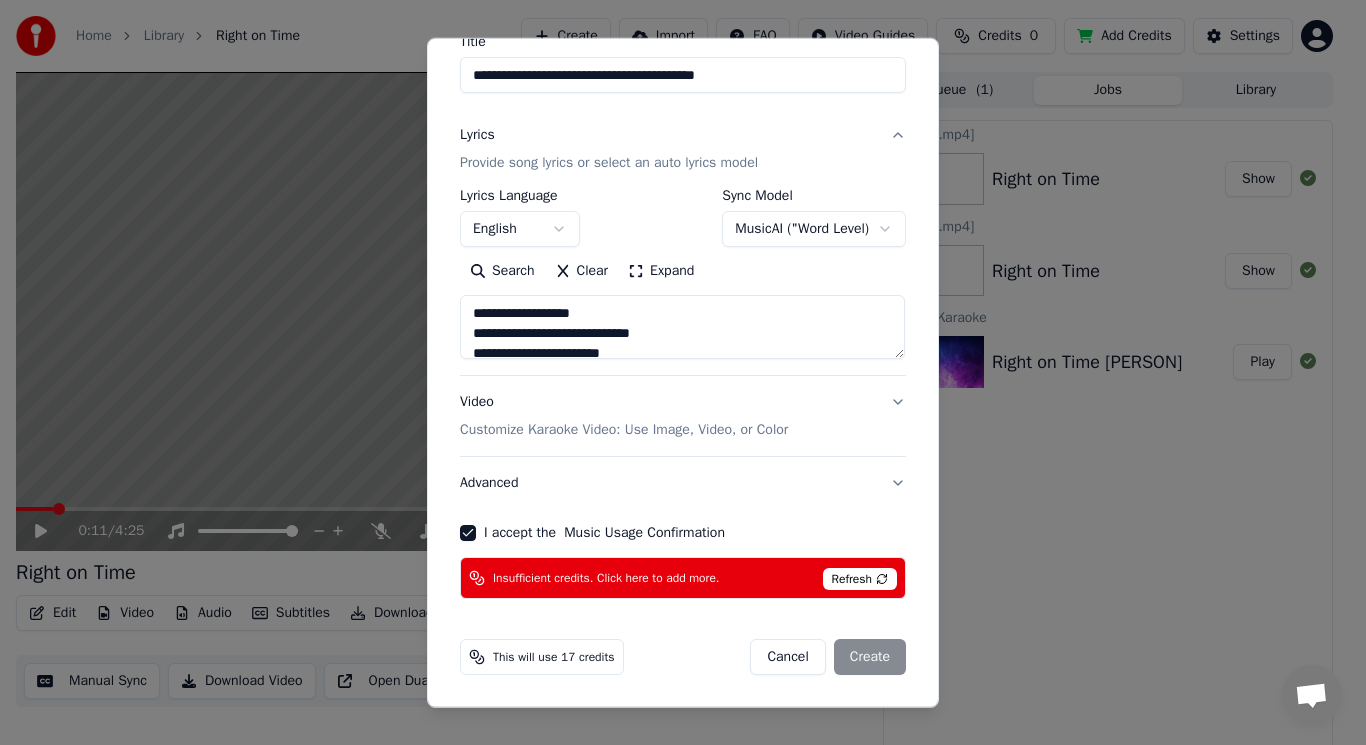 click on "This will use 17 credits" at bounding box center [554, 657] 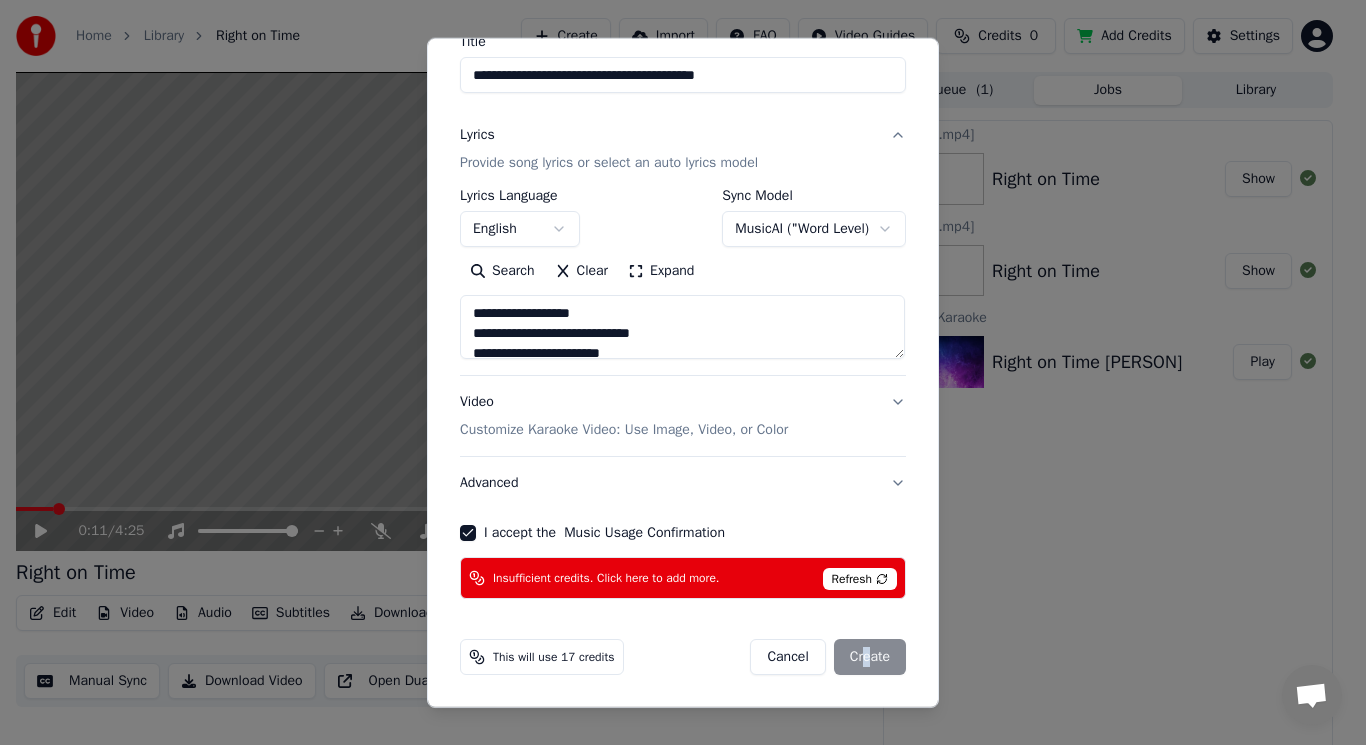 click on "Cancel Create" at bounding box center [828, 657] 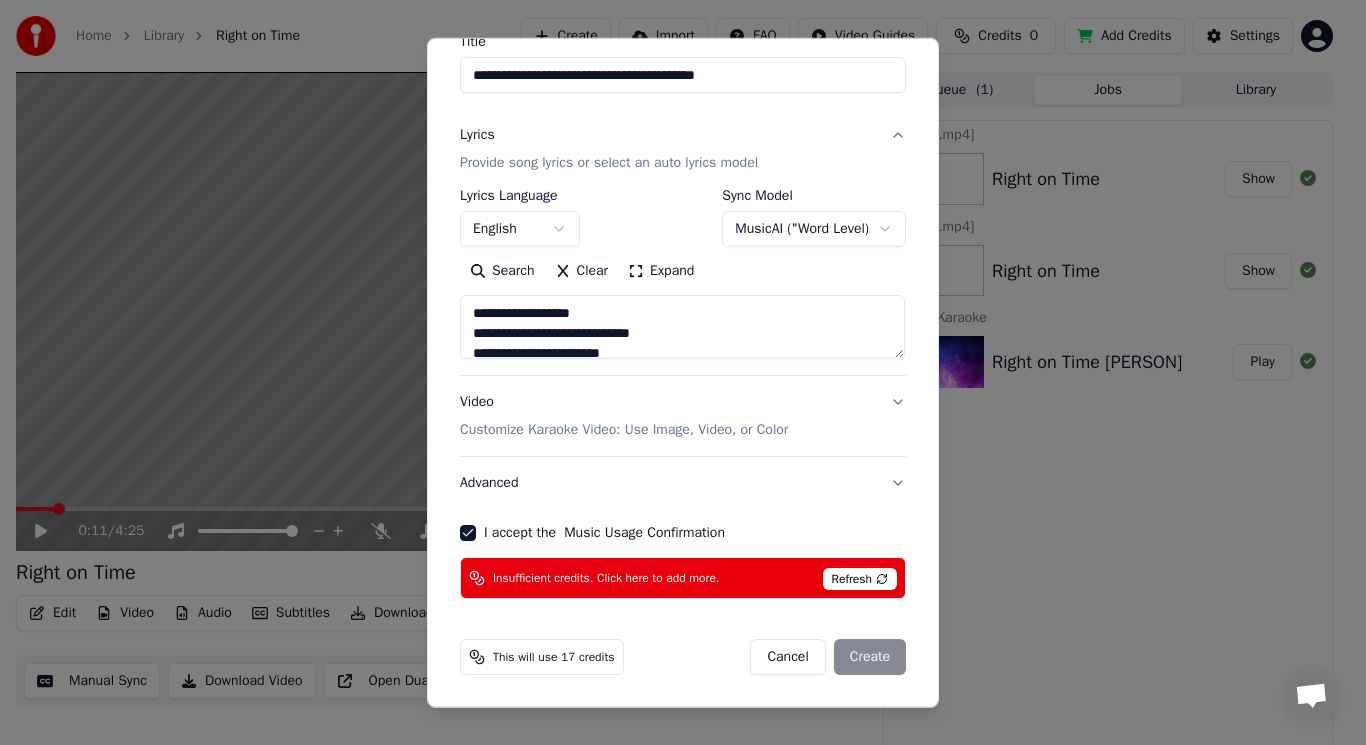 click on "Cancel Create" at bounding box center [828, 657] 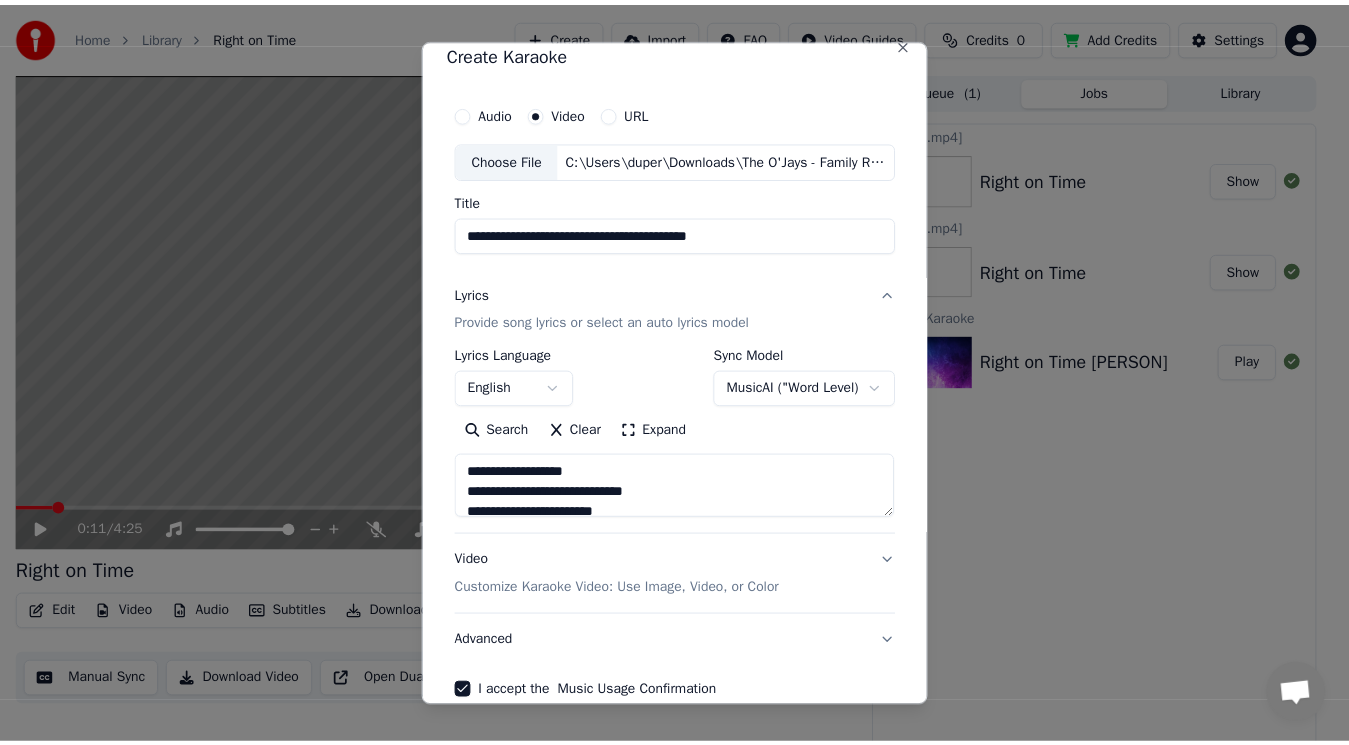 scroll, scrollTop: 0, scrollLeft: 0, axis: both 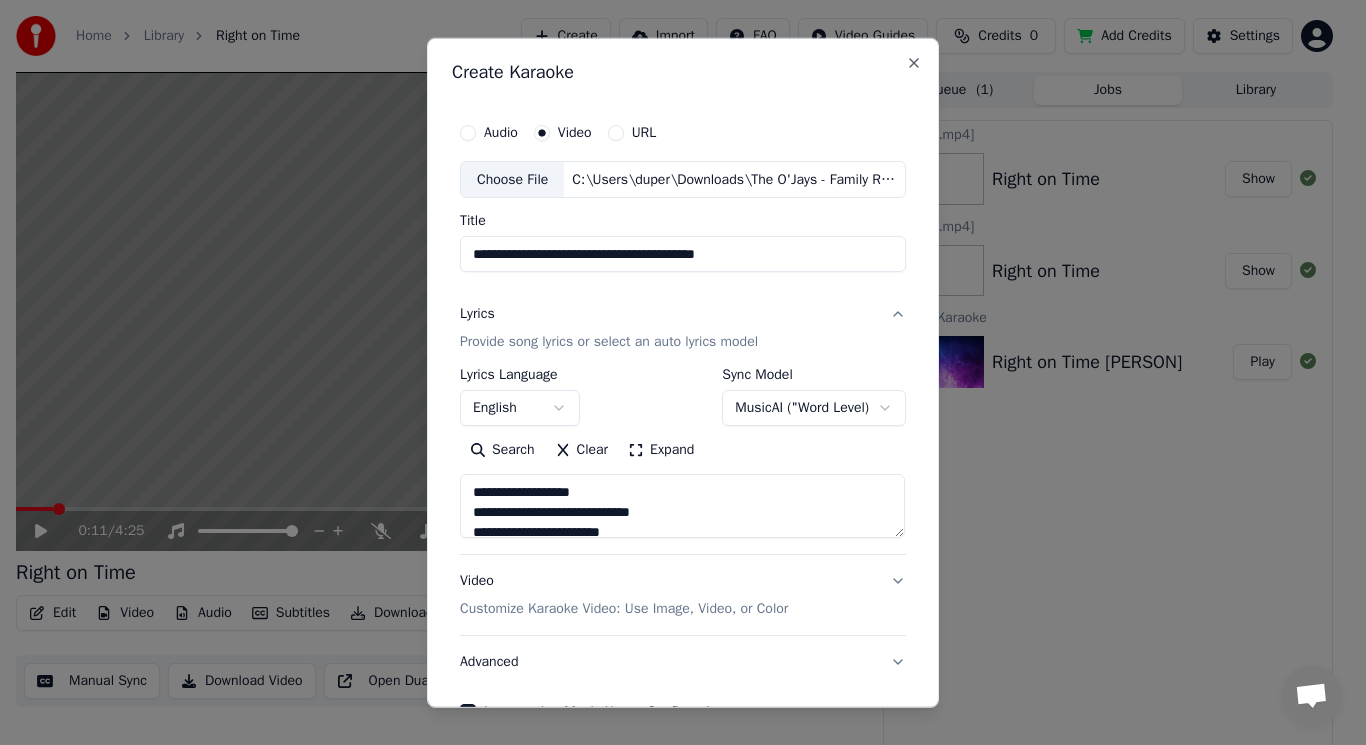 select on "**********" 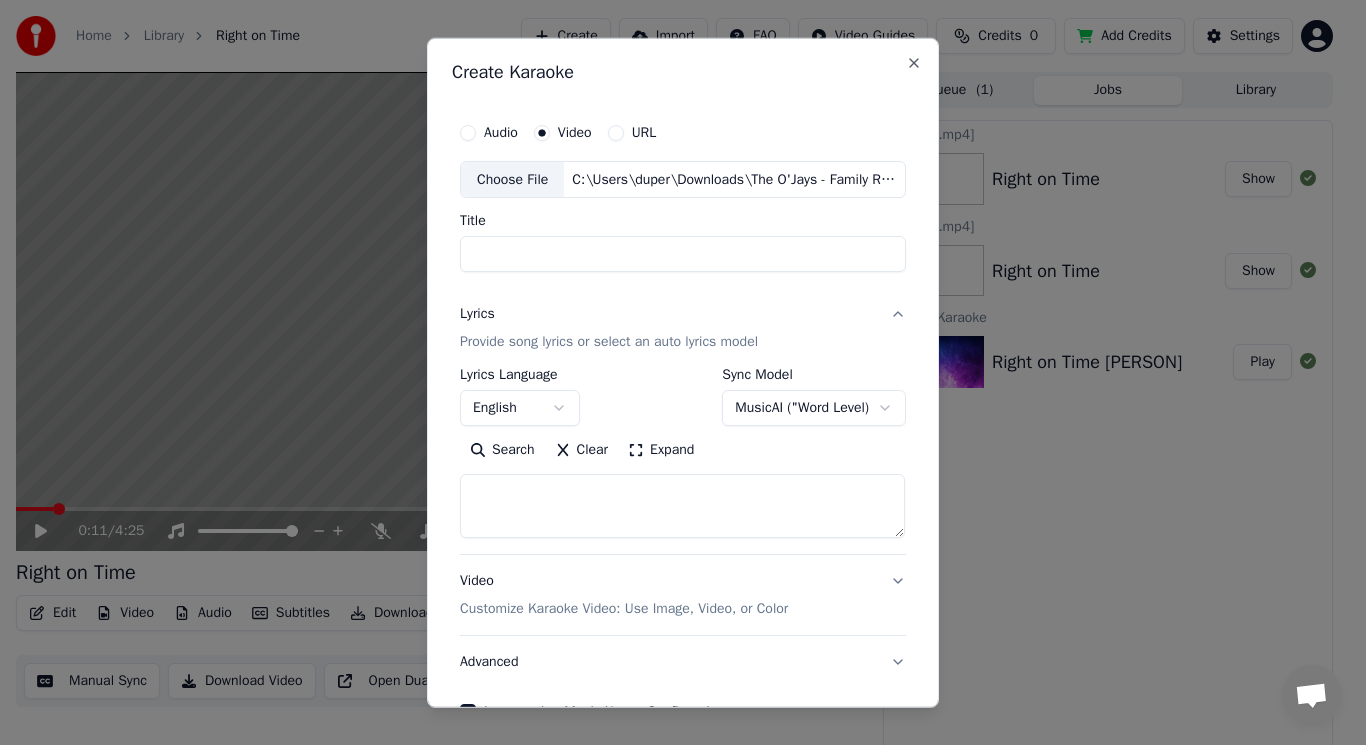 select 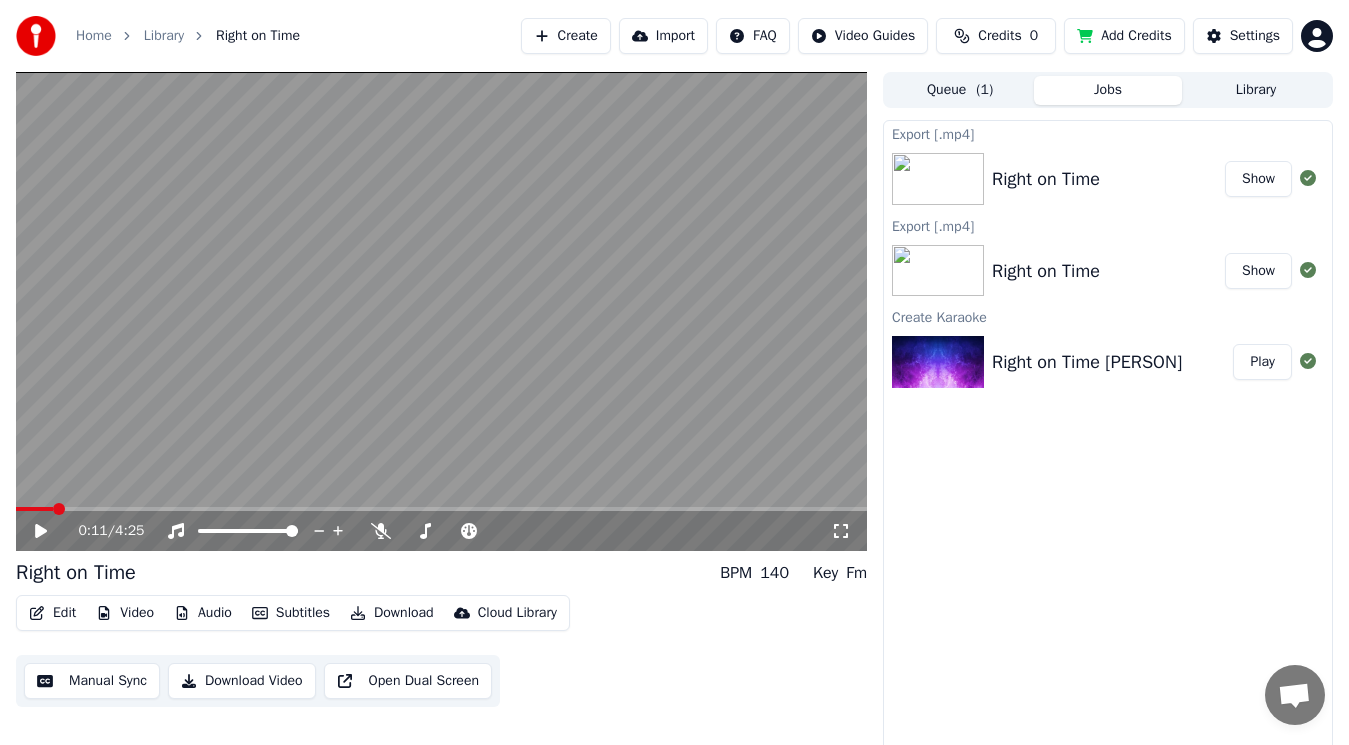 scroll, scrollTop: 8, scrollLeft: 0, axis: vertical 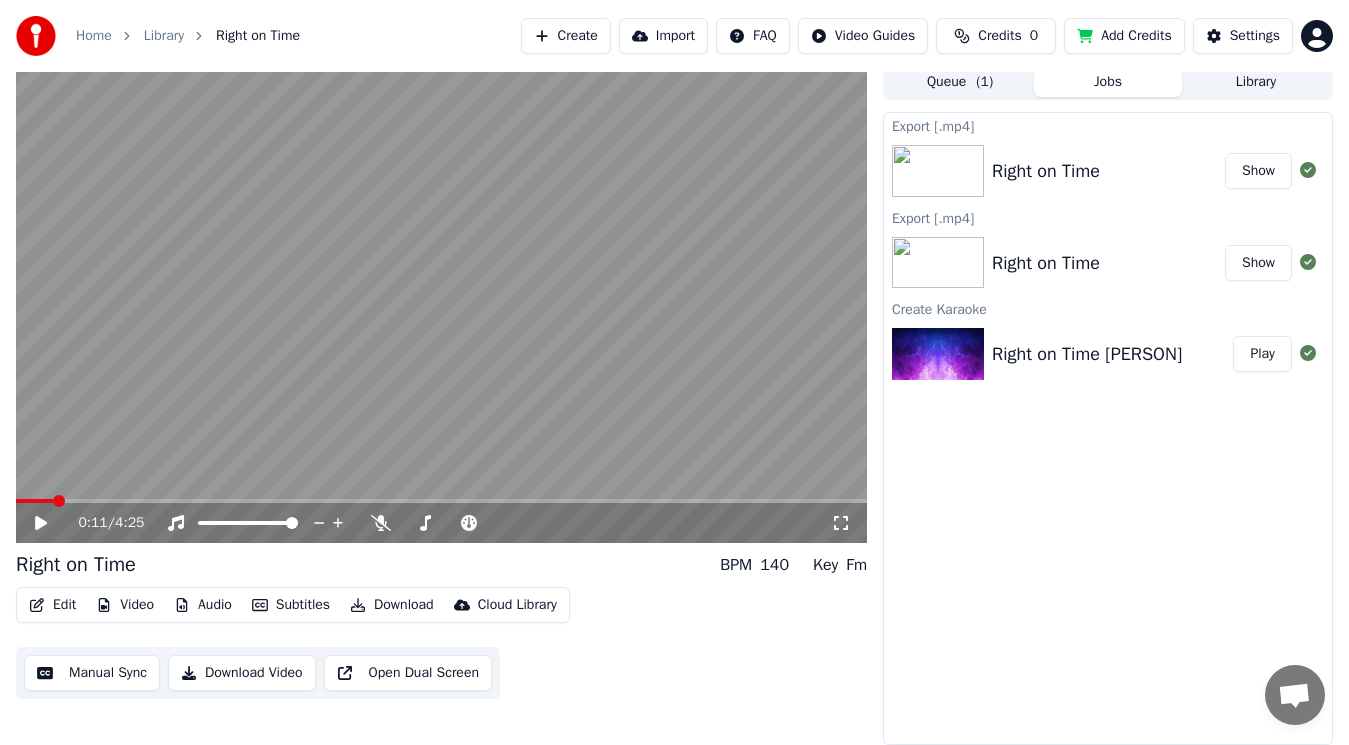 click on "Export [.mp4] Right on Time Show Export [.mp4] Right on Time Show Create Karaoke Right on Time Leela James Play" at bounding box center (1108, 428) 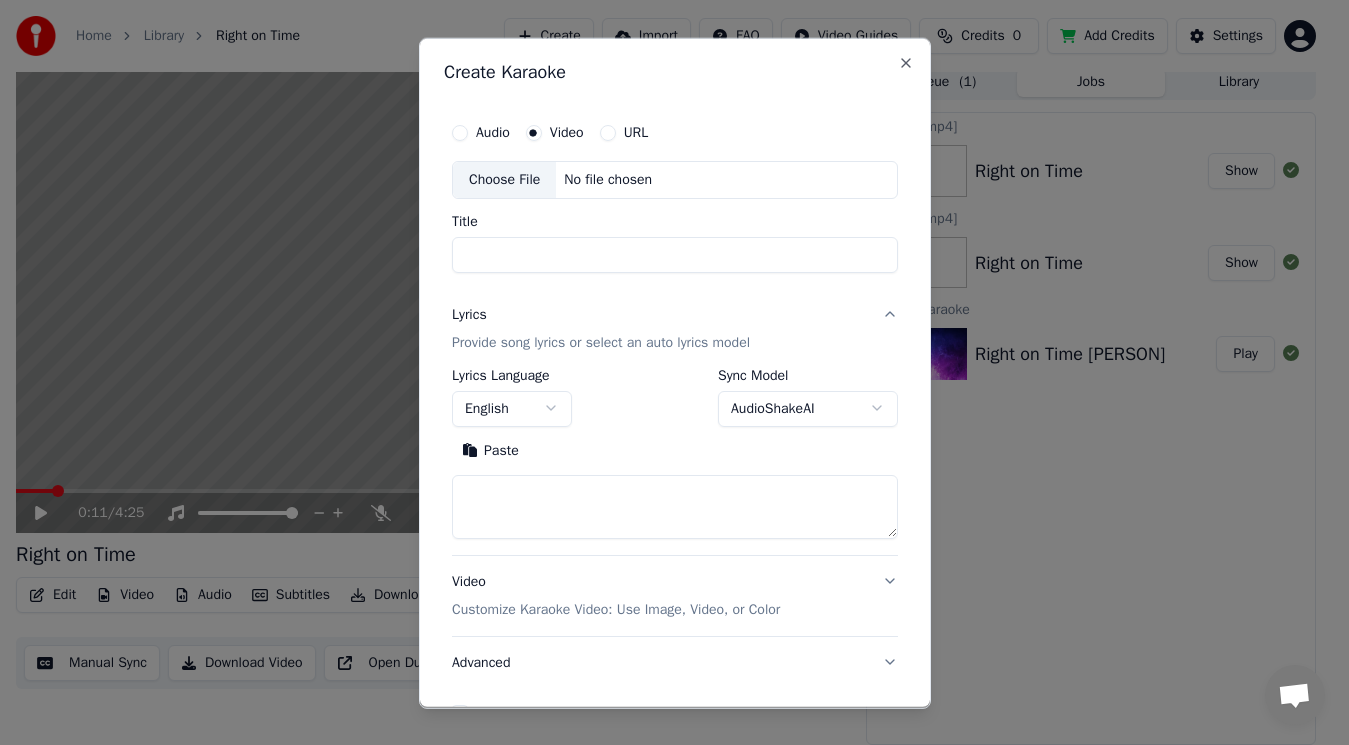 select 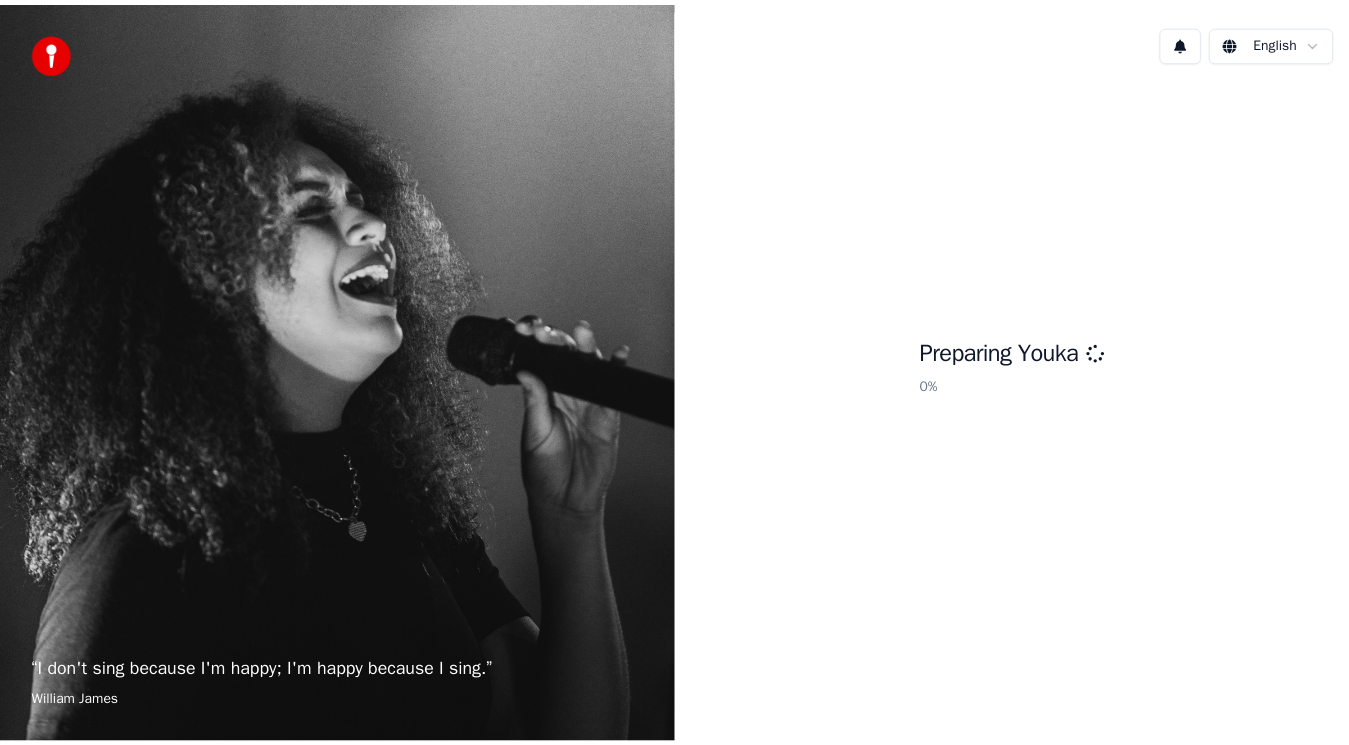 scroll, scrollTop: 0, scrollLeft: 0, axis: both 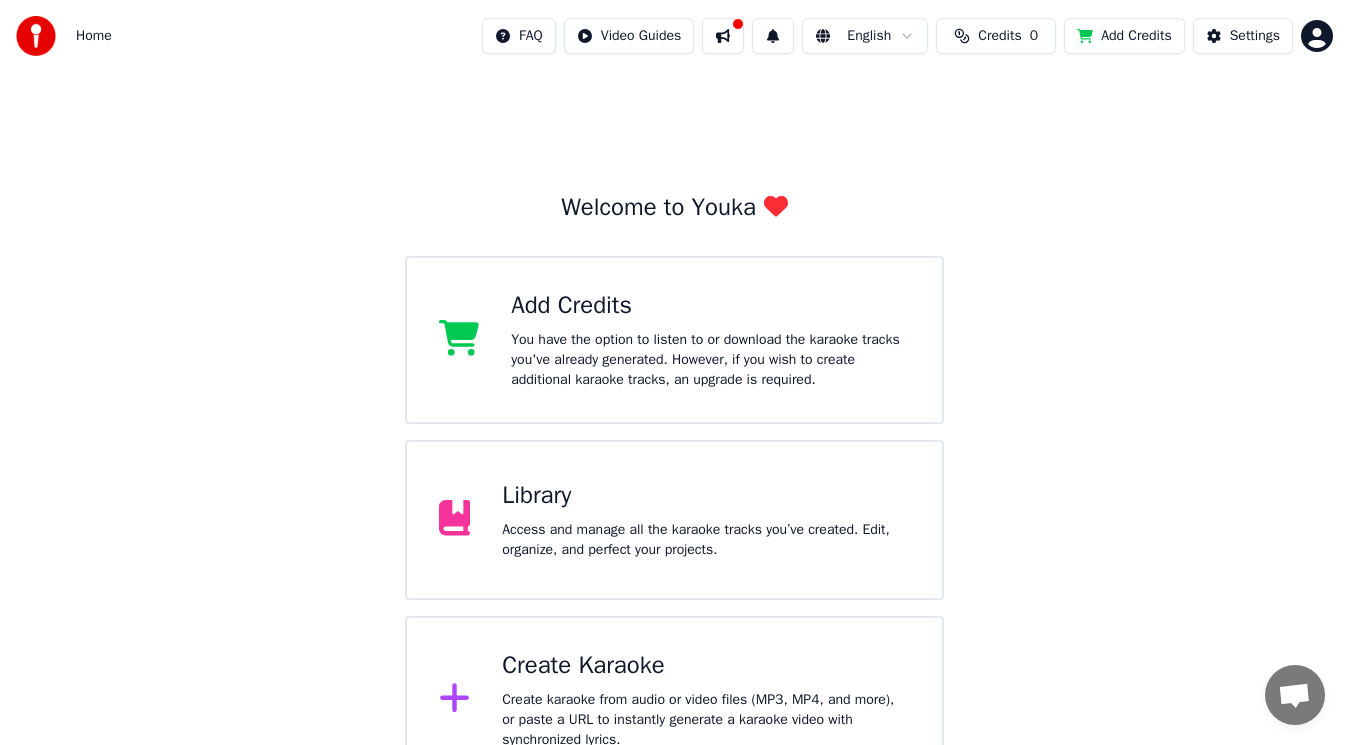 click on "Add Credits" at bounding box center (710, 306) 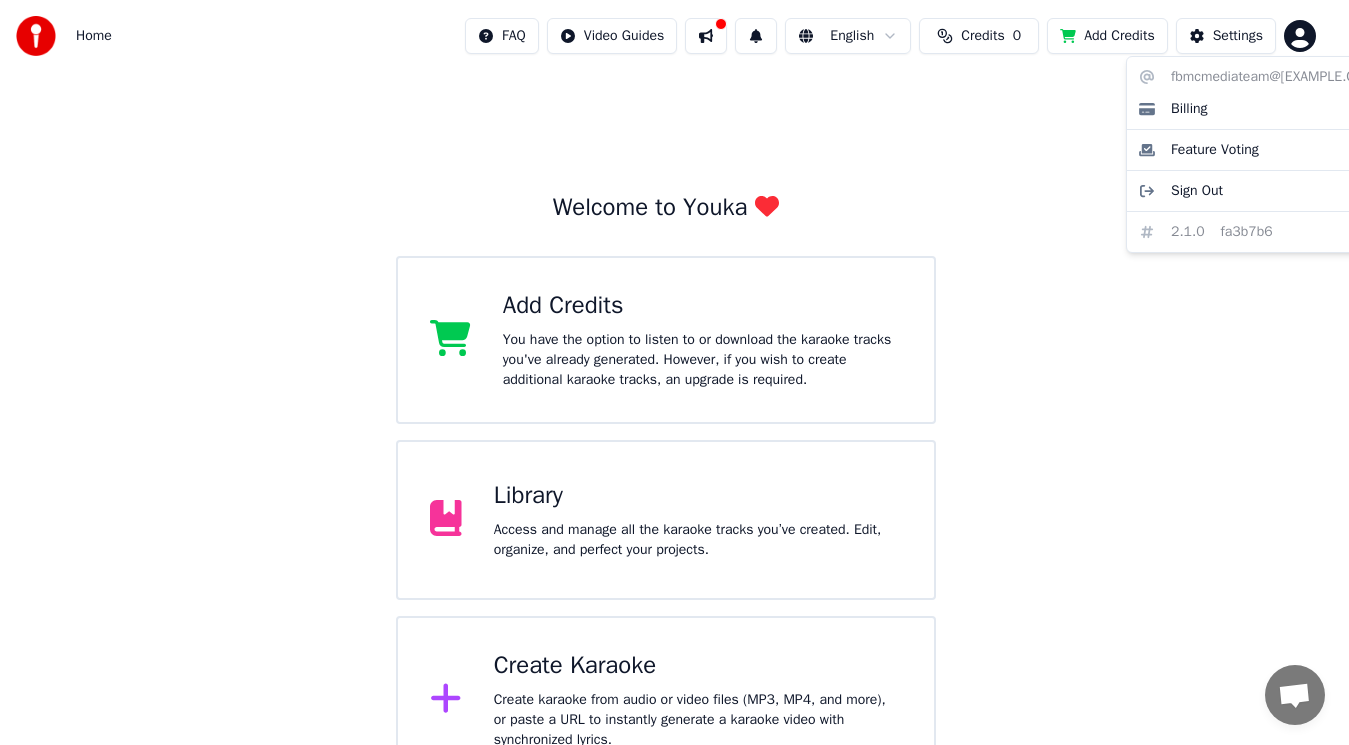 click on "Home FAQ Video Guides English Credits 0 Add Credits Settings Welcome to Youka Add Credits You have the option to listen to or download the karaoke tracks you've already generated. However, if you wish to create additional karaoke tracks, an upgrade is required. Library Access and manage all the karaoke tracks you’ve created. Edit, organize, and perfect your projects. Create Karaoke Create karaoke from audio or video files (MP3, MP4, and more), or paste a URL to instantly generate a karaoke video with synchronized lyrics. Please upgrade to the latest version Your version of Youka is outdated. Please backup your library and your settings (Settings > Danger Zone > Export Settings) and upgrade to the latest version to continue using Youka. fbmcmediateam@[EXAMPLE.COM] Billing Feature Voting Sign Out 2.1.0 fa3b7b6" at bounding box center (674, 484) 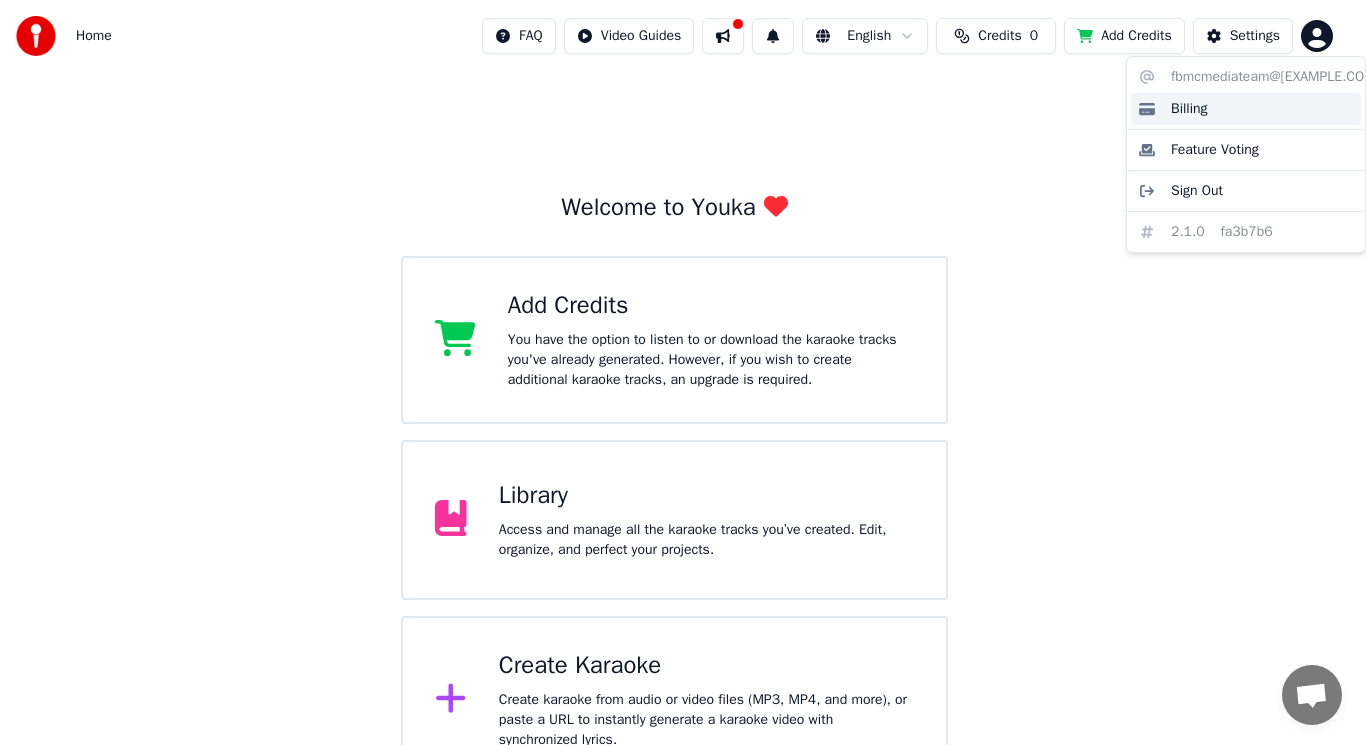 click on "Billing" at bounding box center [1189, 109] 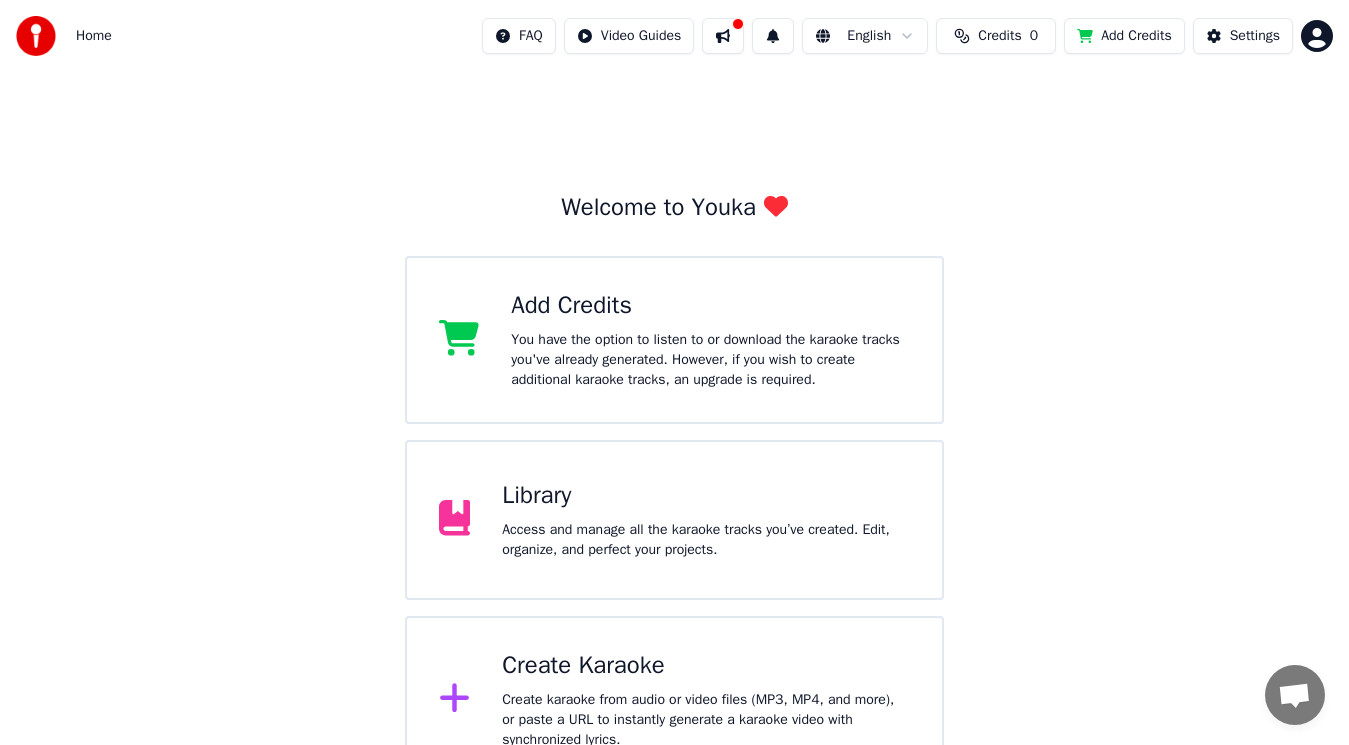 click on "Home FAQ Video Guides English Credits 0 Add Credits Settings Welcome to Youka Add Credits You have the option to listen to or download the karaoke tracks you've already generated. However, if you wish to create additional karaoke tracks, an upgrade is required. Library Access and manage all the karaoke tracks you’ve created. Edit, organize, and perfect your projects. Create Karaoke Create karaoke from audio or video files (MP3, MP4, and more), or paste a URL to instantly generate a karaoke video with synchronized lyrics. Please upgrade to the latest version Your version of Youka is outdated. Please backup your library and your settings (Settings > Danger Zone > Export Settings) and upgrade to the latest version to continue using Youka." at bounding box center (674, 484) 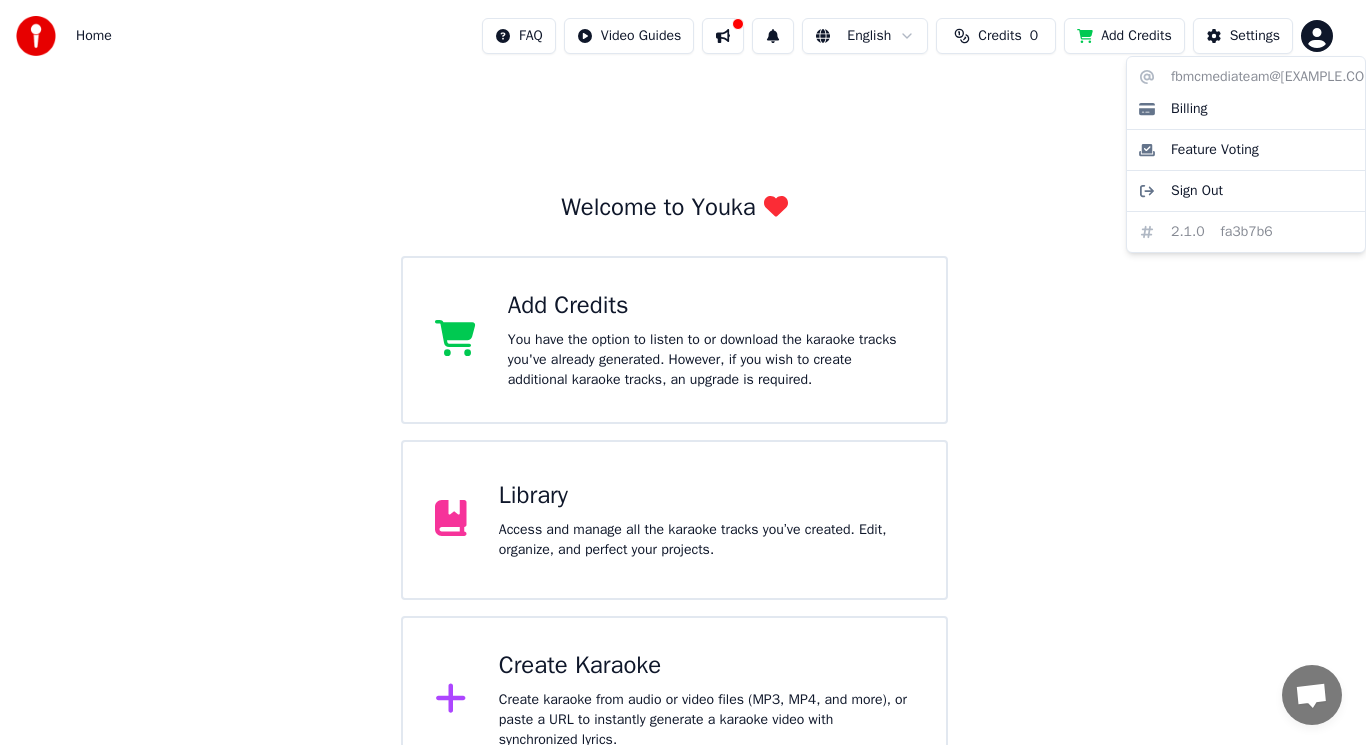 click on "fbmcmediateam@[EXAMPLE.COM] Billing Feature Voting Sign Out 2.1.0 fa3b7b6" at bounding box center (1246, 154) 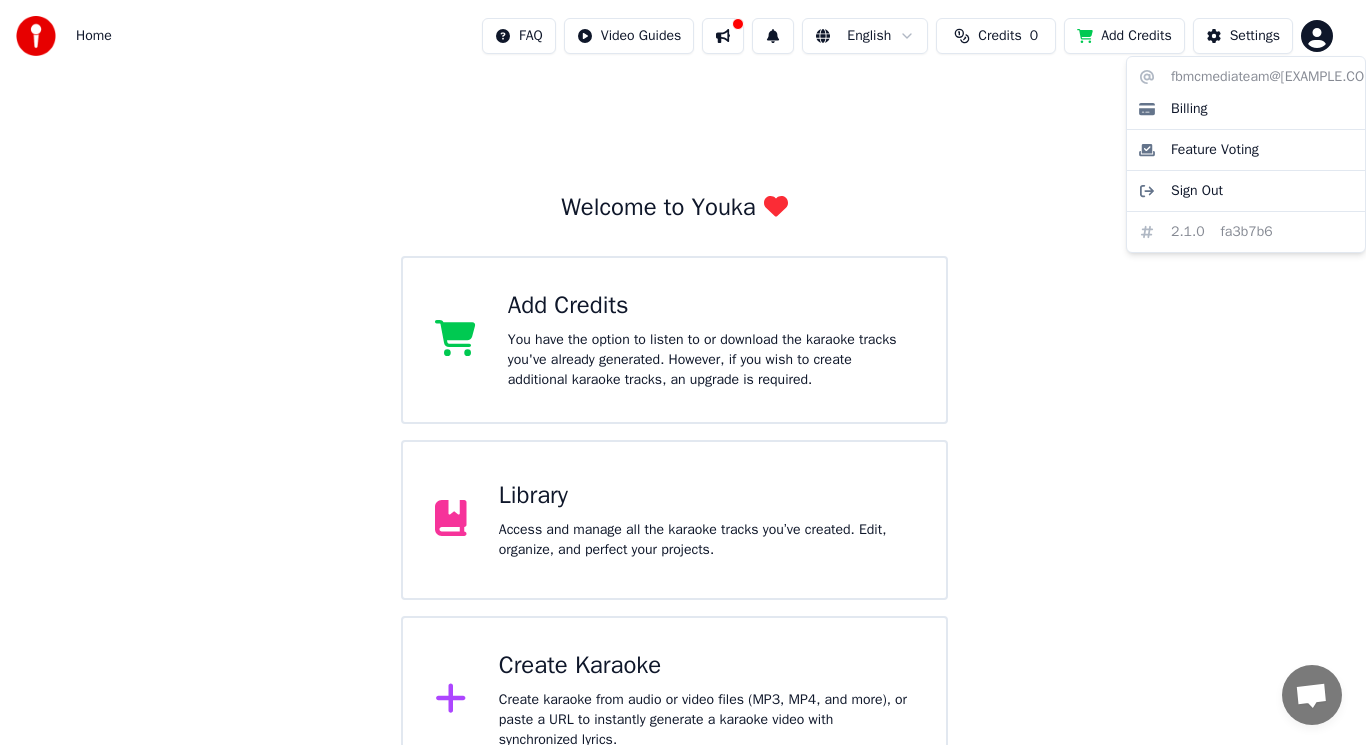 click on "Home FAQ Video Guides English Credits 0 Add Credits Settings Welcome to Youka Add Credits You have the option to listen to or download the karaoke tracks you've already generated. However, if you wish to create additional karaoke tracks, an upgrade is required. Library Access and manage all the karaoke tracks you’ve created. Edit, organize, and perfect your projects. Create Karaoke Create karaoke from audio or video files (MP3, MP4, and more), or paste a URL to instantly generate a karaoke video with synchronized lyrics. Please upgrade to the latest version Your version of Youka is outdated. Please backup your library and your settings (Settings > Danger Zone > Export Settings) and upgrade to the latest version to continue using Youka. fbmcmediateam@[EXAMPLE.COM] Billing Feature Voting Sign Out 2.1.0 fa3b7b6" at bounding box center (683, 484) 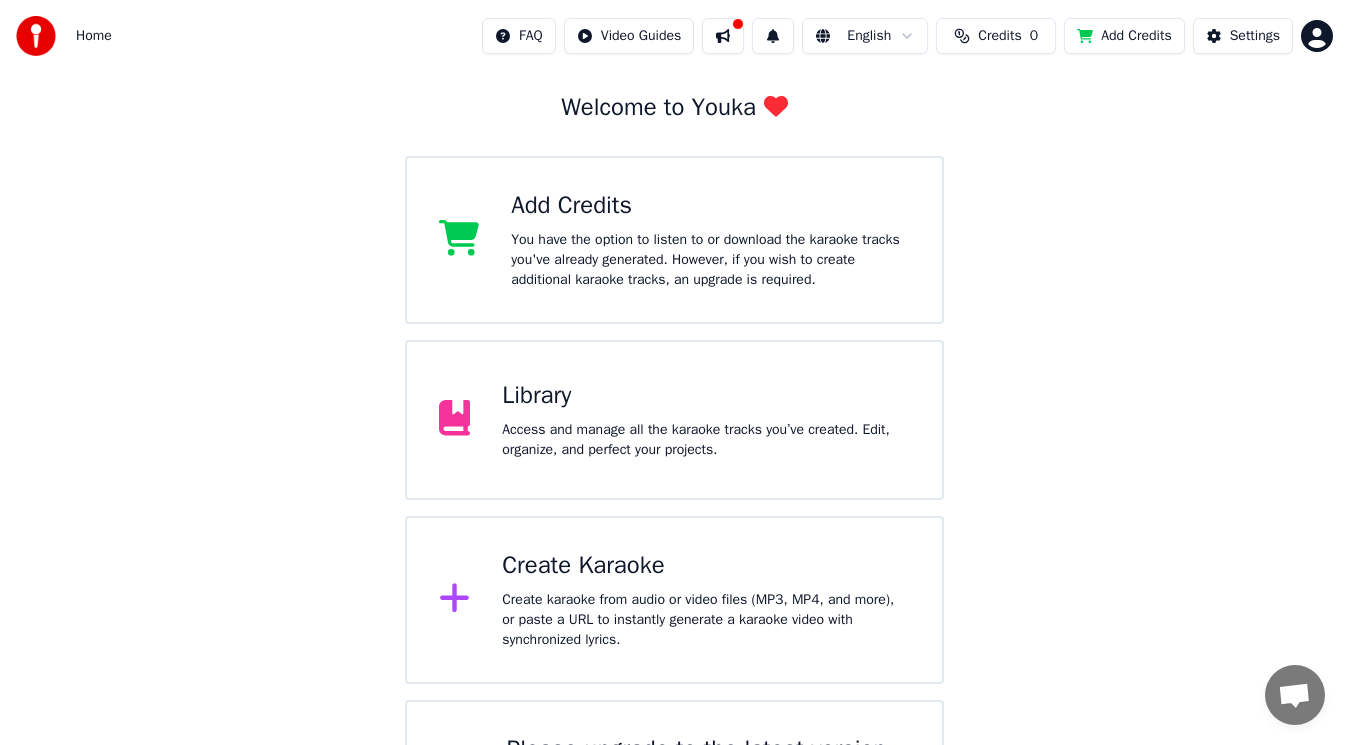 click on "Library" at bounding box center (706, 396) 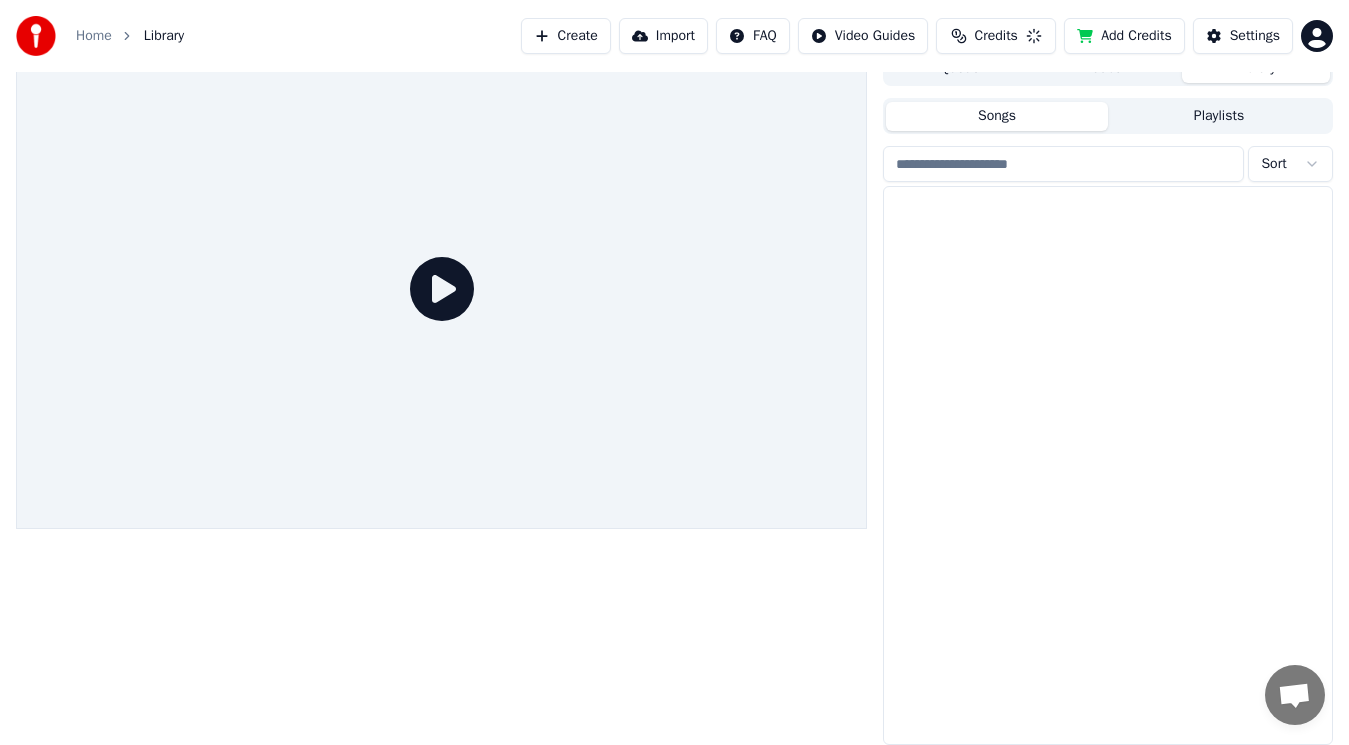 scroll, scrollTop: 22, scrollLeft: 0, axis: vertical 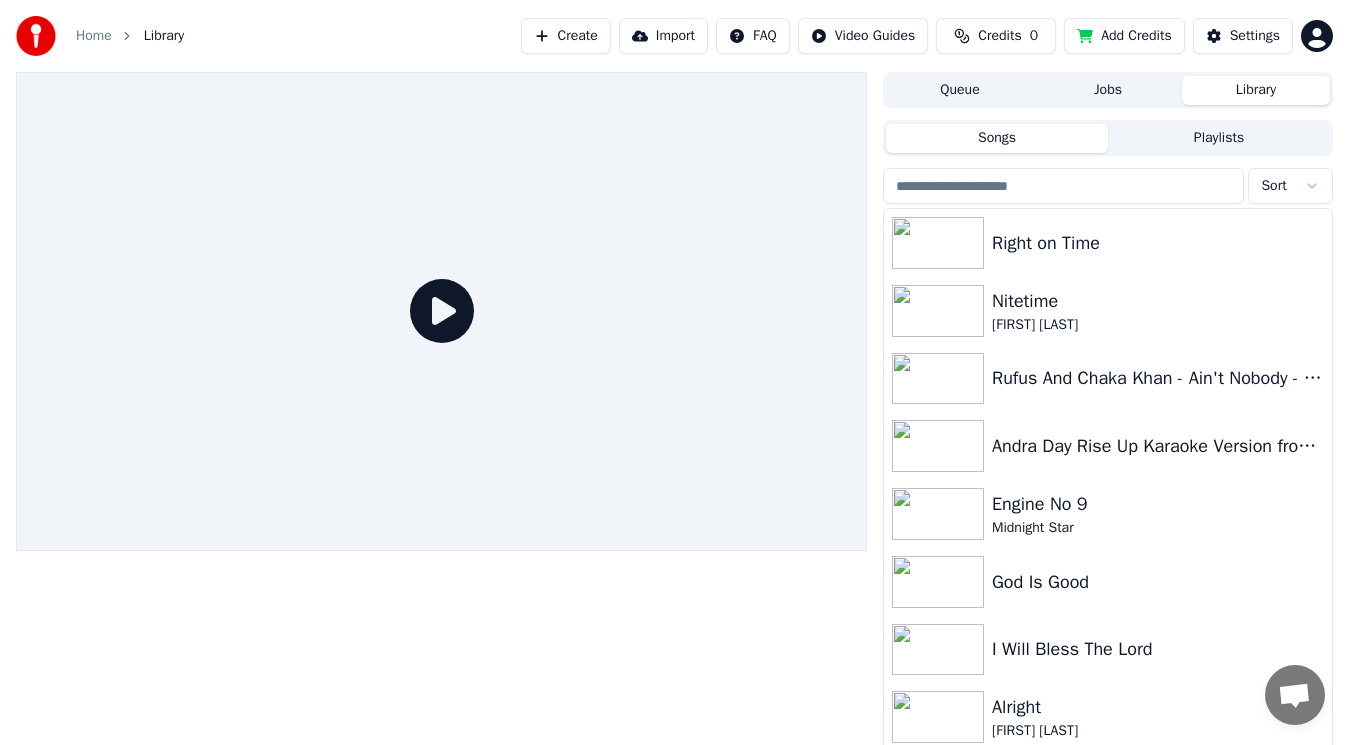 click on "Create" at bounding box center (566, 36) 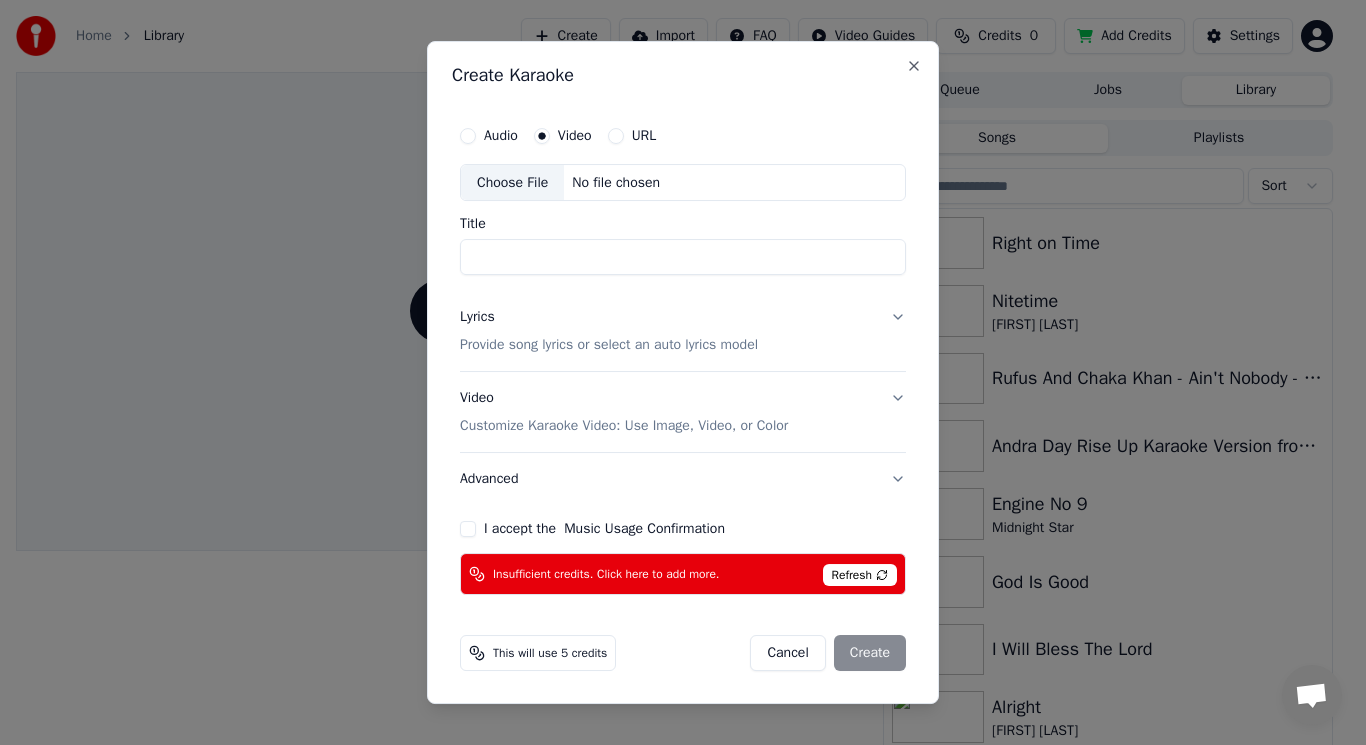 click on "Choose File" at bounding box center (512, 183) 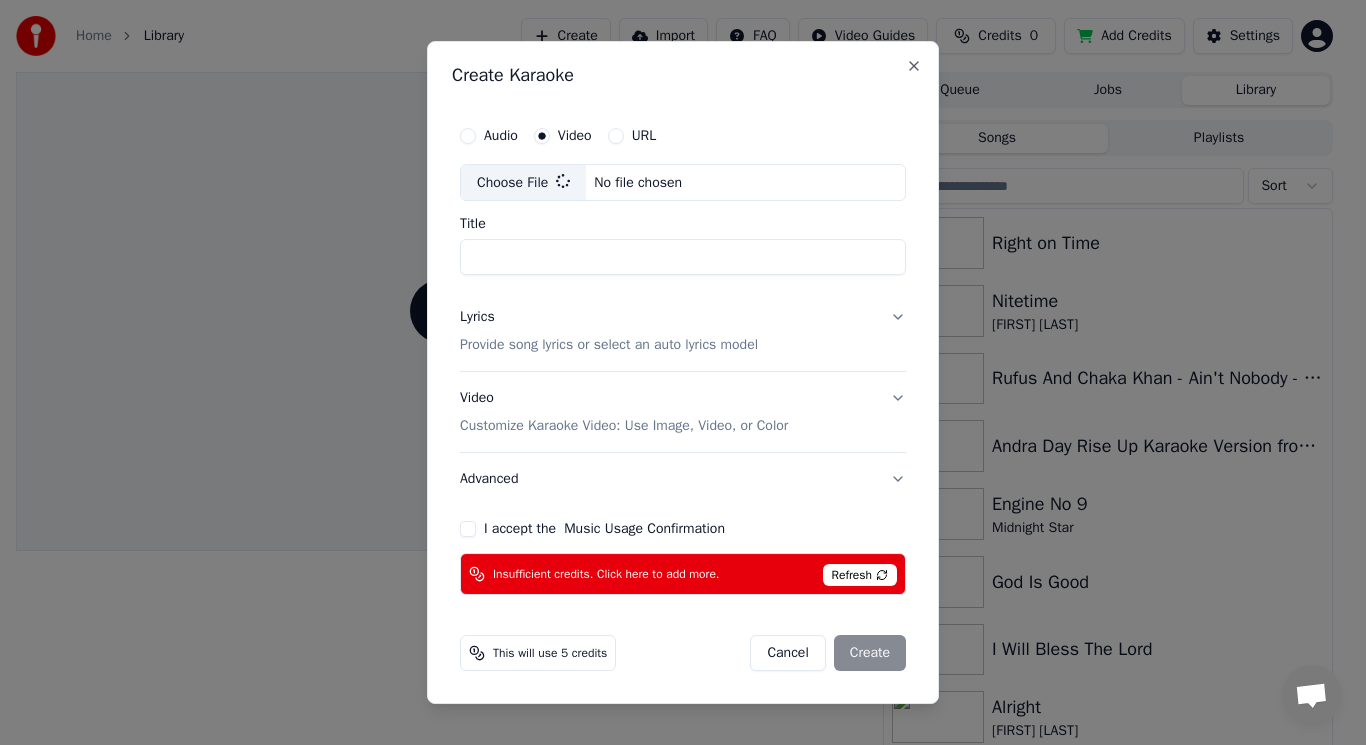 type on "**********" 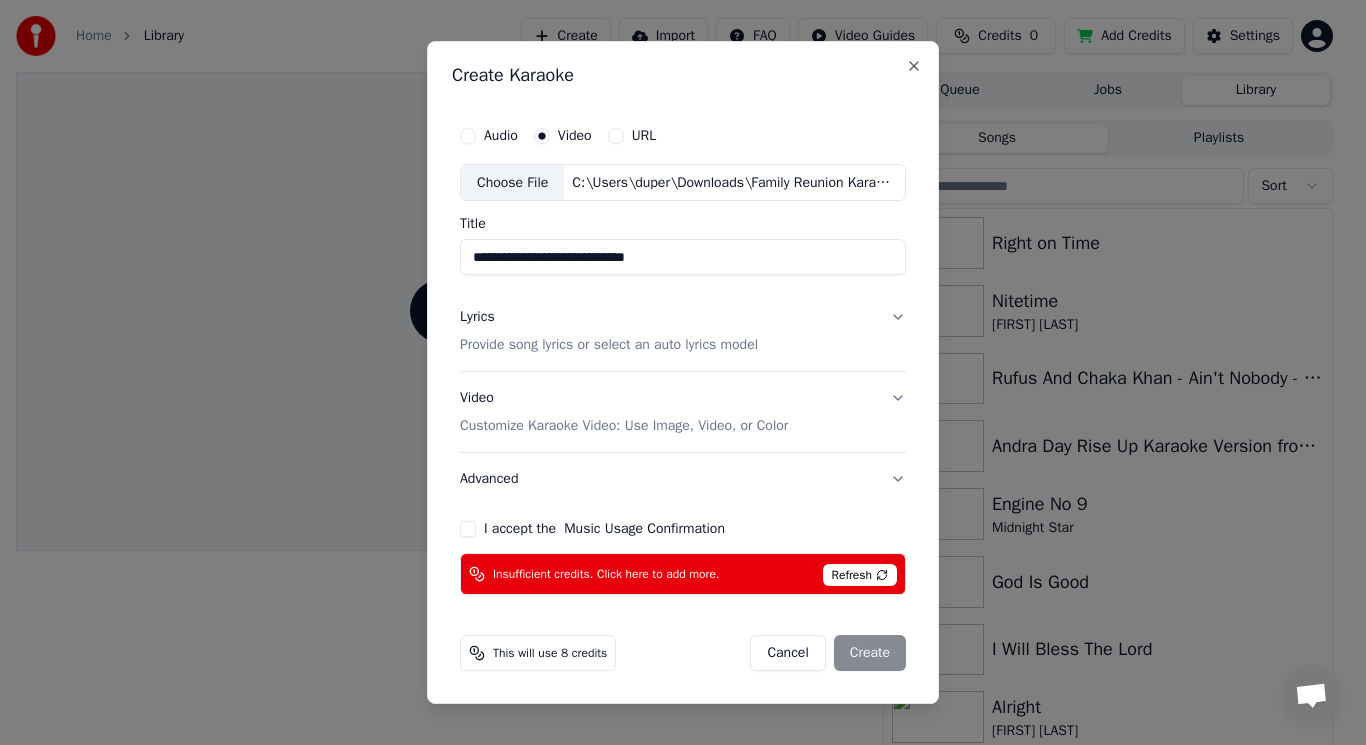 click on "Lyrics" at bounding box center (477, 318) 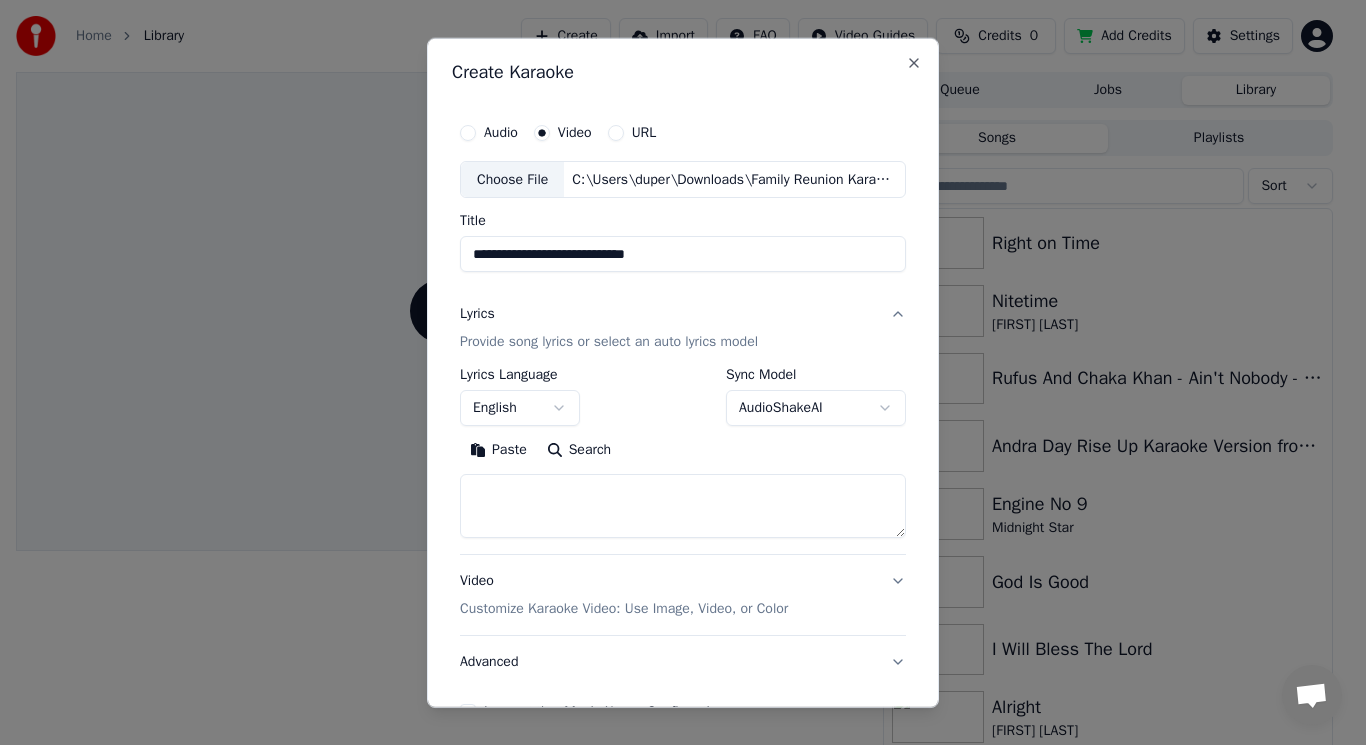 click on "Search" at bounding box center (579, 450) 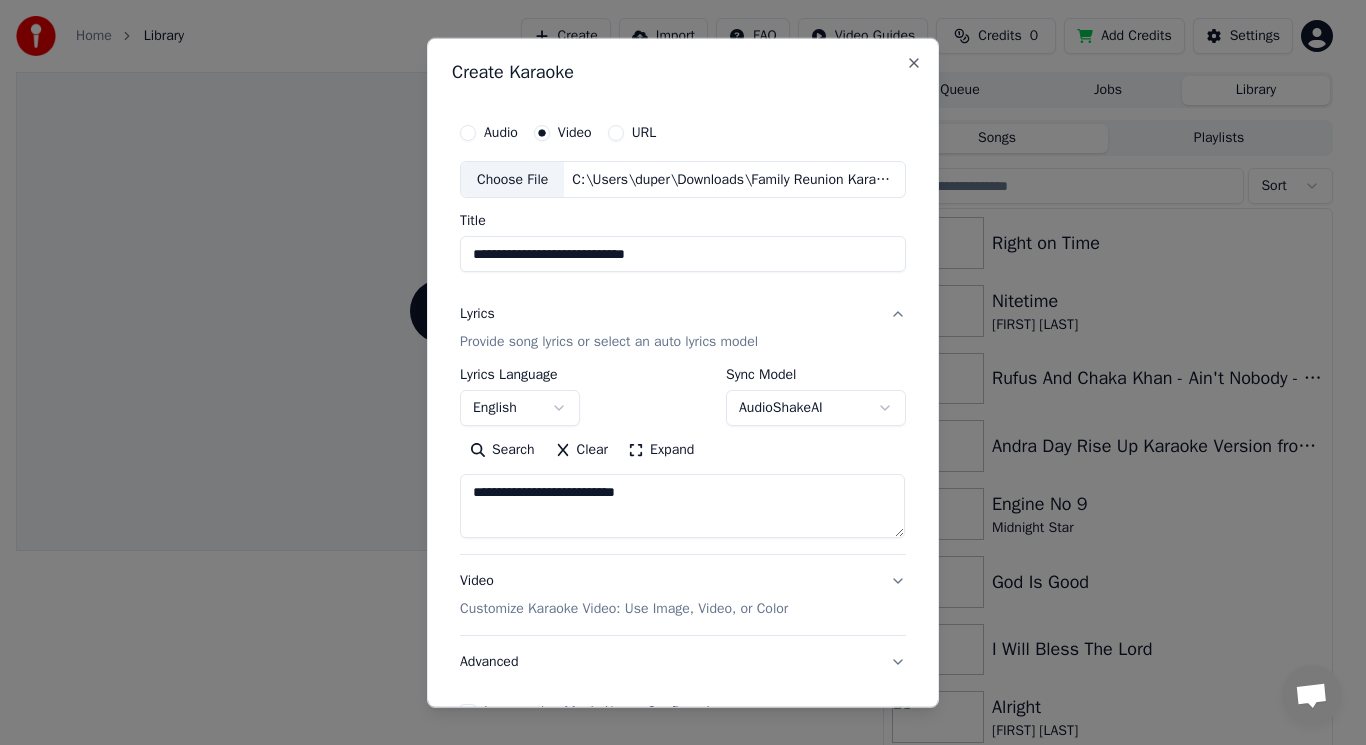 click on "**********" at bounding box center (682, 506) 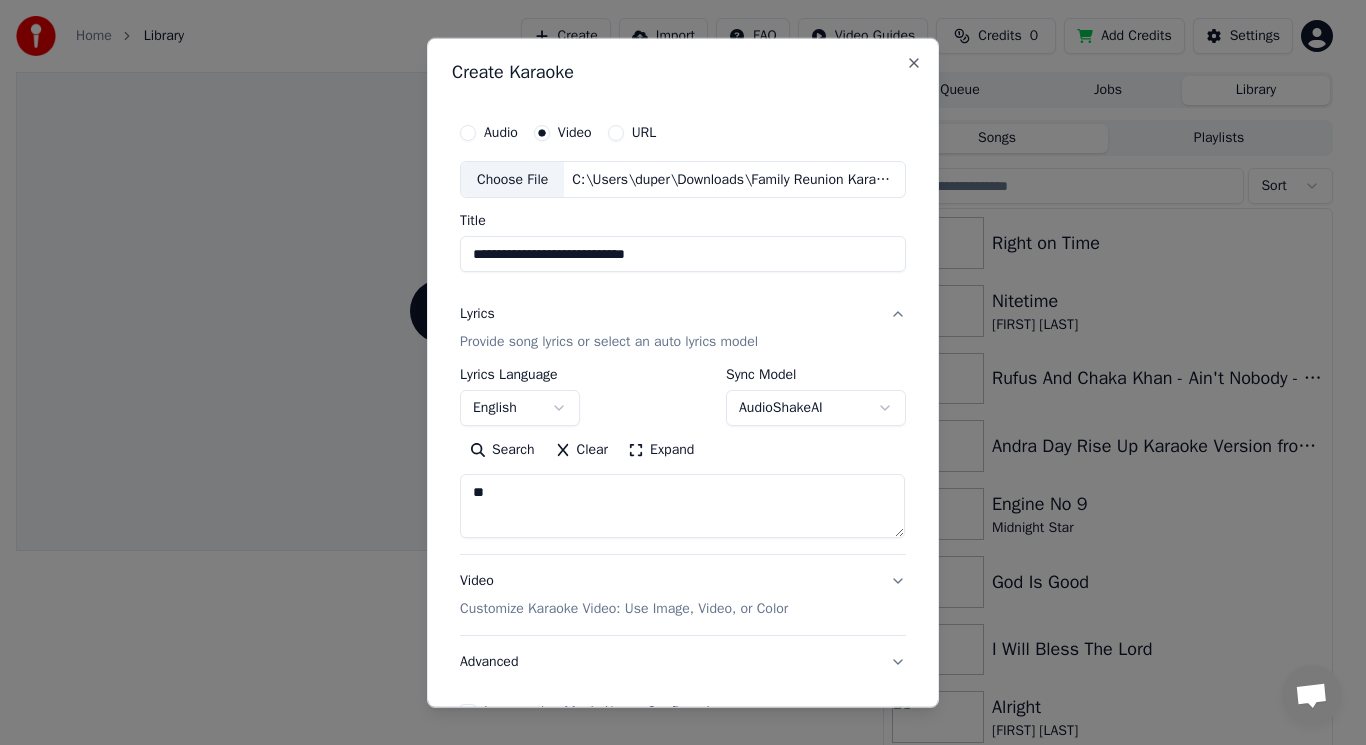 type on "*" 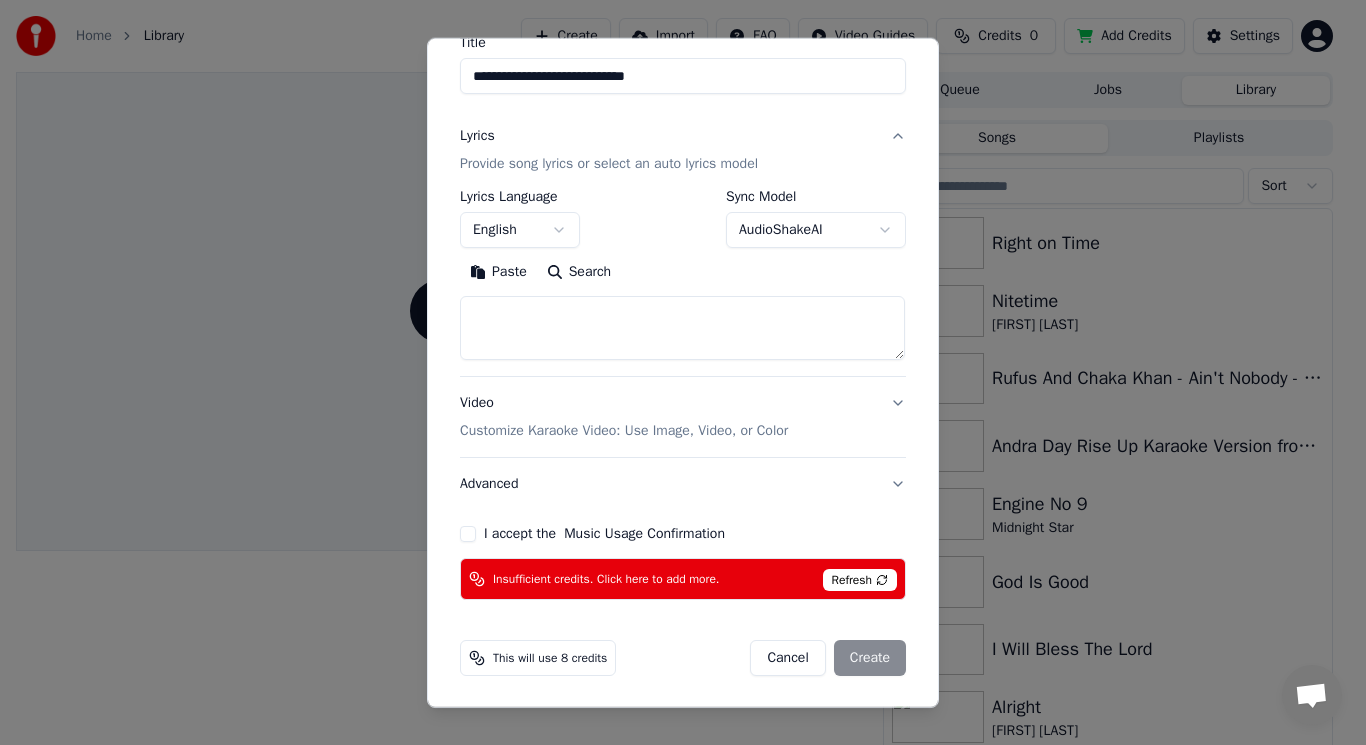 scroll, scrollTop: 179, scrollLeft: 0, axis: vertical 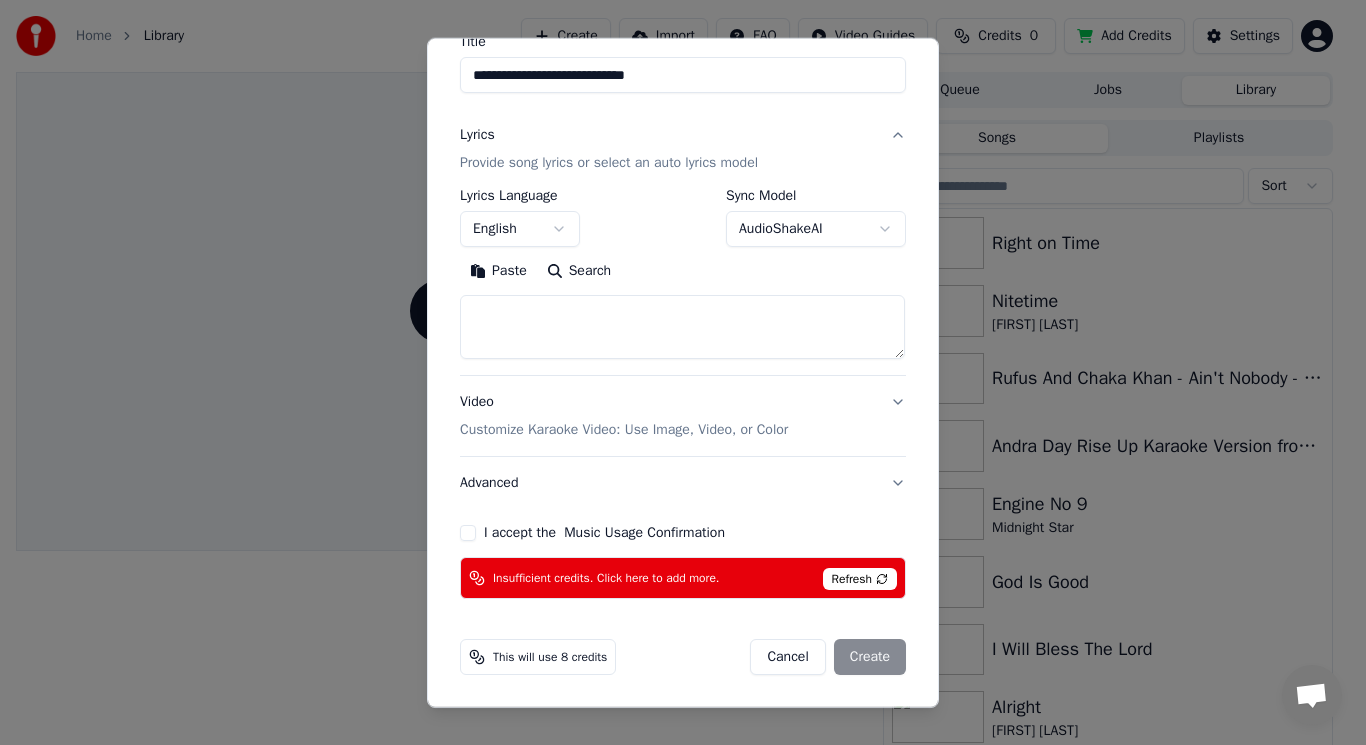 click on "Paste" at bounding box center [498, 271] 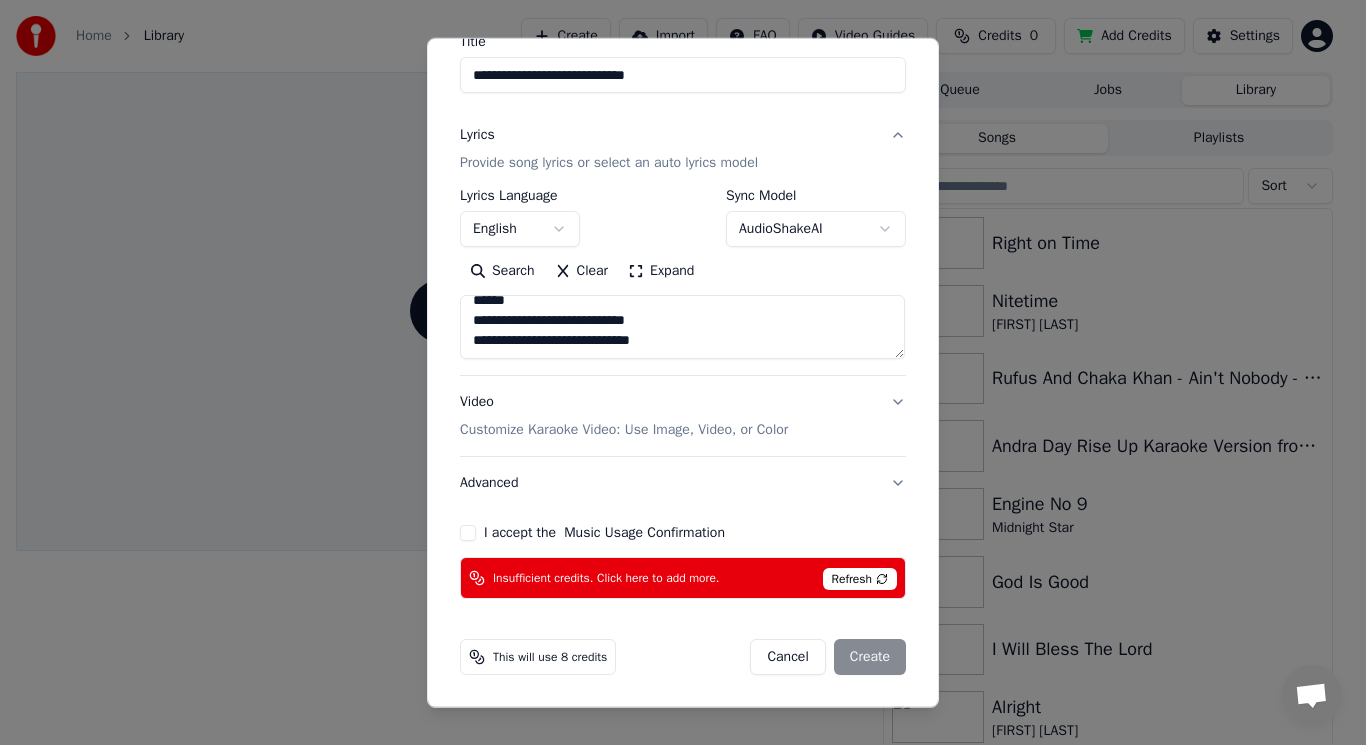 scroll, scrollTop: 2012, scrollLeft: 0, axis: vertical 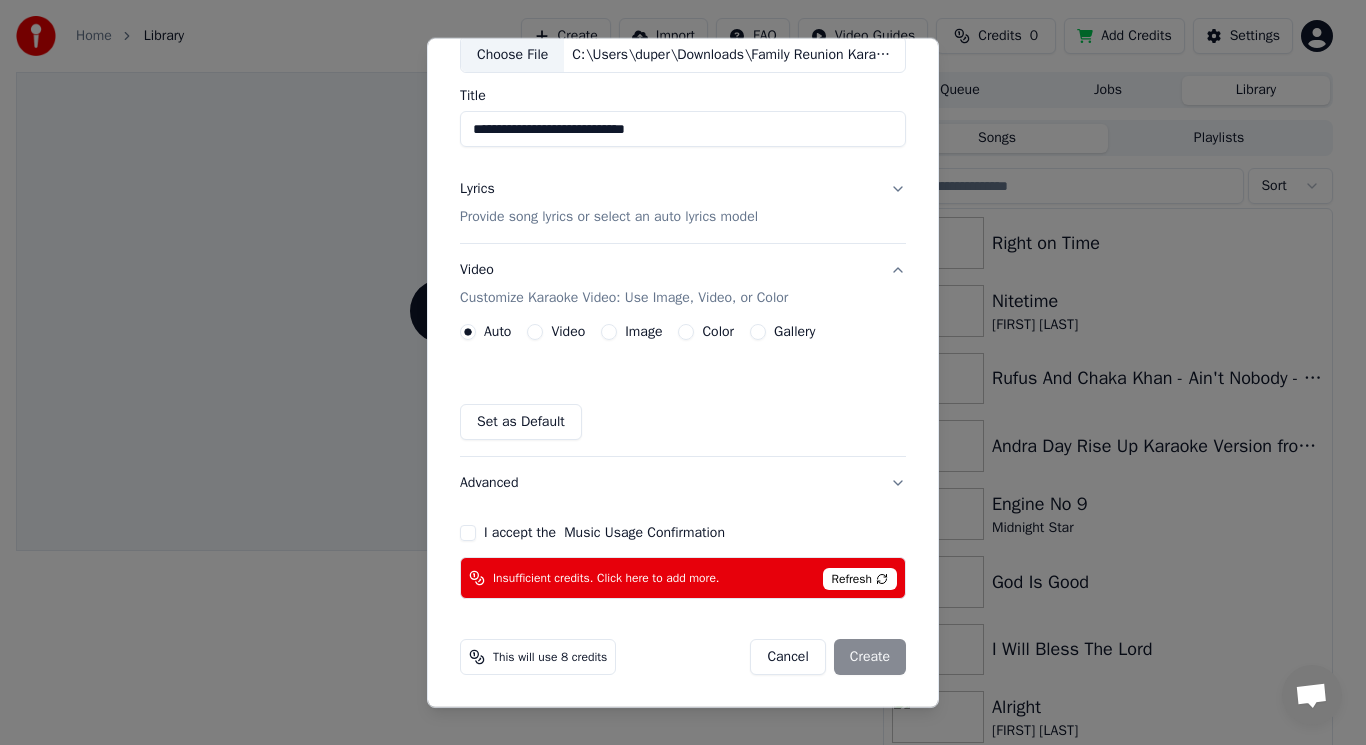 click on "Advanced" at bounding box center [683, 483] 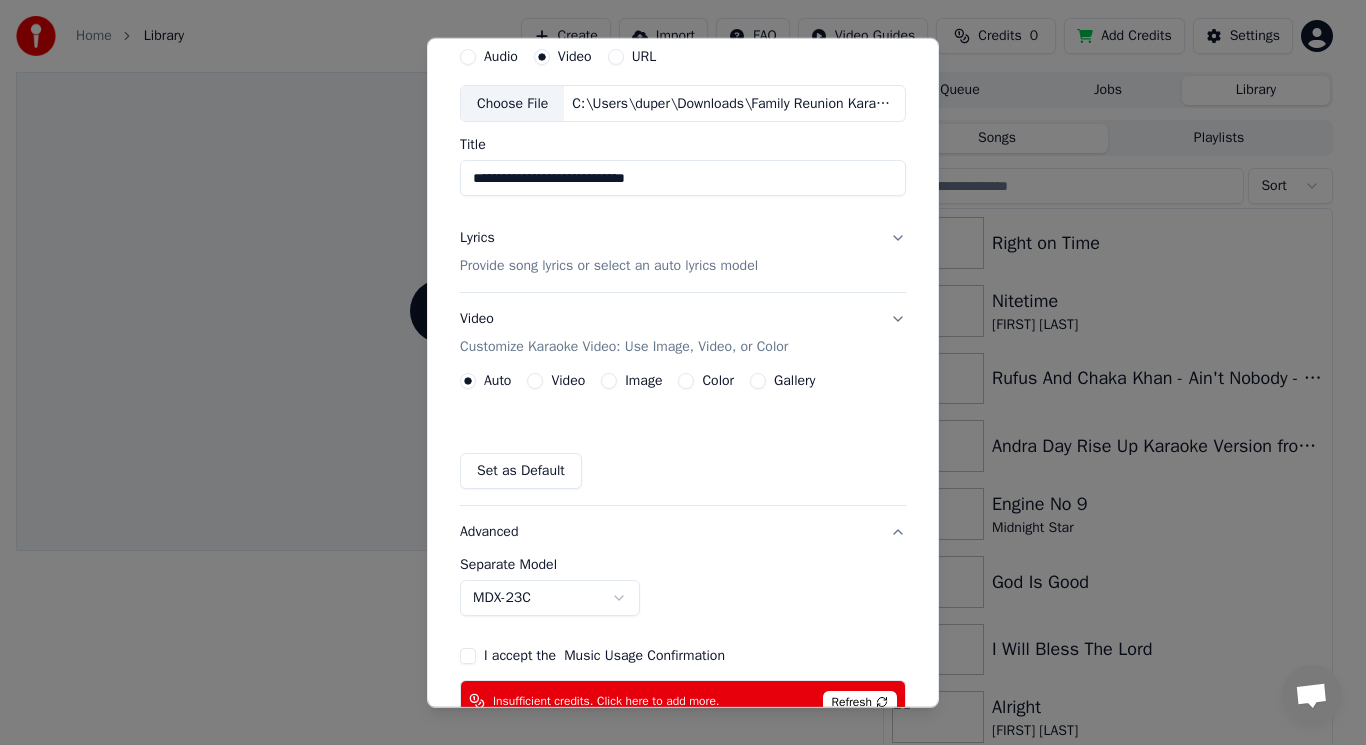 scroll, scrollTop: 67, scrollLeft: 0, axis: vertical 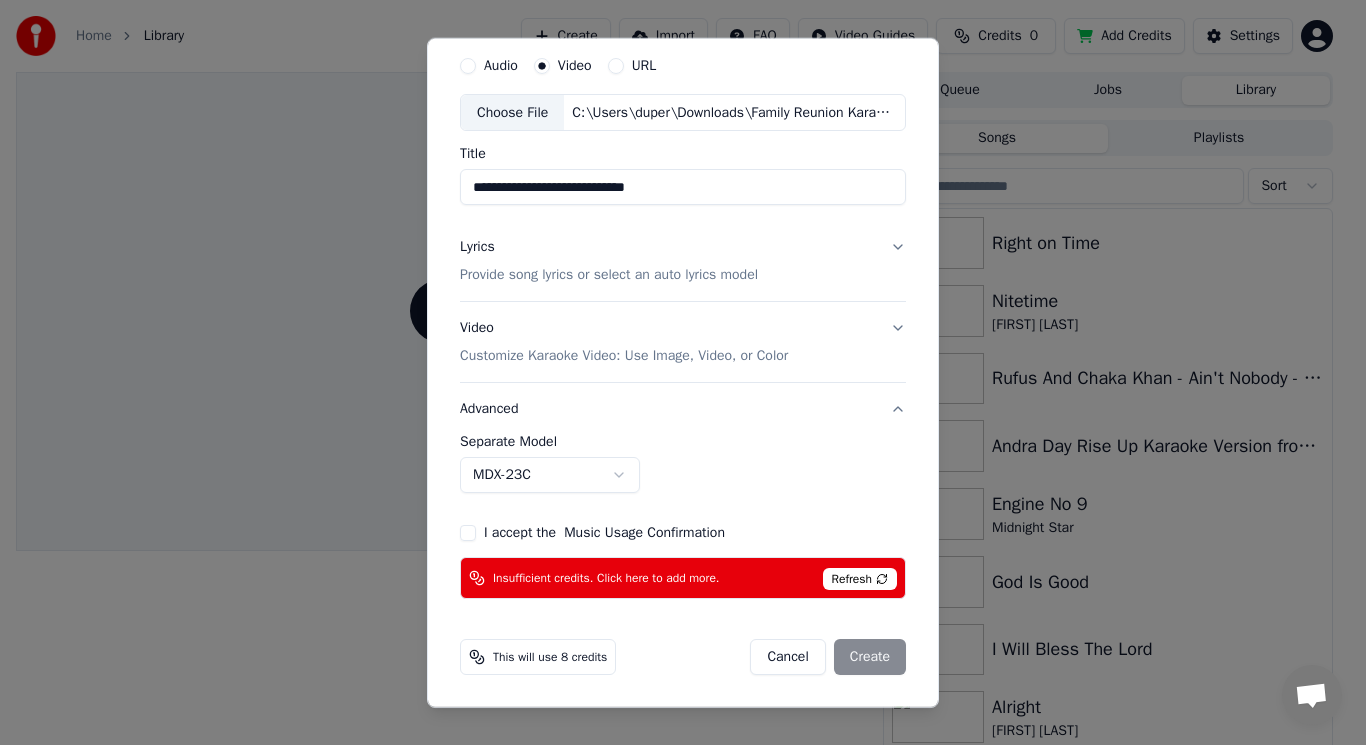 click on "I accept the   Music Usage Confirmation" at bounding box center (468, 533) 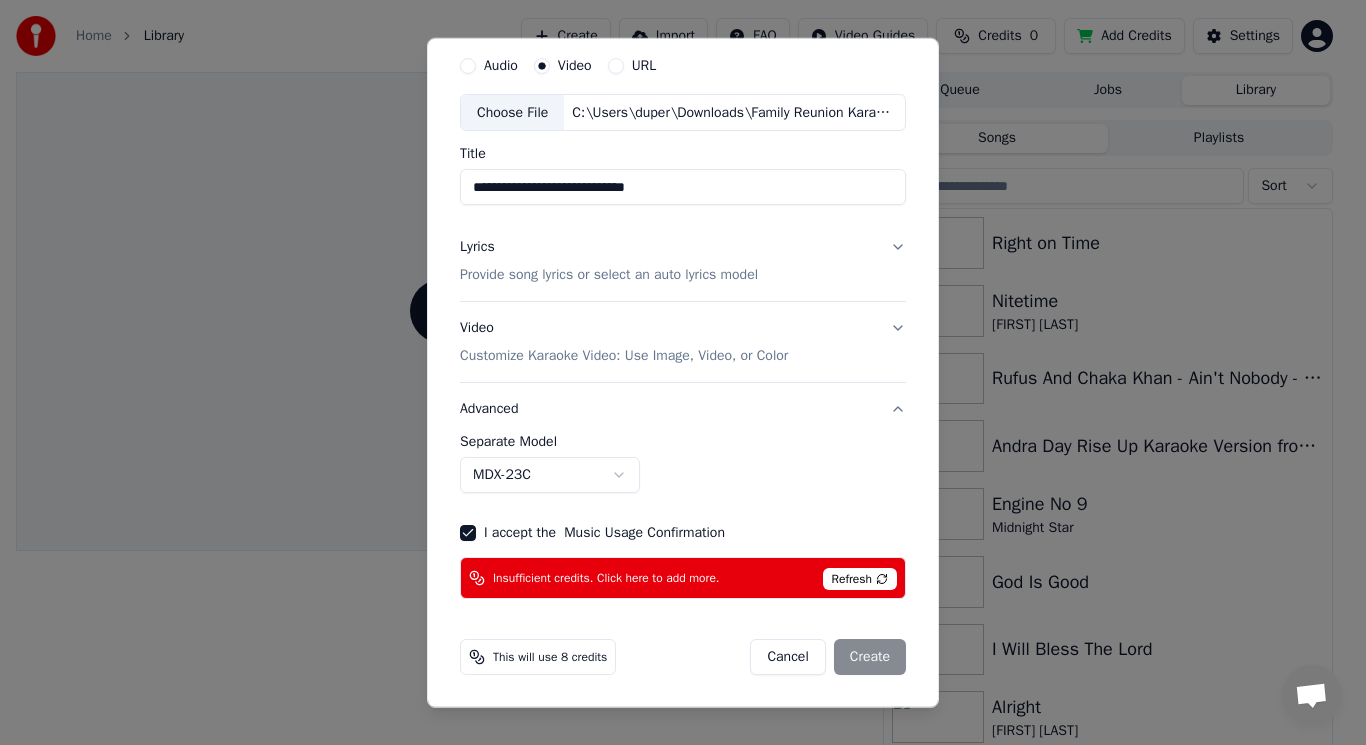 click on "Cancel Create" at bounding box center (828, 657) 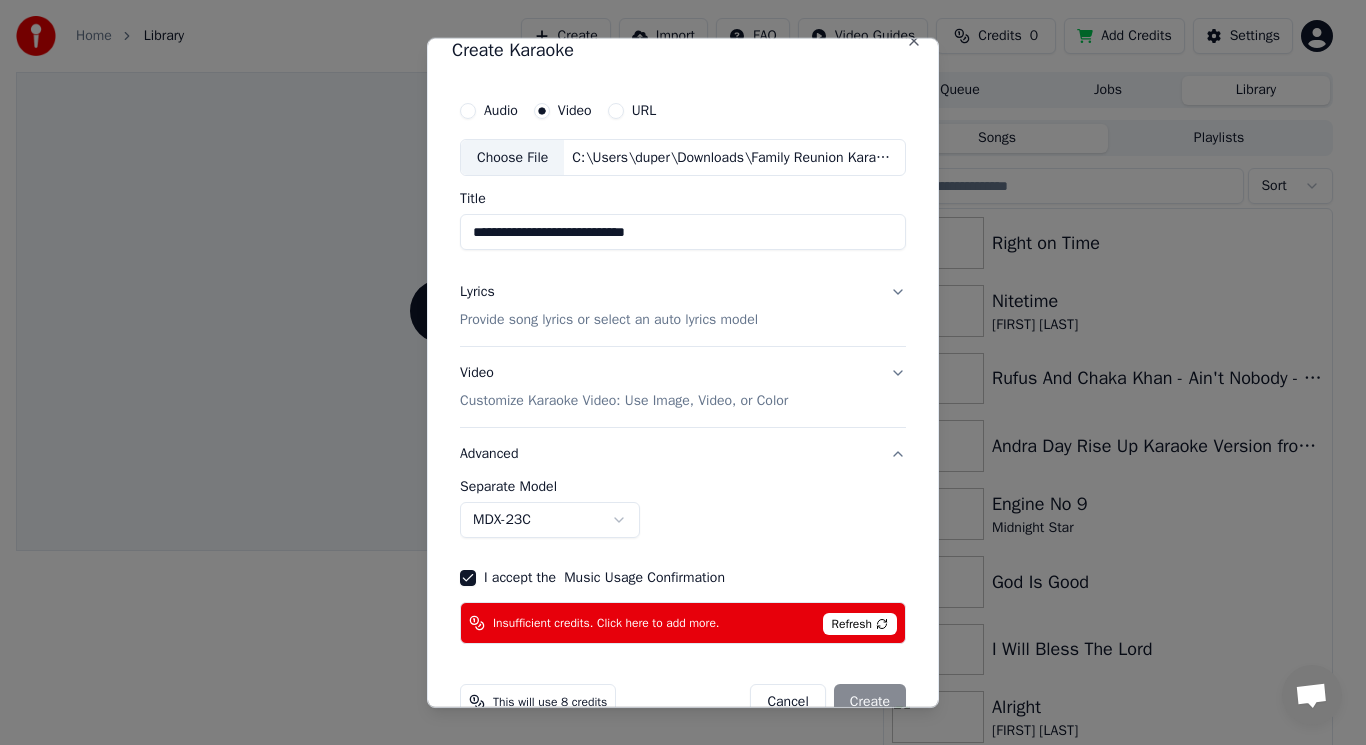 scroll, scrollTop: 0, scrollLeft: 0, axis: both 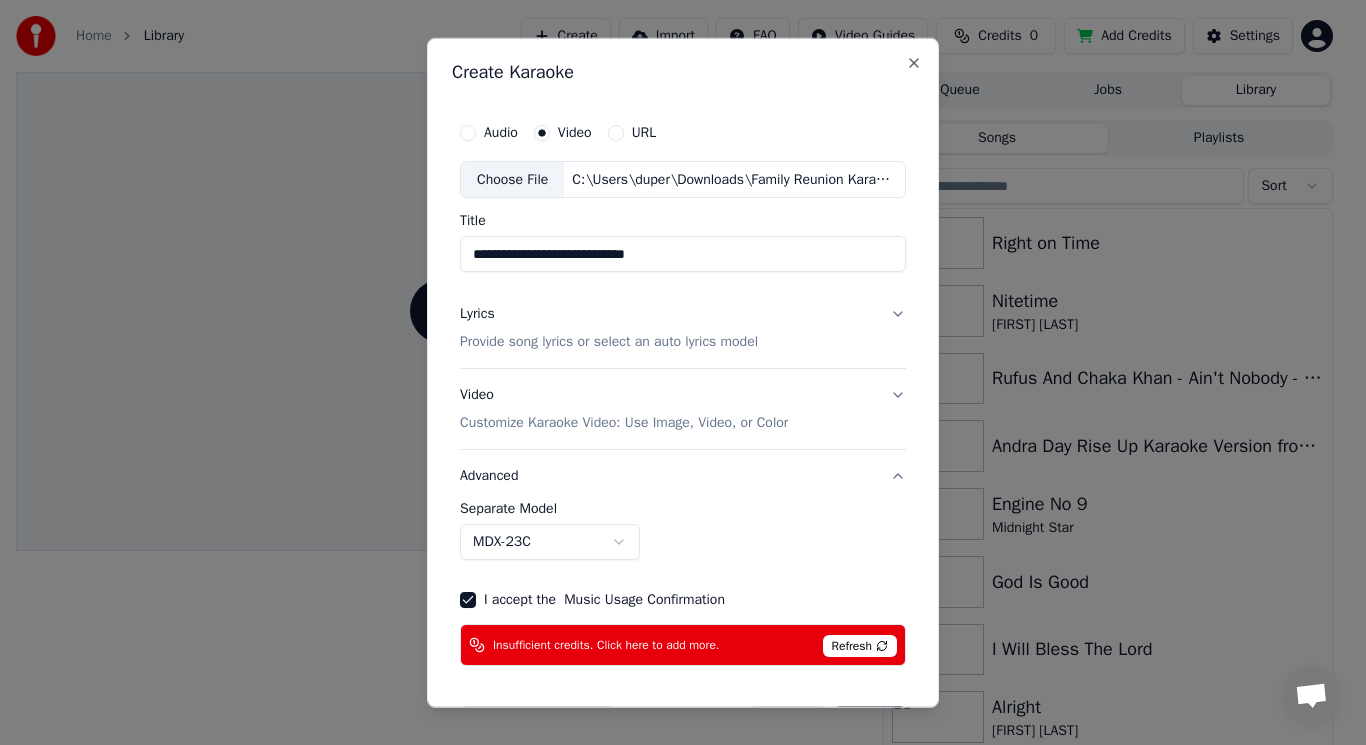 click on "Provide song lyrics or select an auto lyrics model" at bounding box center [609, 342] 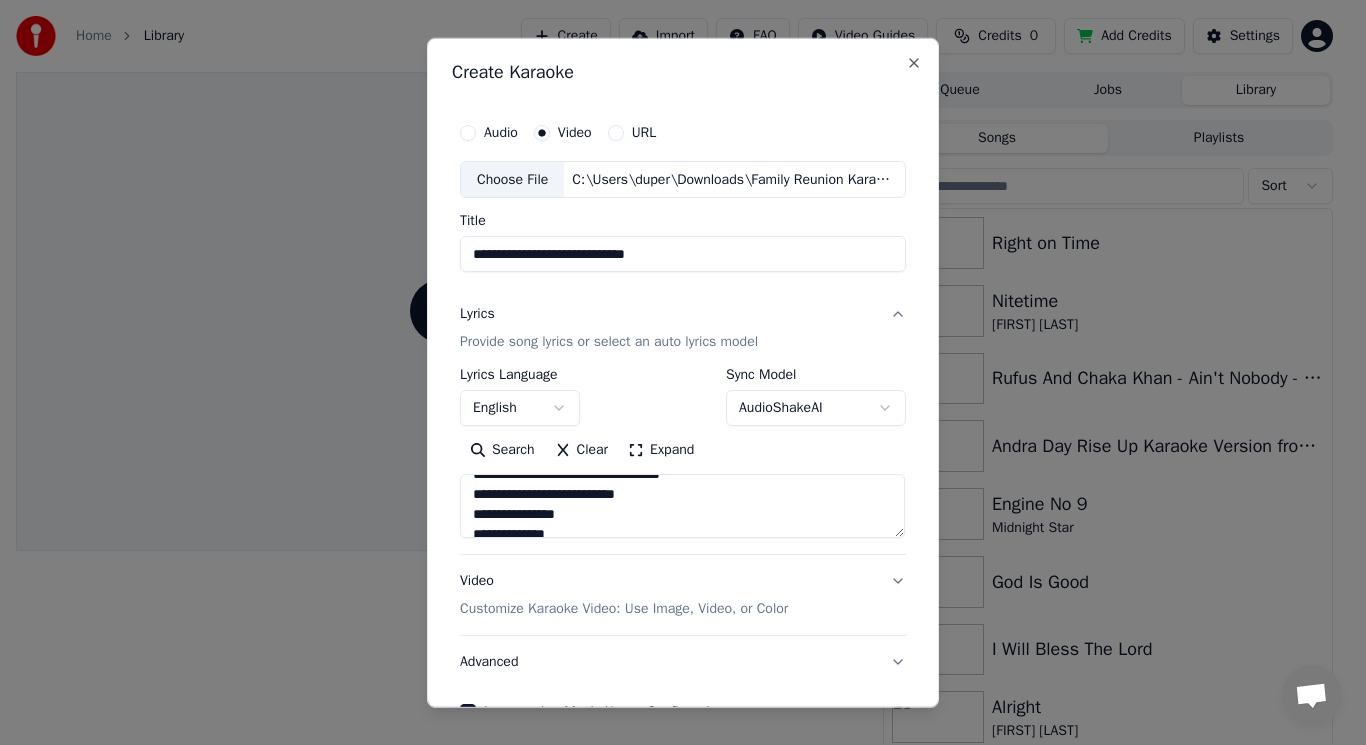 scroll, scrollTop: 0, scrollLeft: 0, axis: both 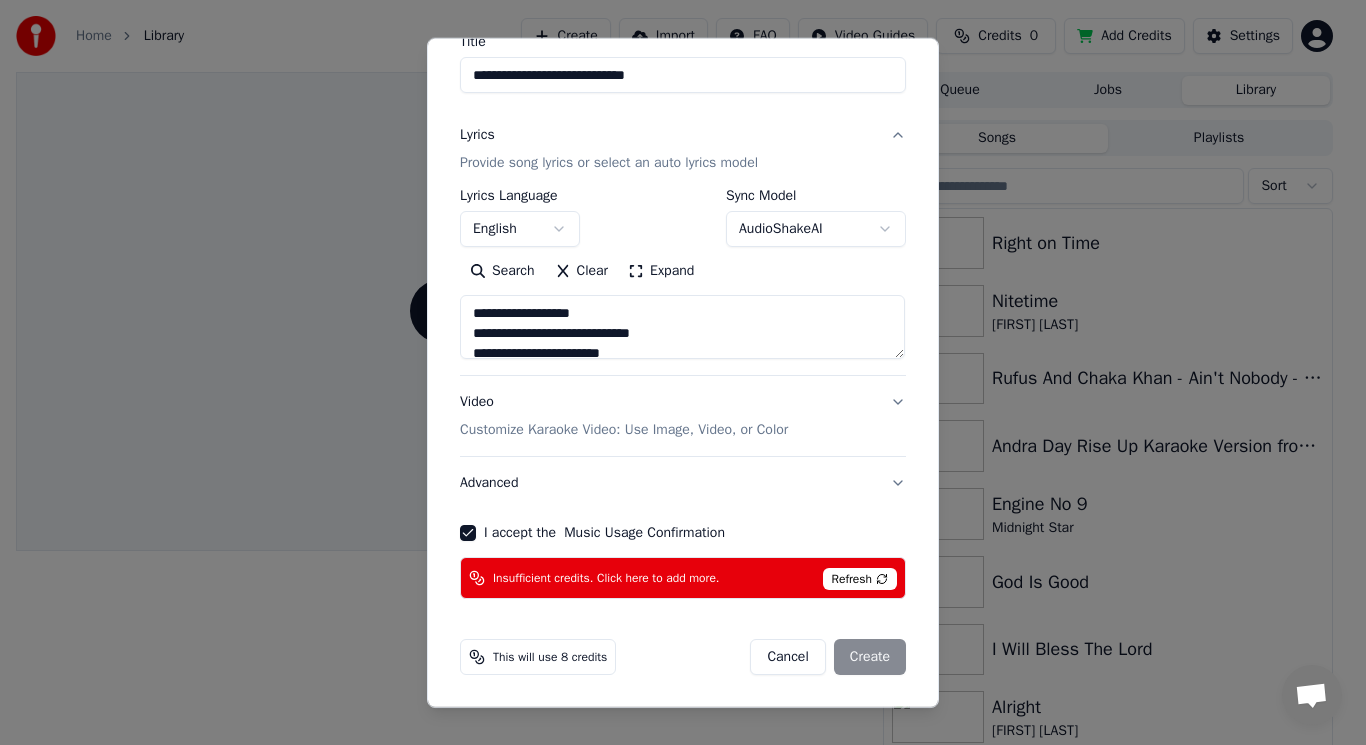 click on "Refresh" at bounding box center (860, 579) 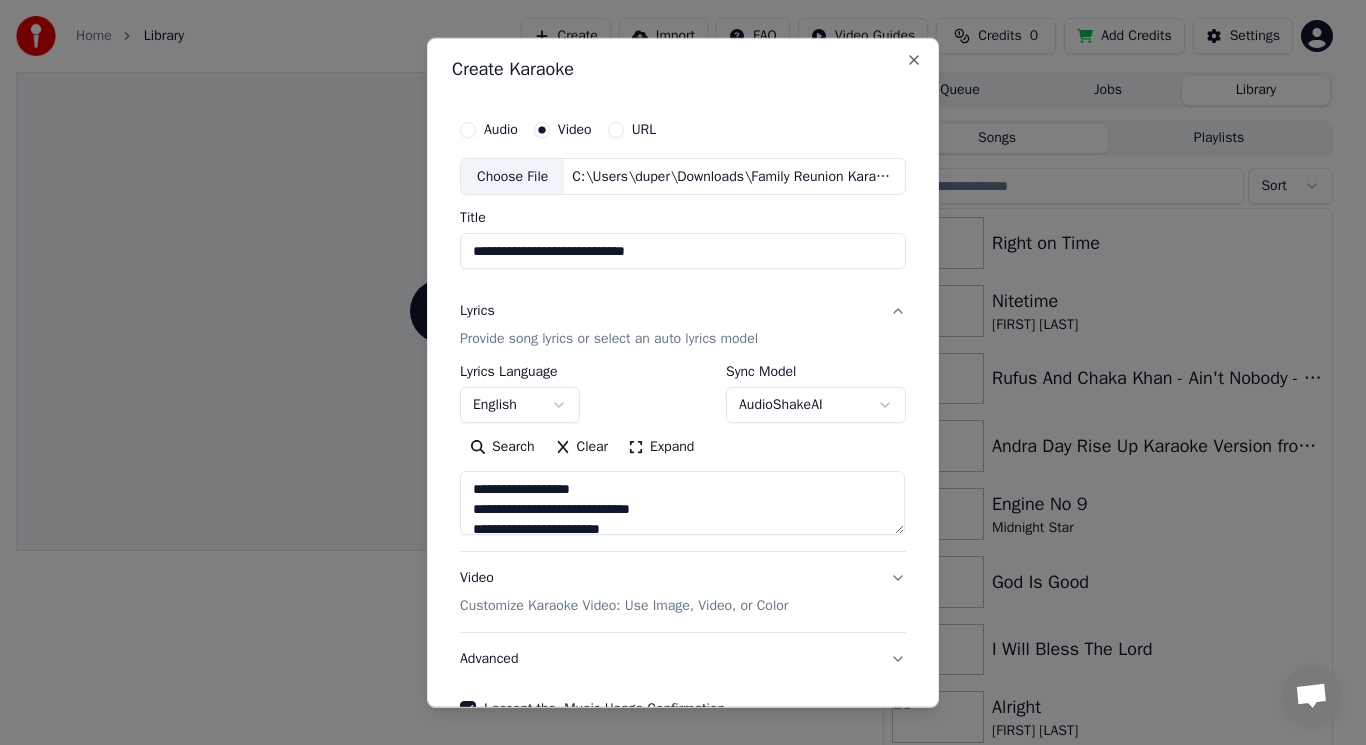 scroll, scrollTop: 0, scrollLeft: 0, axis: both 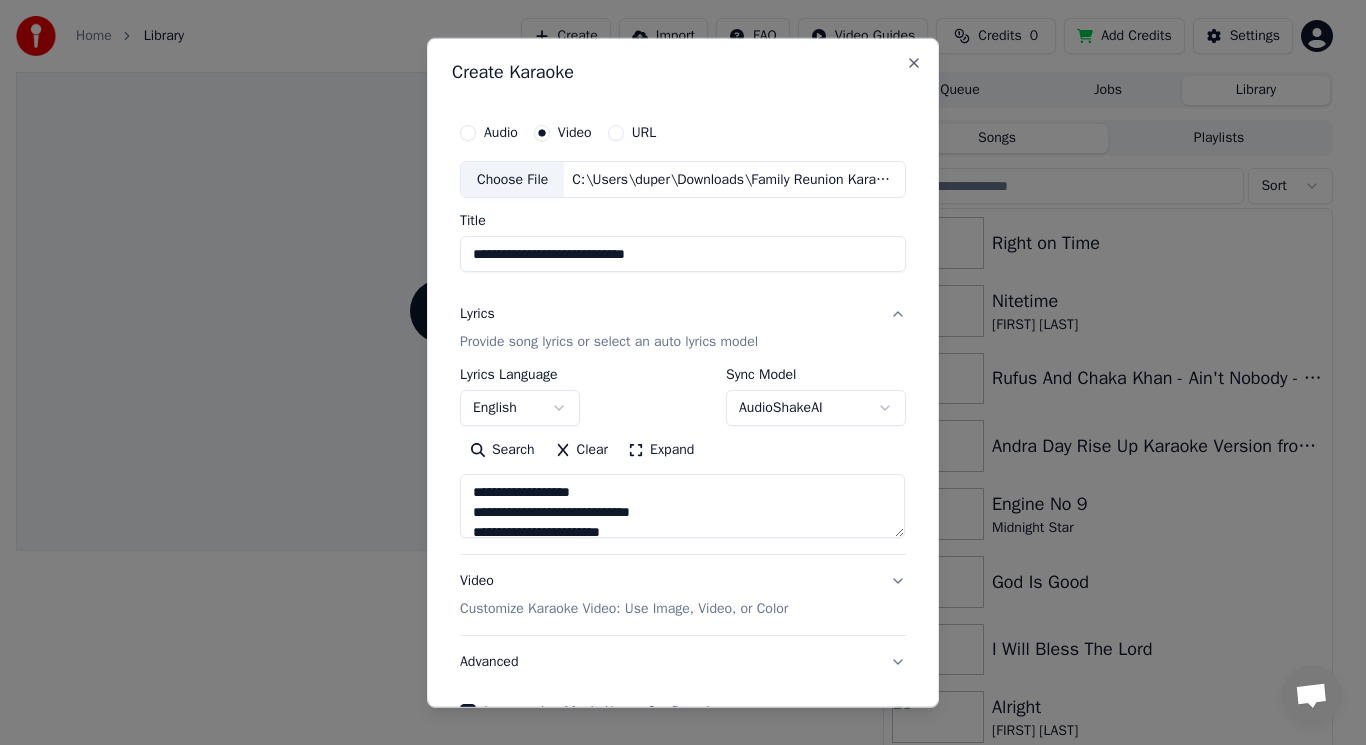click on "Provide song lyrics or select an auto lyrics model" at bounding box center (609, 342) 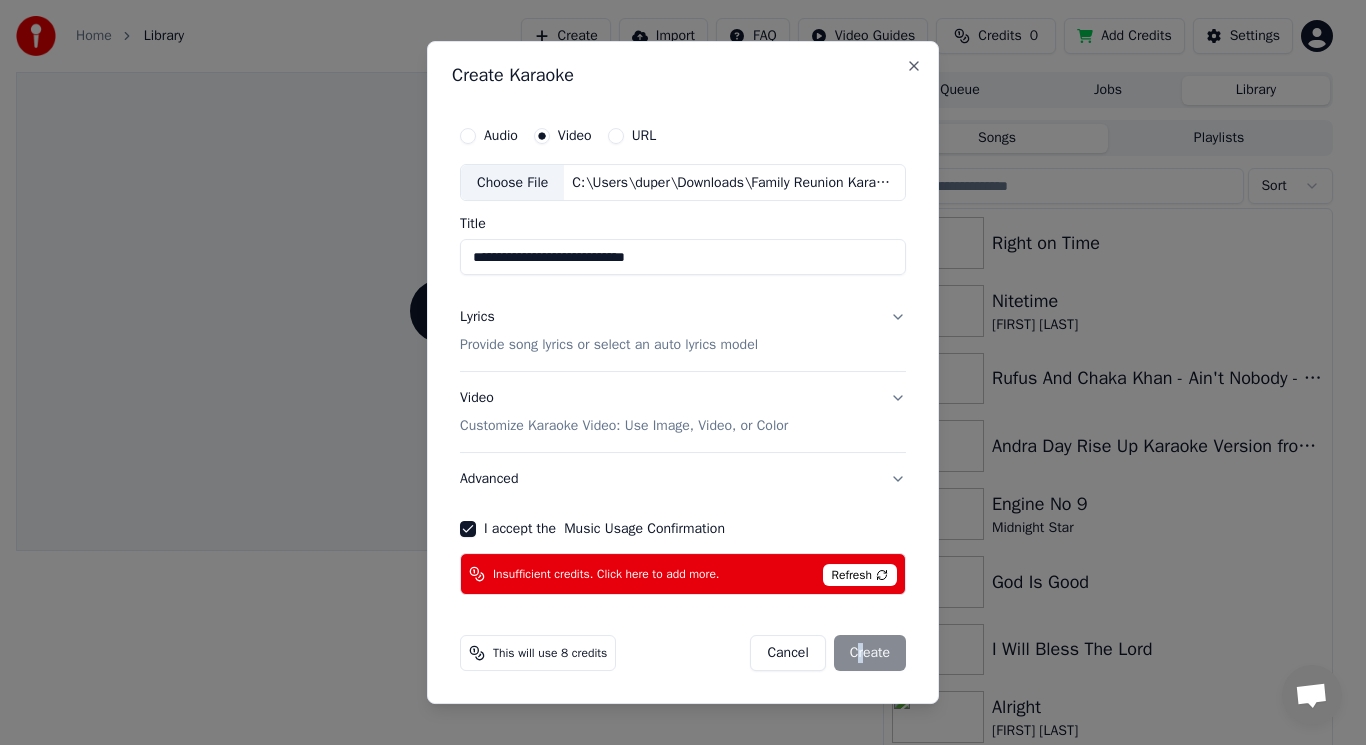 click on "Cancel Create" at bounding box center [828, 653] 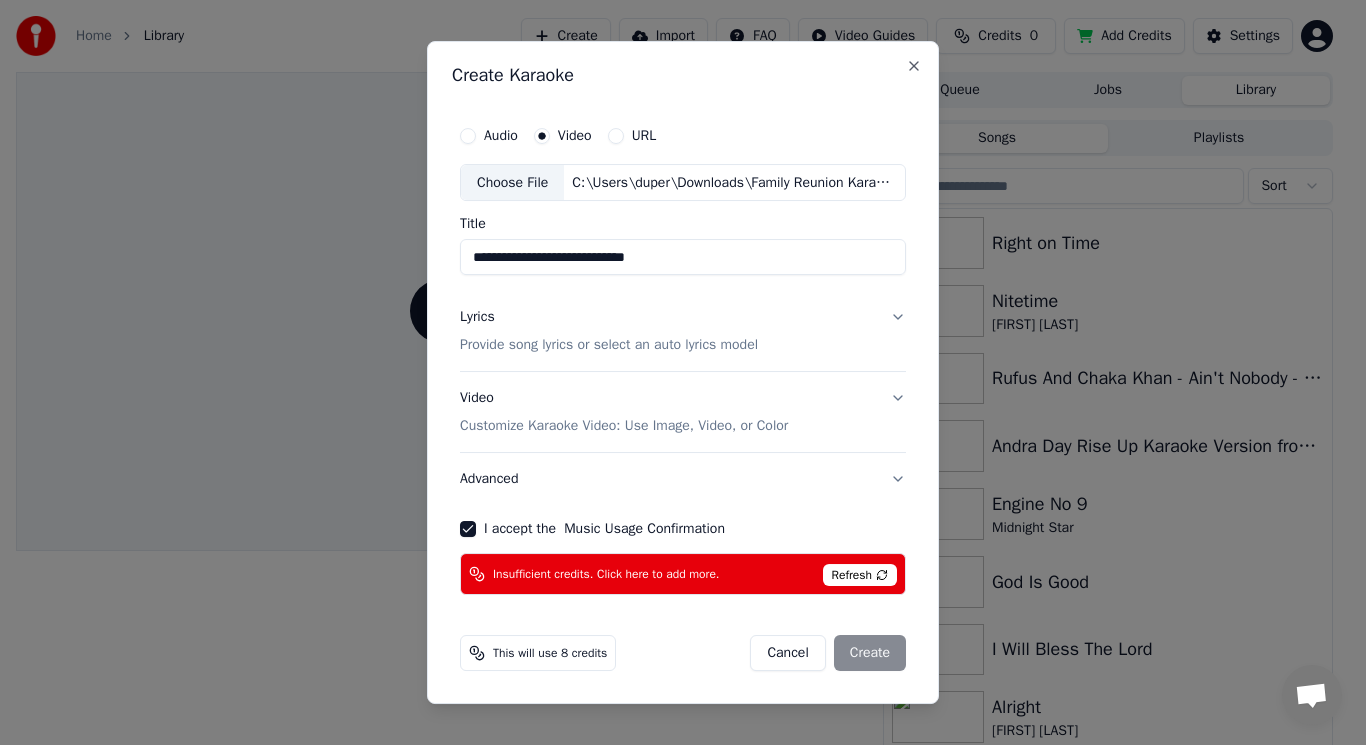 click on "Cancel" at bounding box center [787, 653] 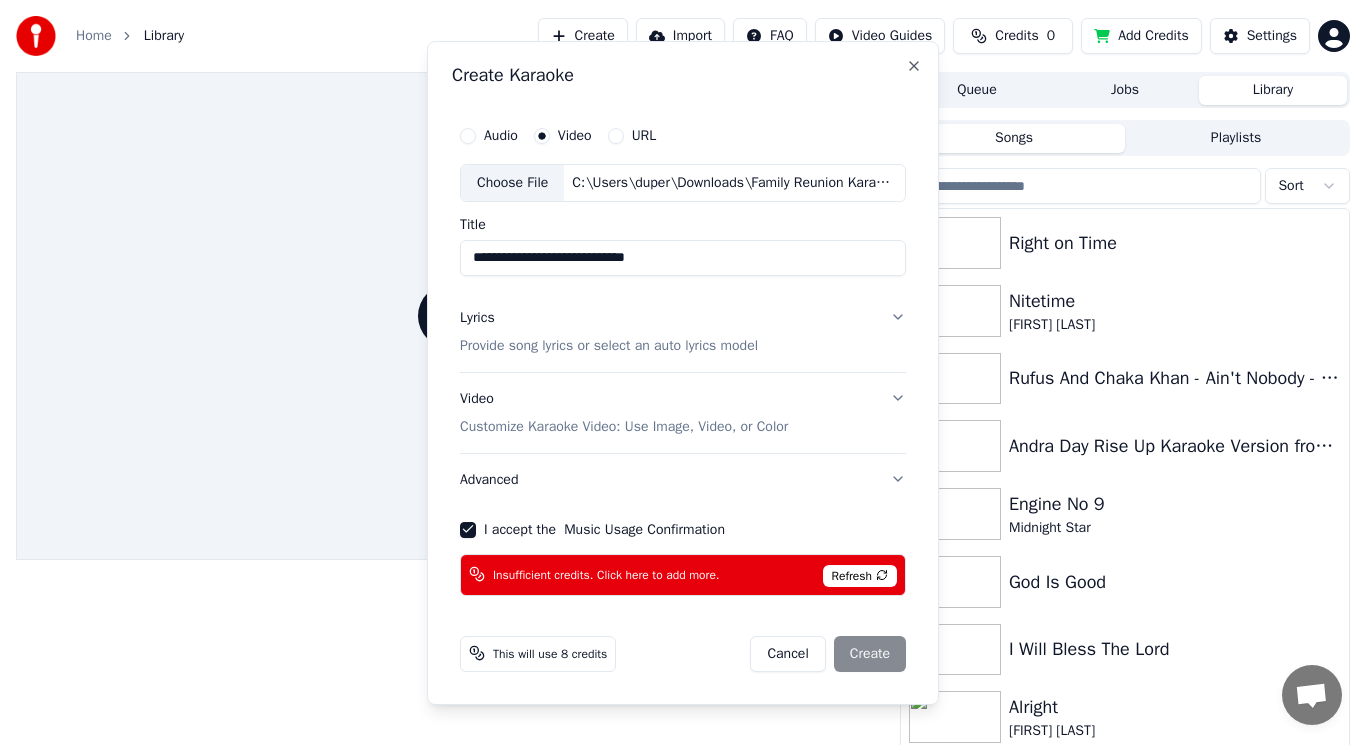 type 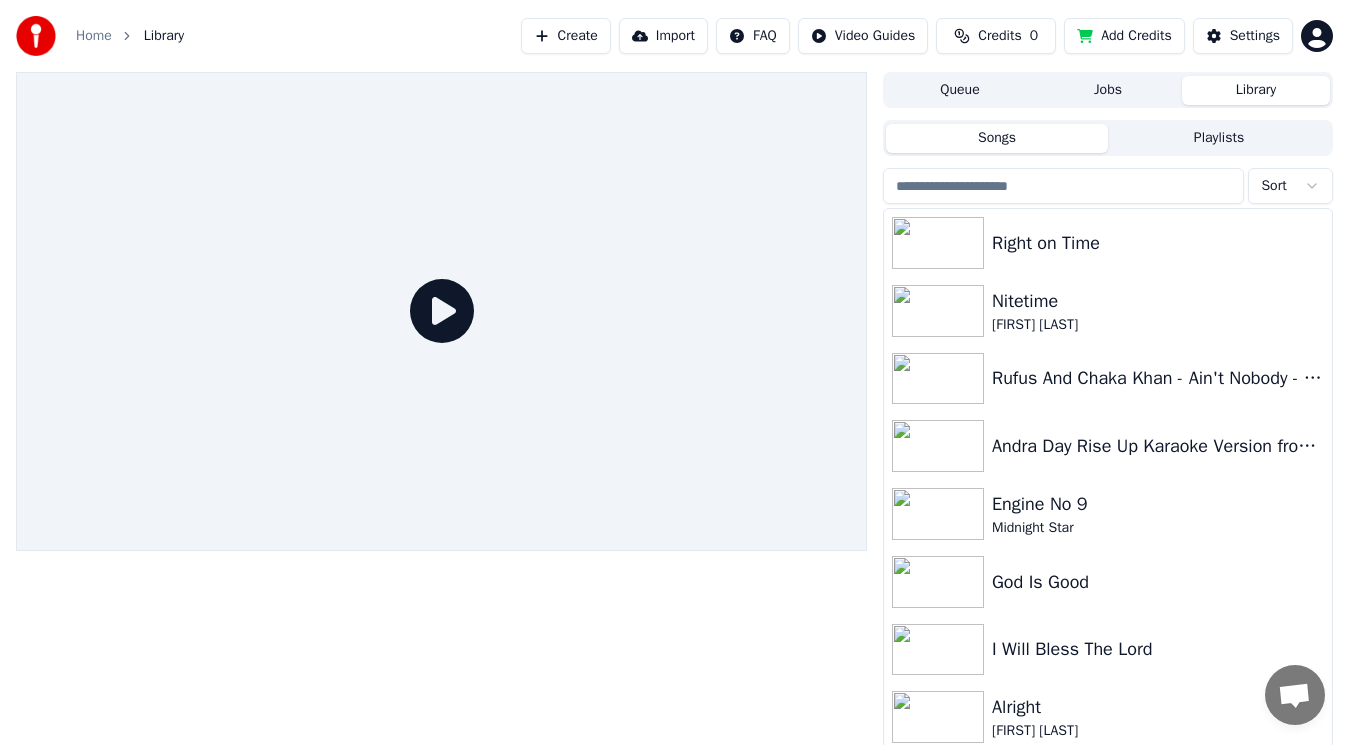 click on "Create" at bounding box center [566, 36] 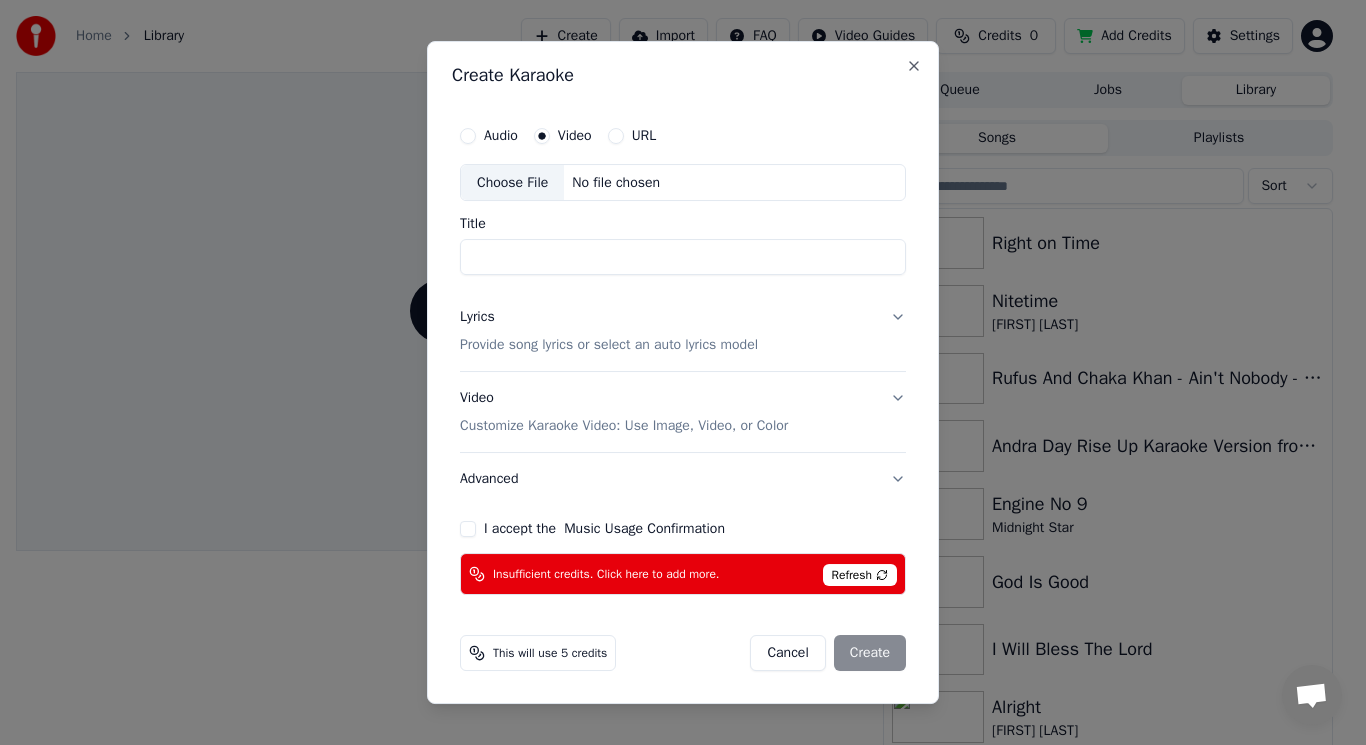 click on "Choose File" at bounding box center (512, 183) 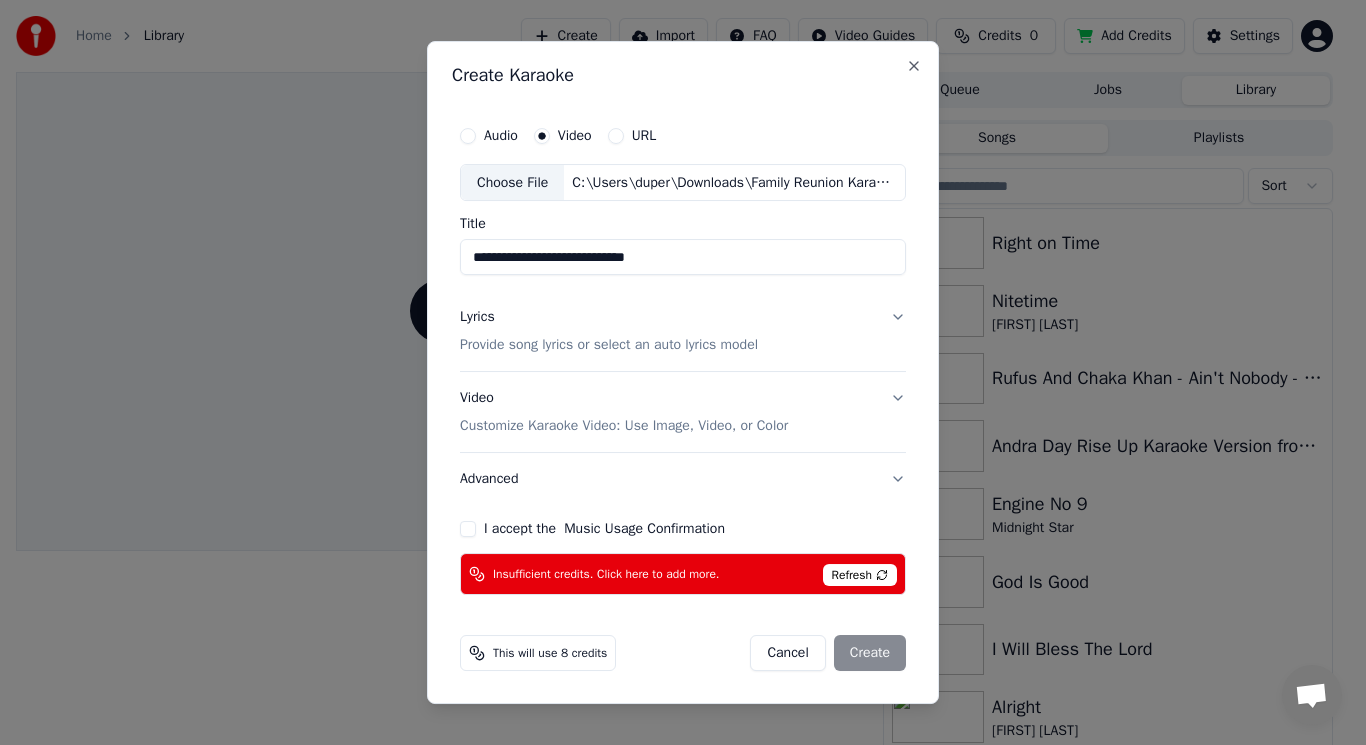 click on "Choose File" at bounding box center (512, 183) 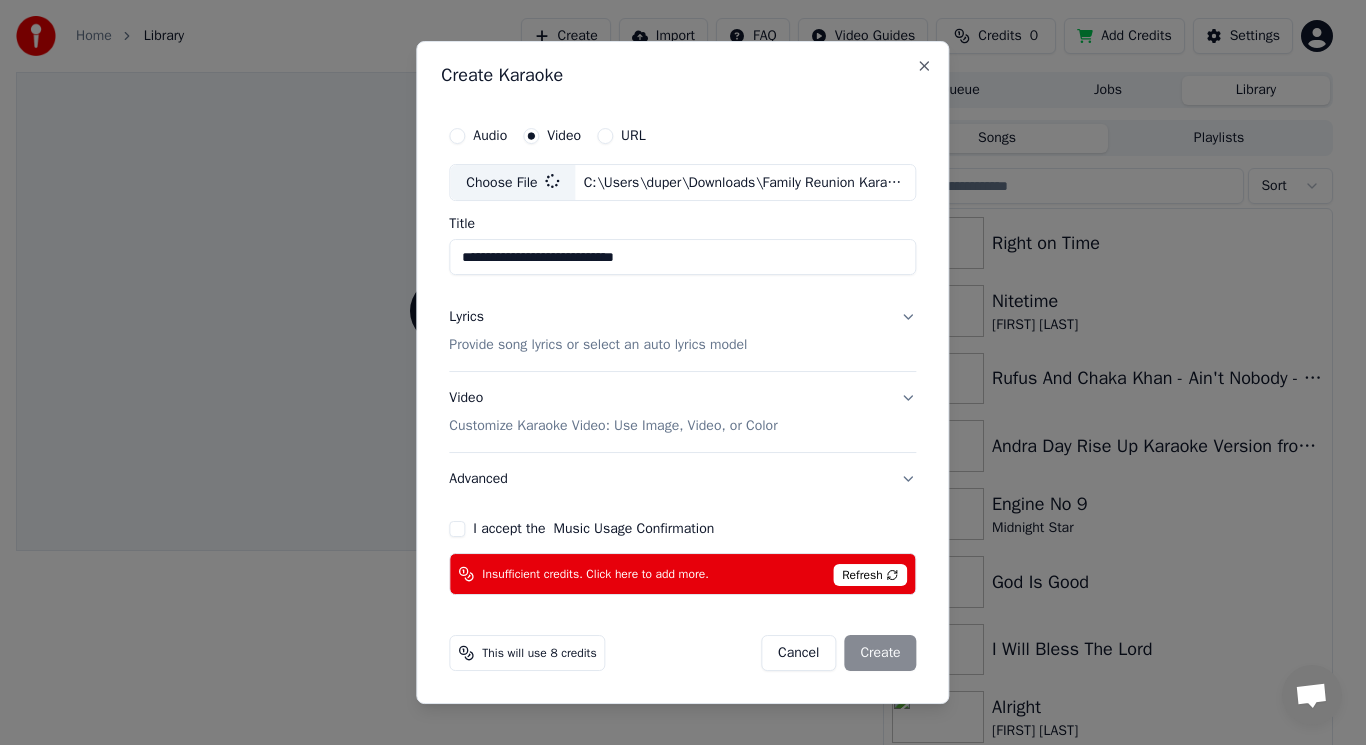 type on "**********" 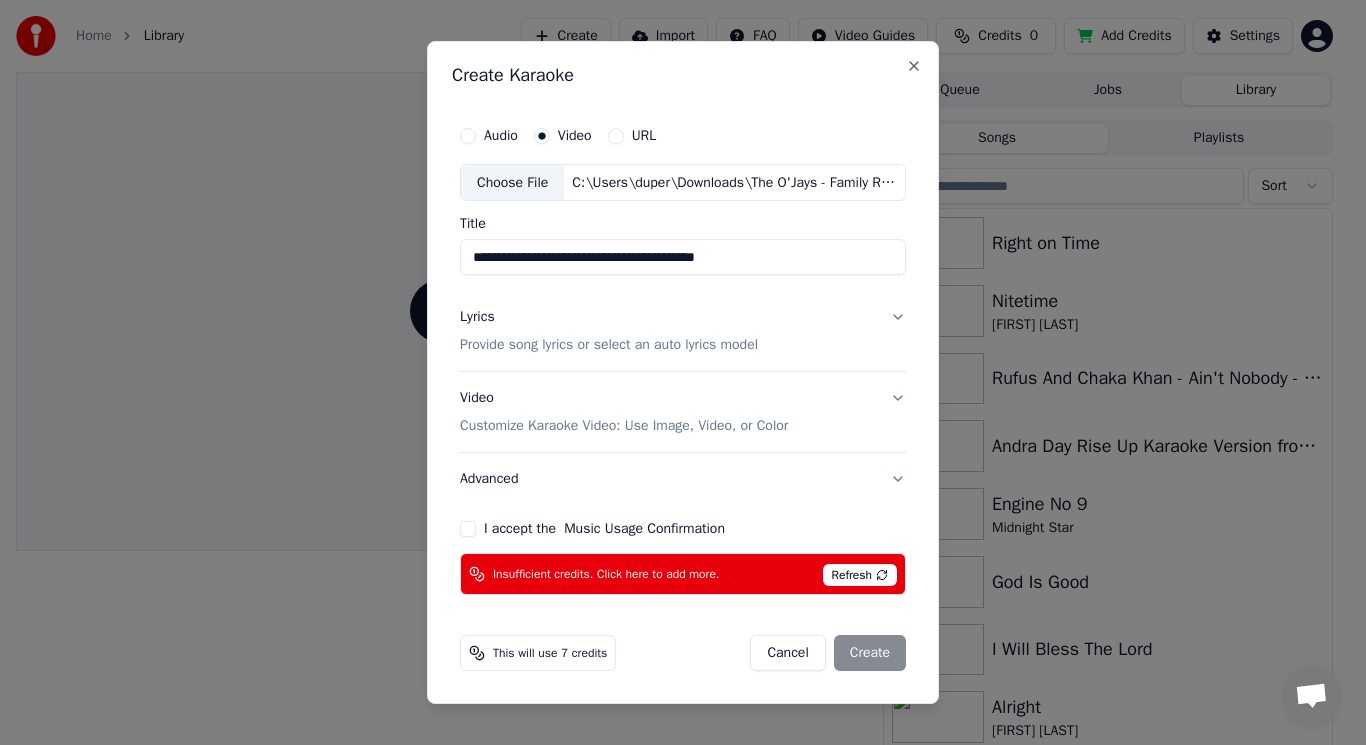 click on "Provide song lyrics or select an auto lyrics model" at bounding box center [609, 346] 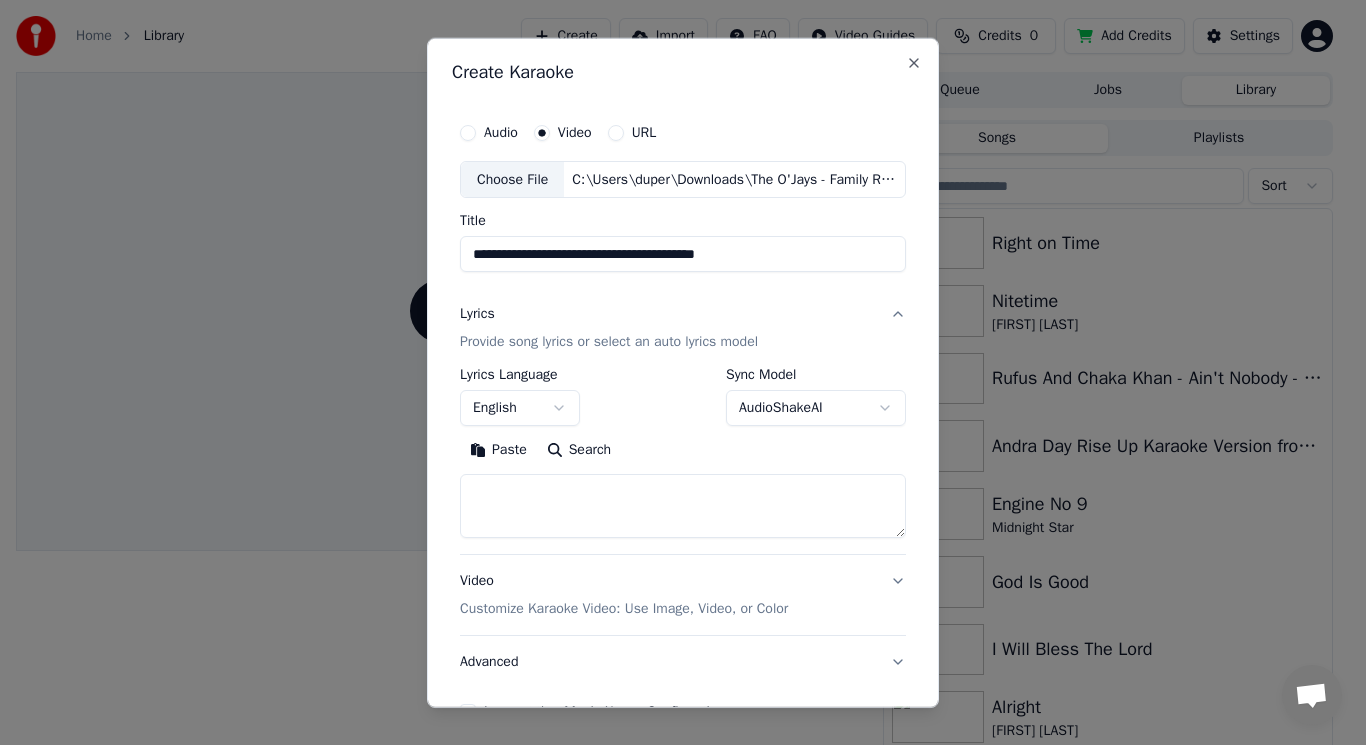 click on "Paste" at bounding box center (498, 450) 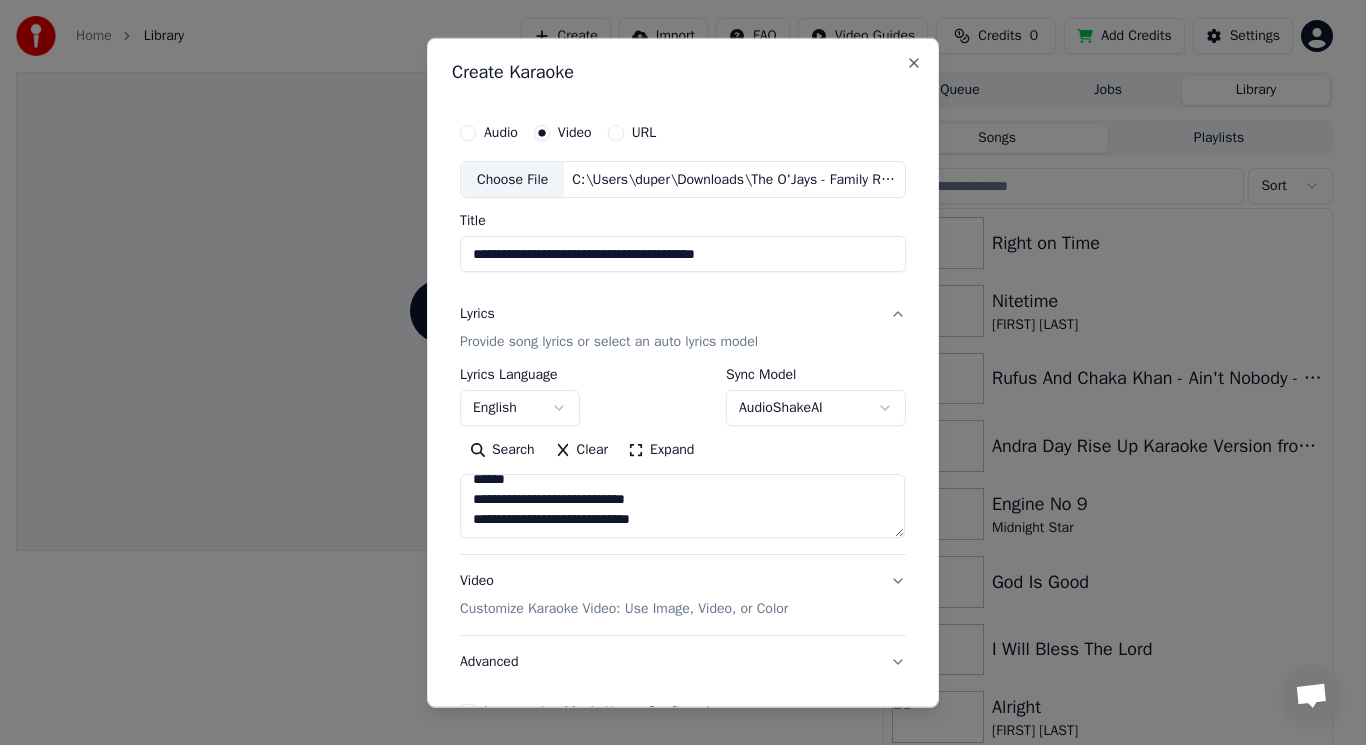 scroll, scrollTop: 2012, scrollLeft: 0, axis: vertical 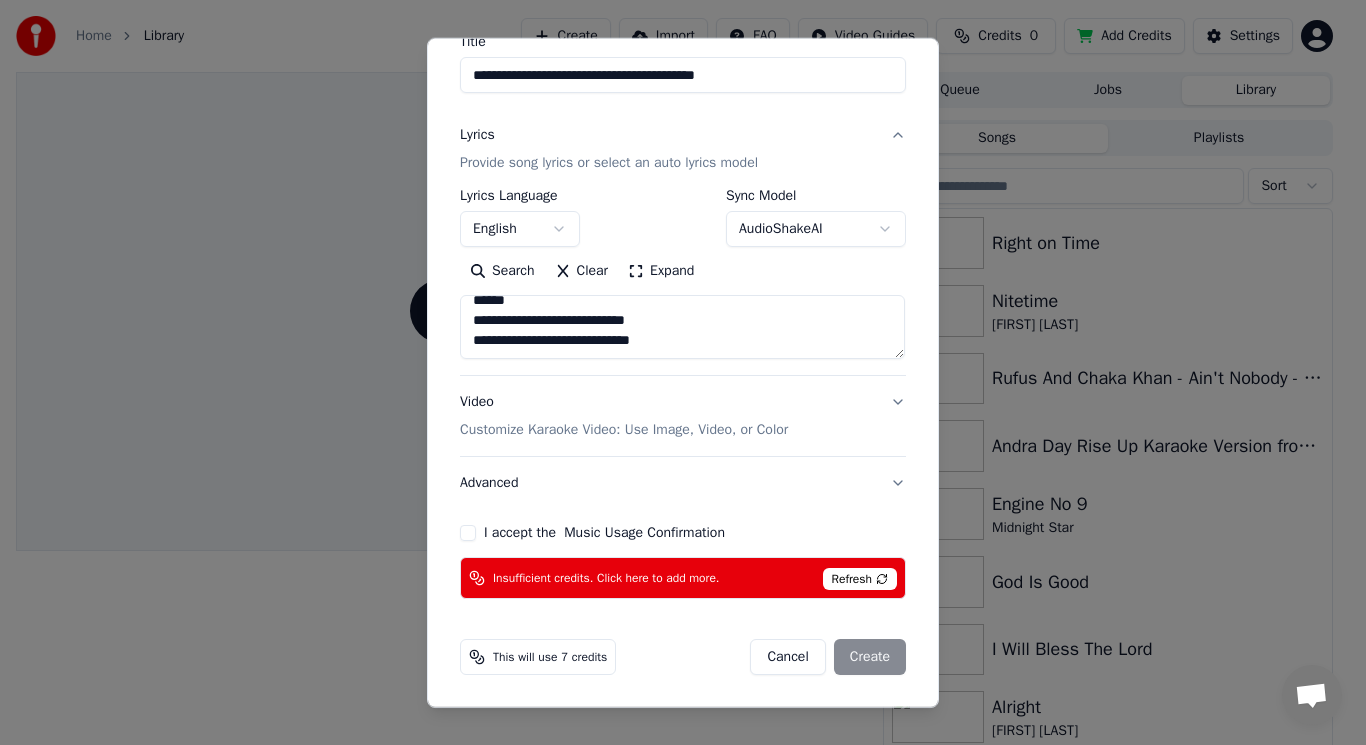click on "I accept the   Music Usage Confirmation" at bounding box center (468, 533) 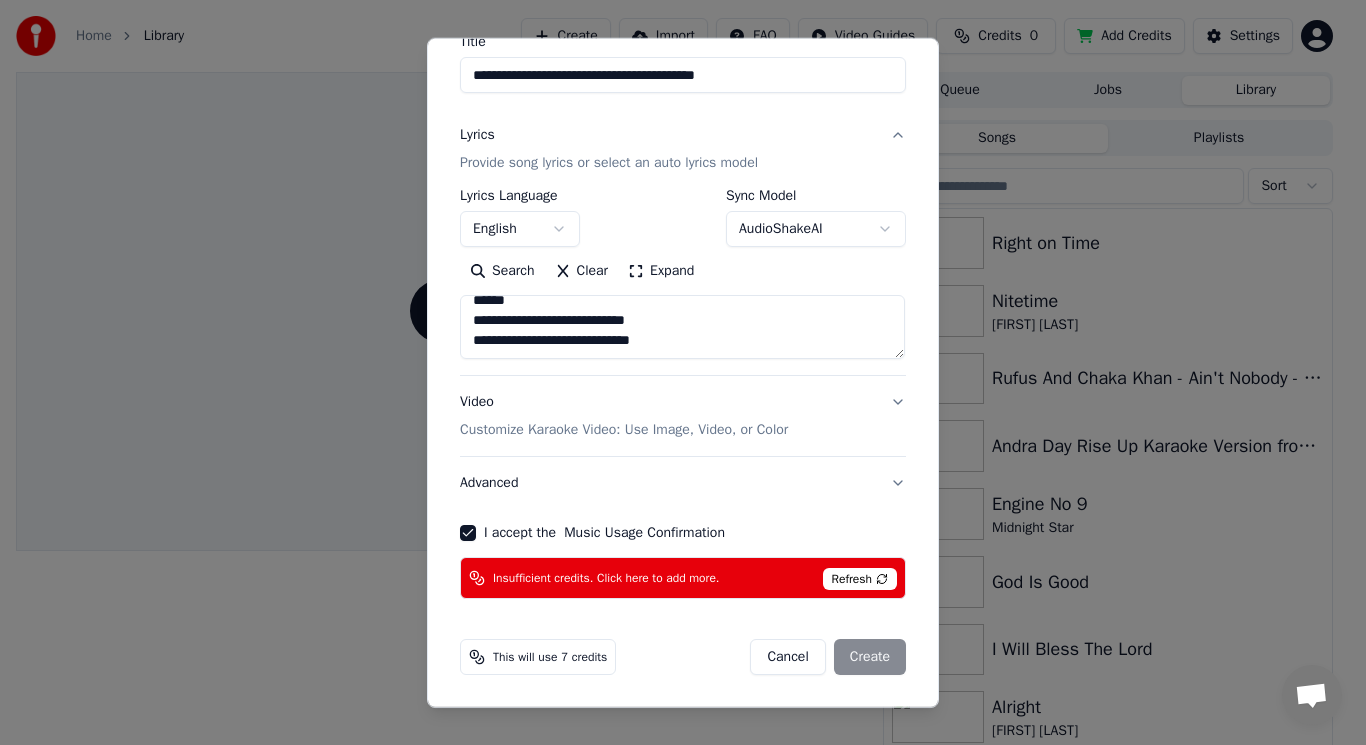click on "Customize Karaoke Video: Use Image, Video, or Color" at bounding box center (624, 430) 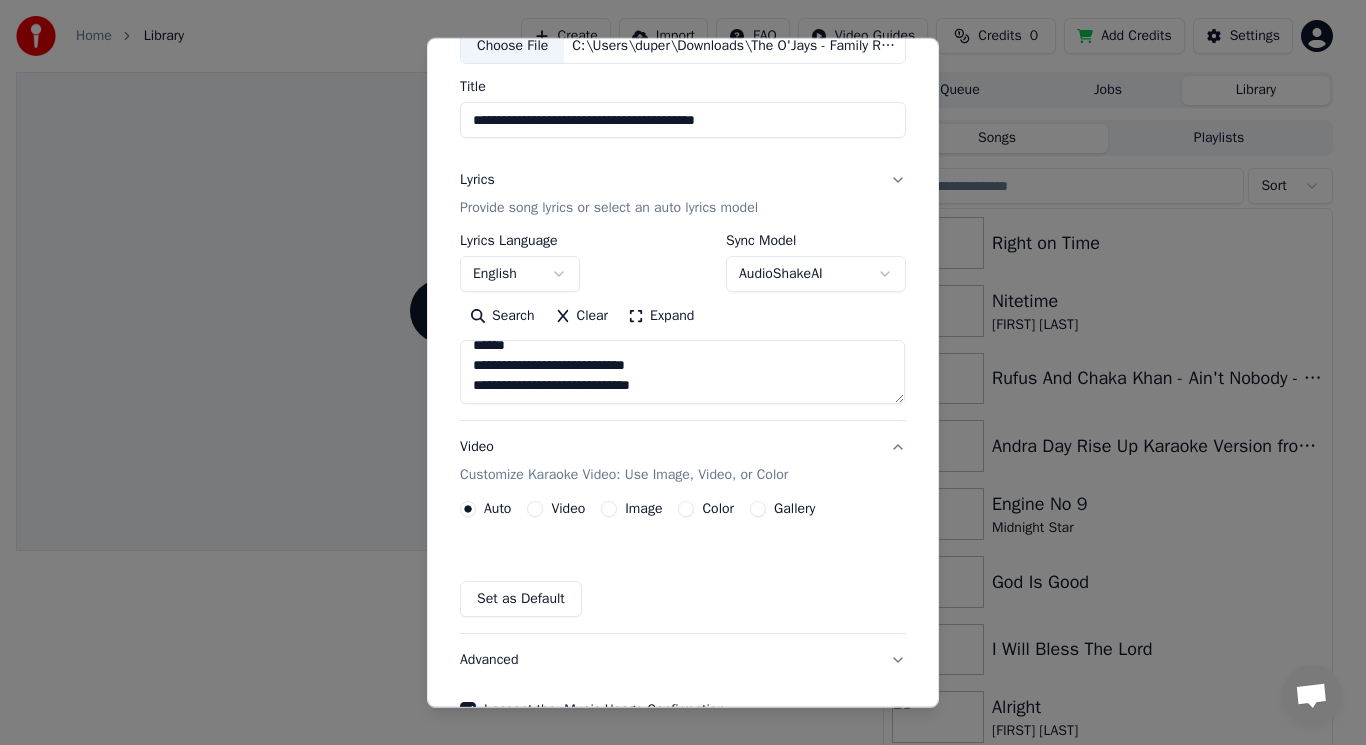 scroll, scrollTop: 125, scrollLeft: 0, axis: vertical 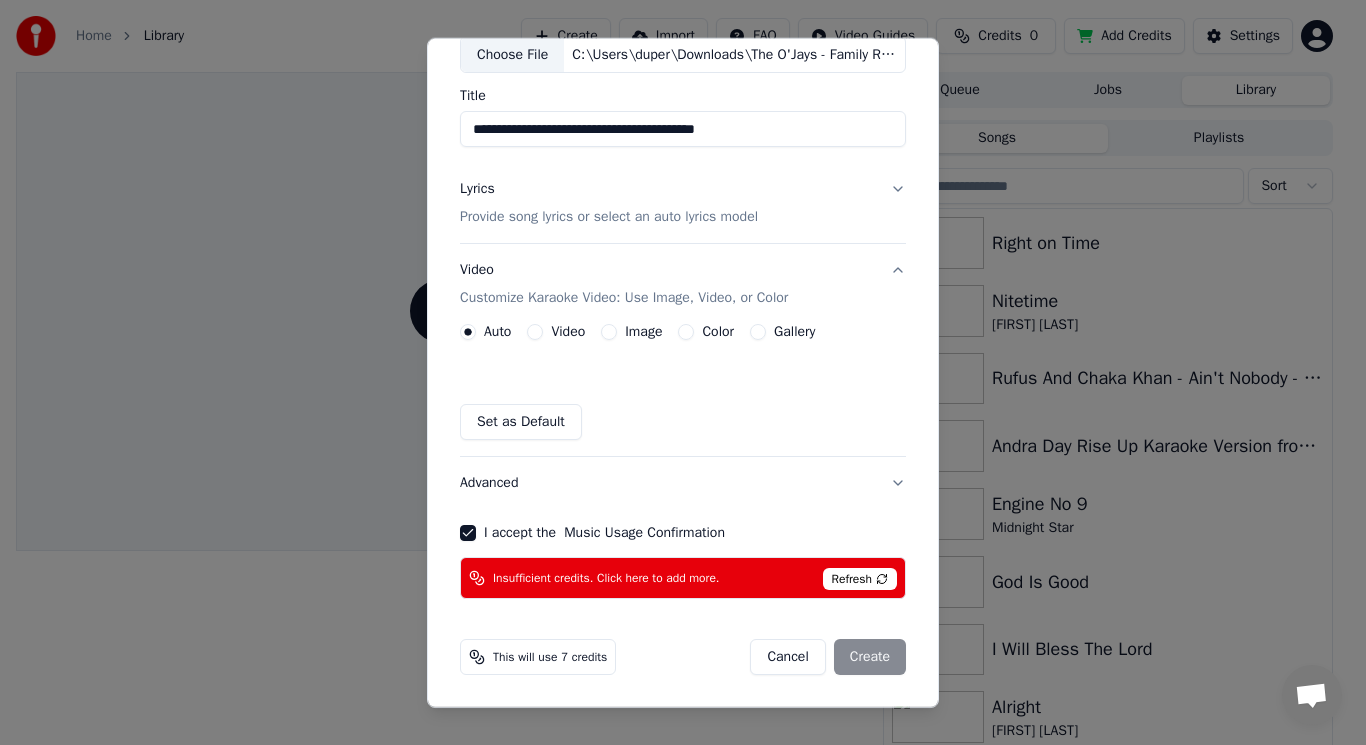 click on "Video" at bounding box center (535, 332) 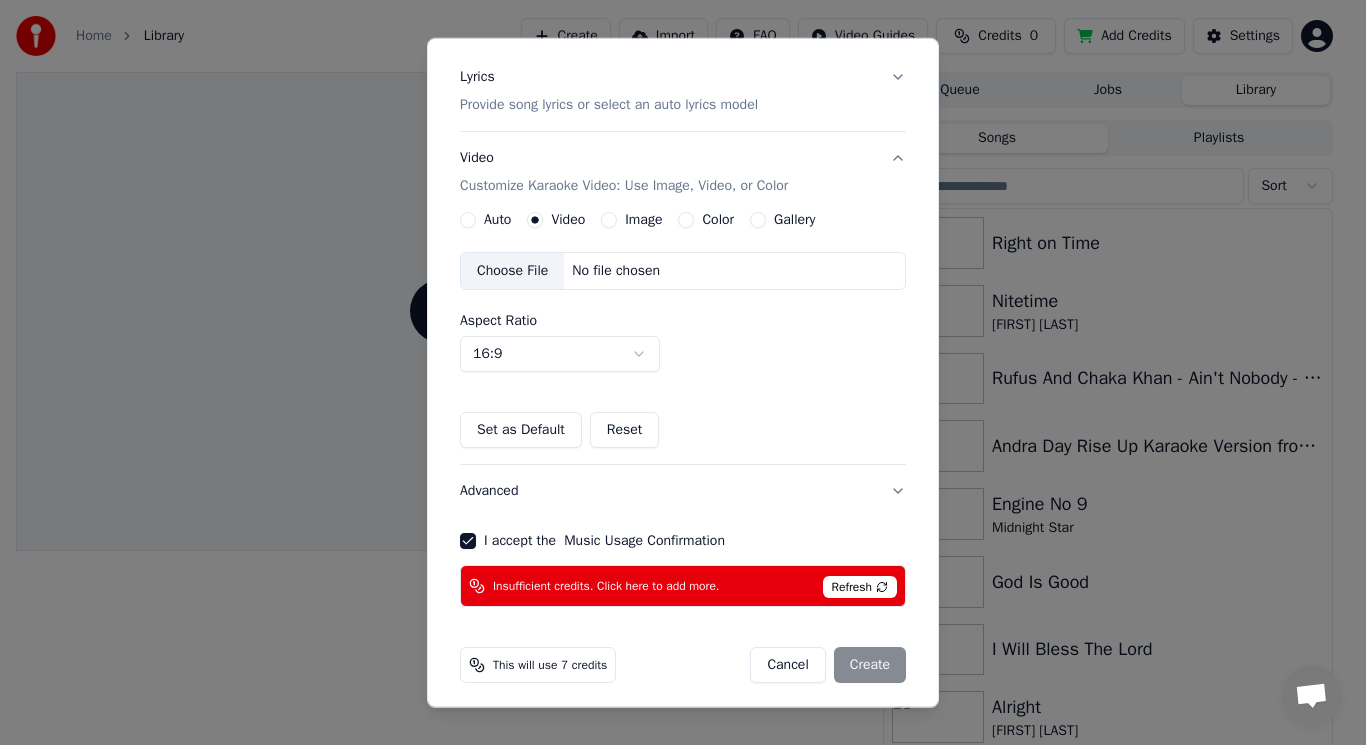 scroll, scrollTop: 245, scrollLeft: 0, axis: vertical 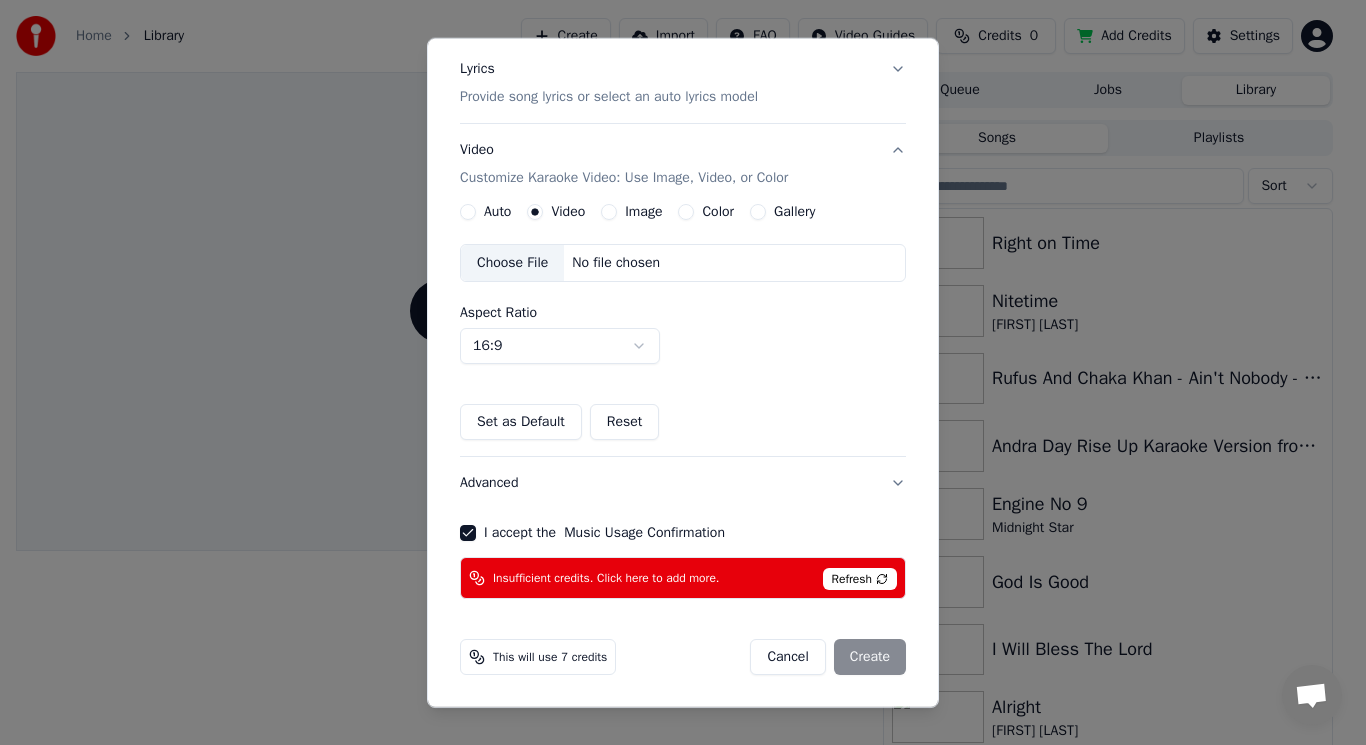 click on "This will use 7 credits" at bounding box center [550, 657] 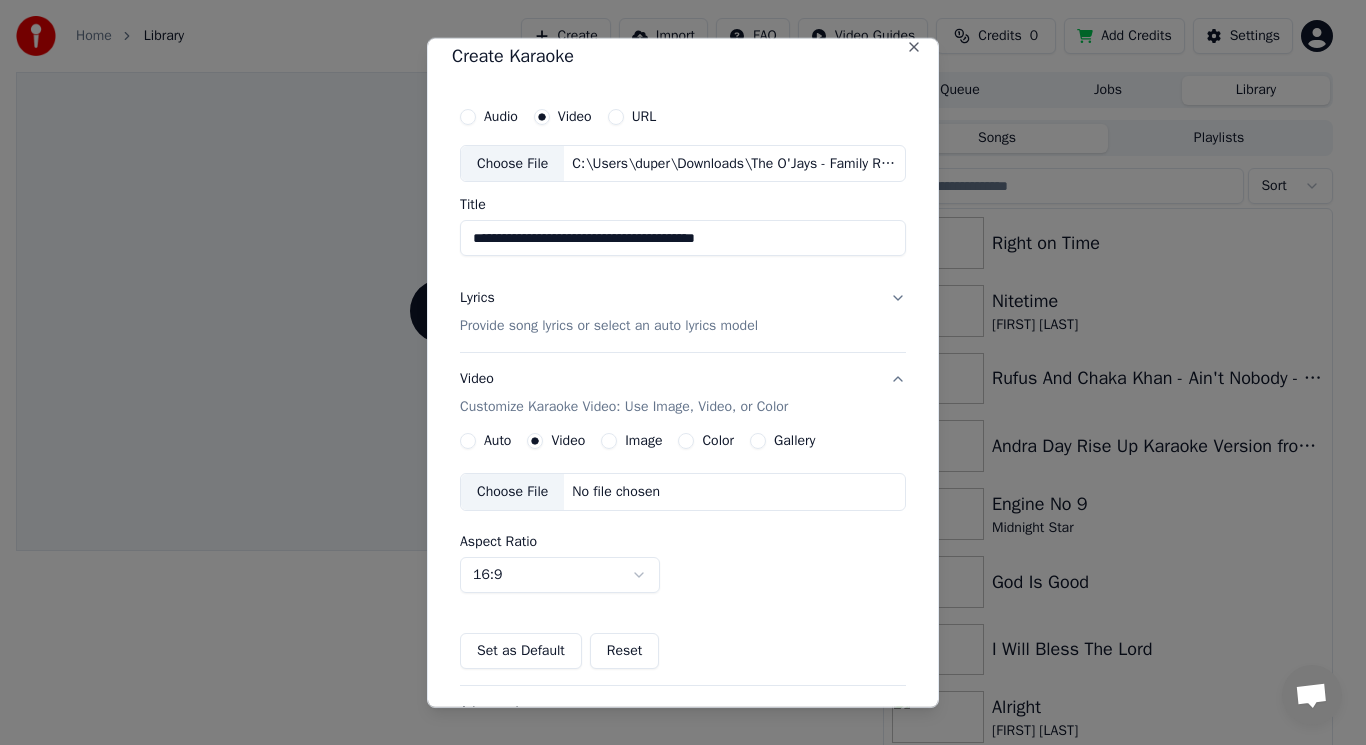 scroll, scrollTop: 0, scrollLeft: 0, axis: both 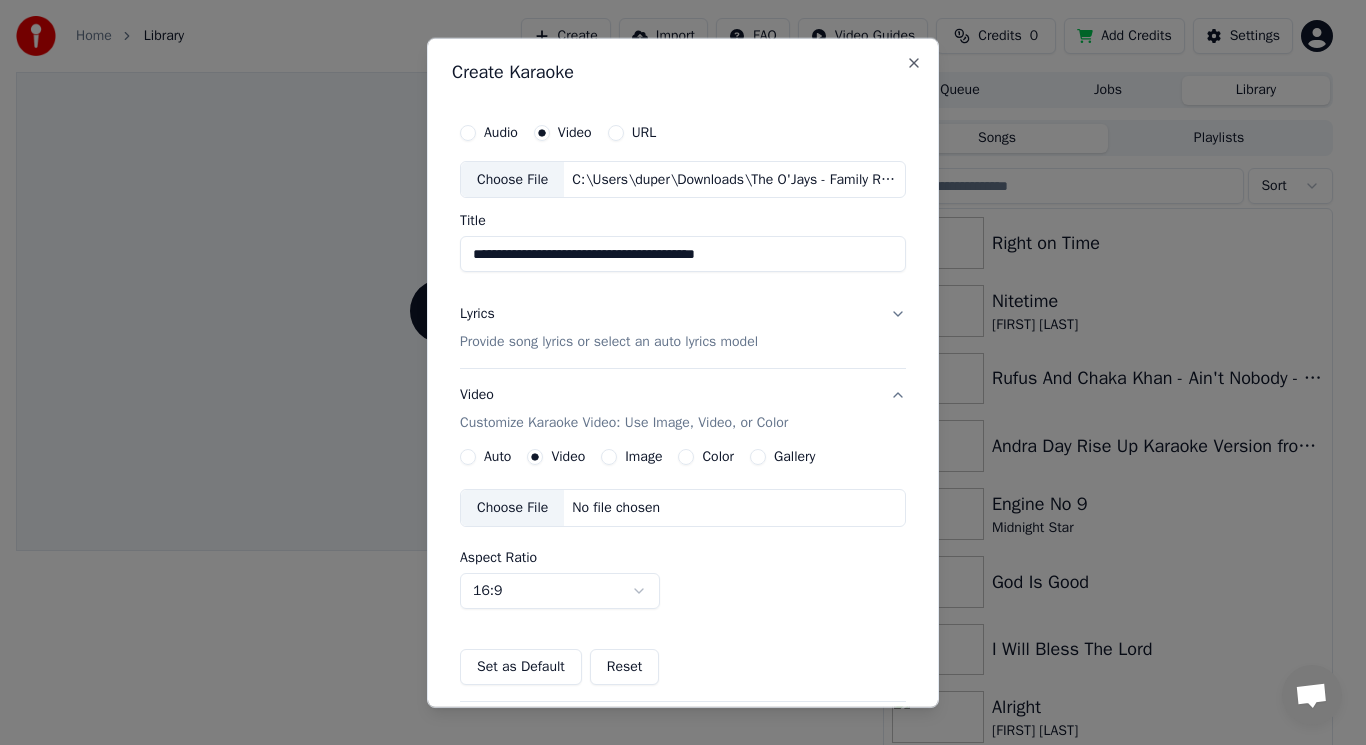 click on "**********" at bounding box center [674, 372] 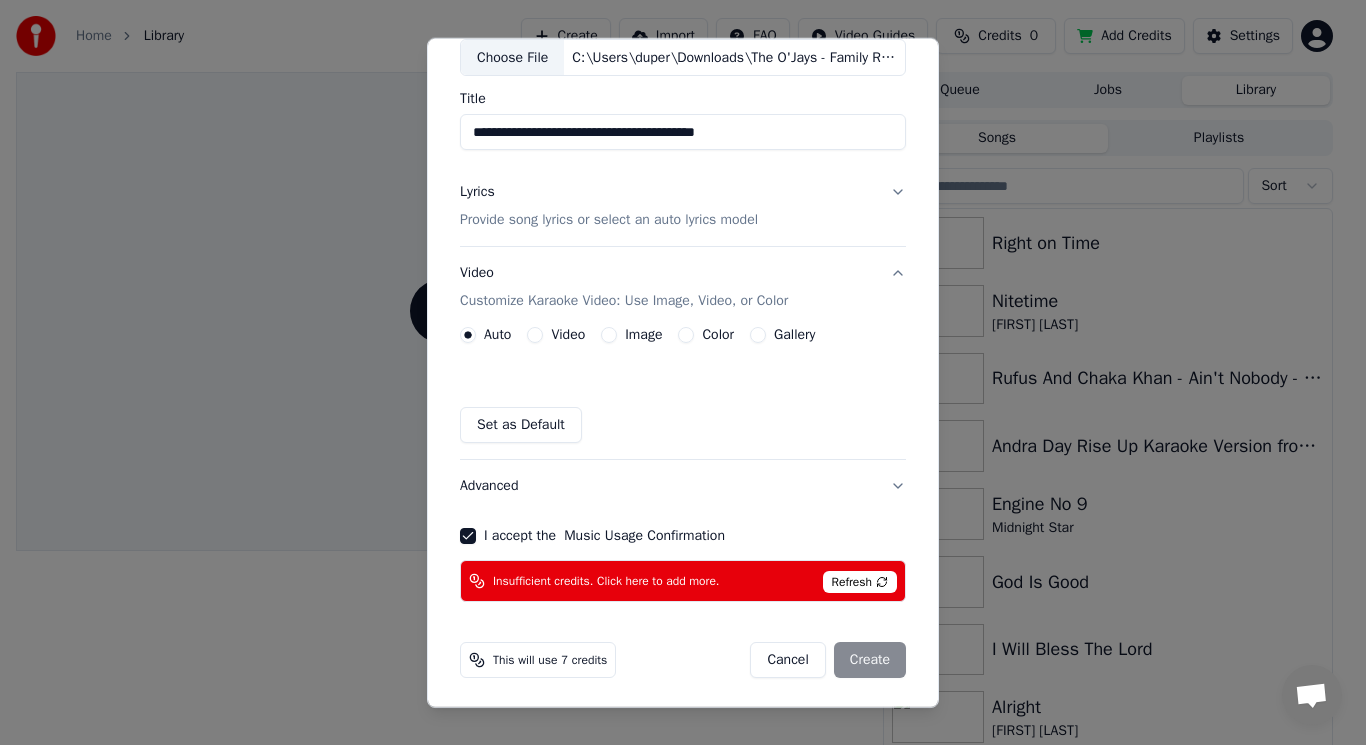scroll, scrollTop: 125, scrollLeft: 0, axis: vertical 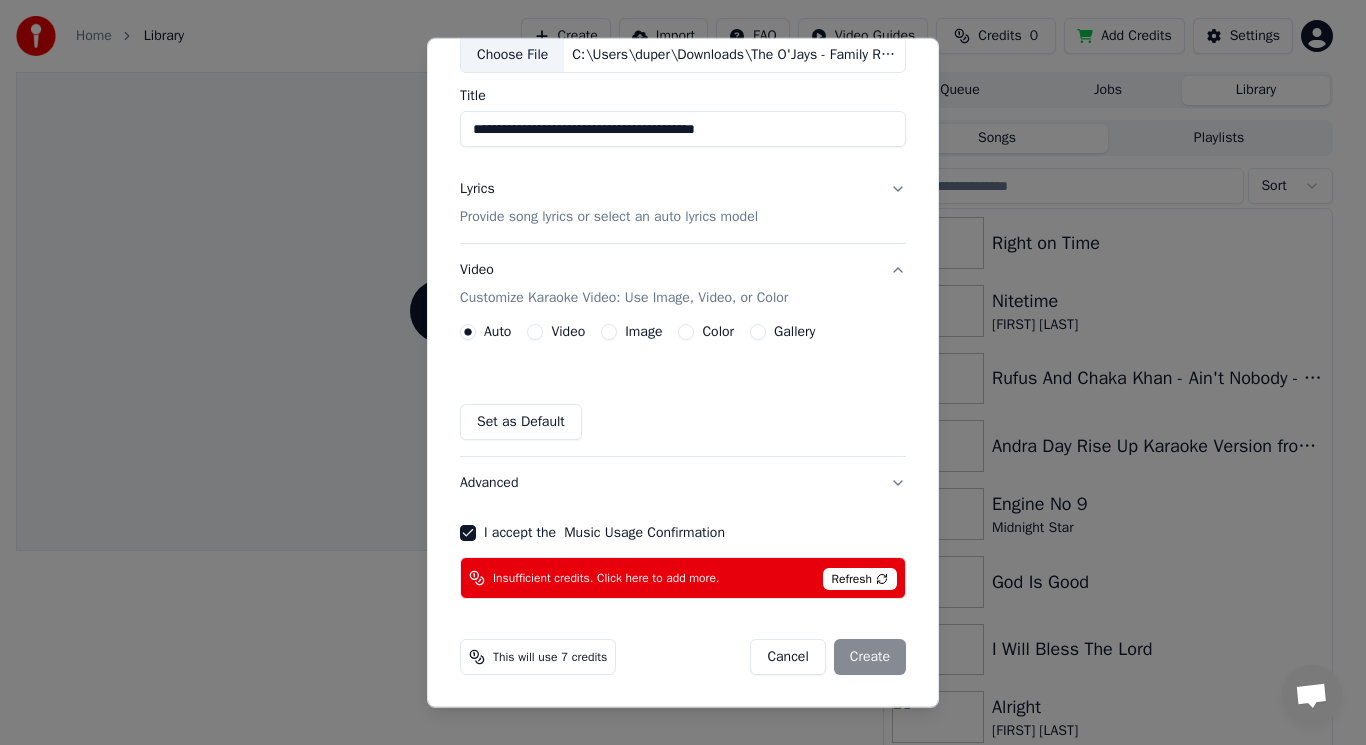 click on "Set as Default" at bounding box center [521, 422] 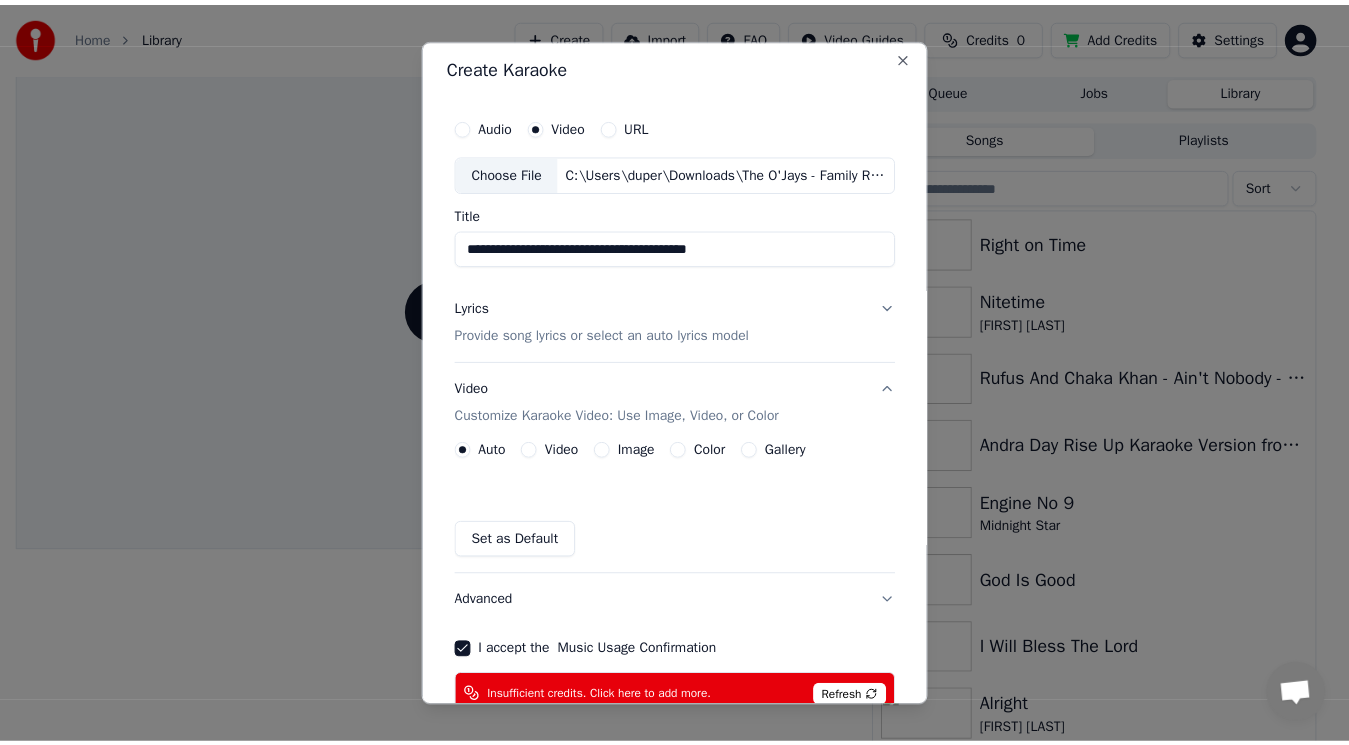 scroll, scrollTop: 0, scrollLeft: 0, axis: both 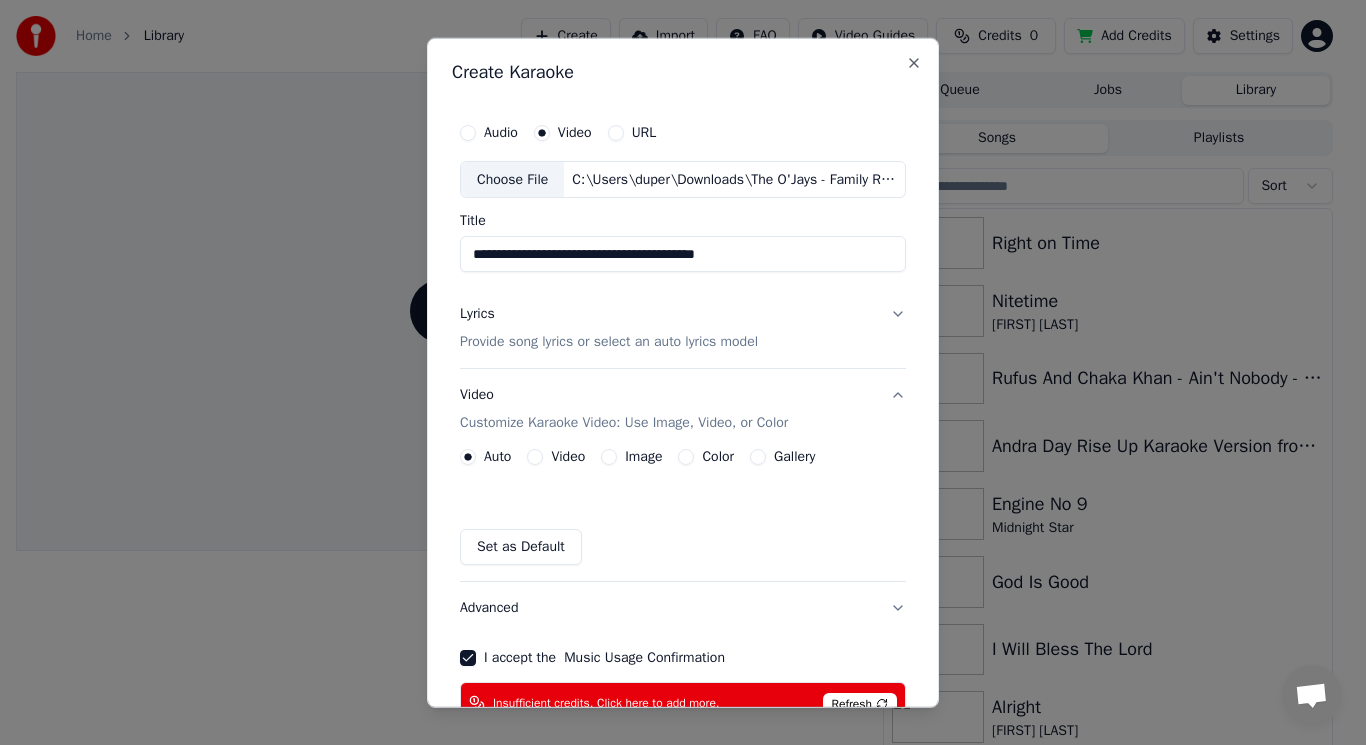 type 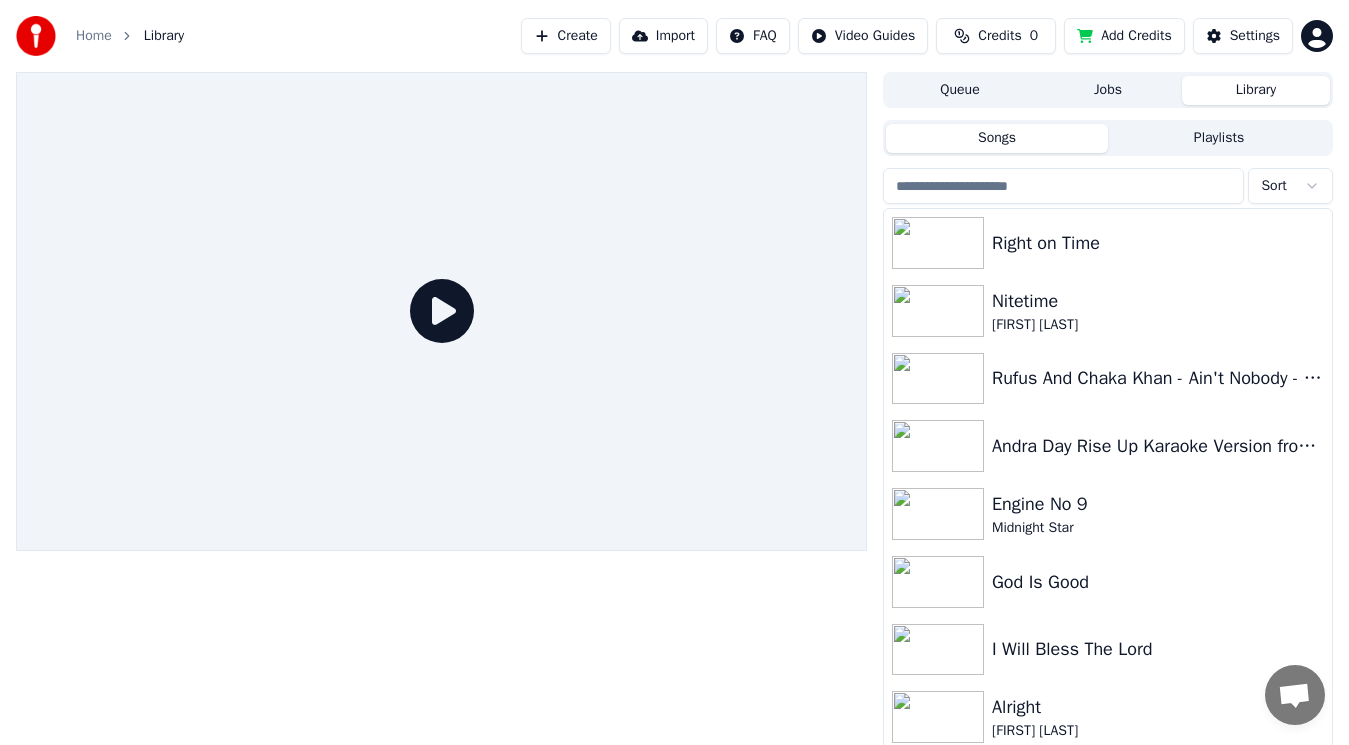 click on "Credits" at bounding box center [999, 36] 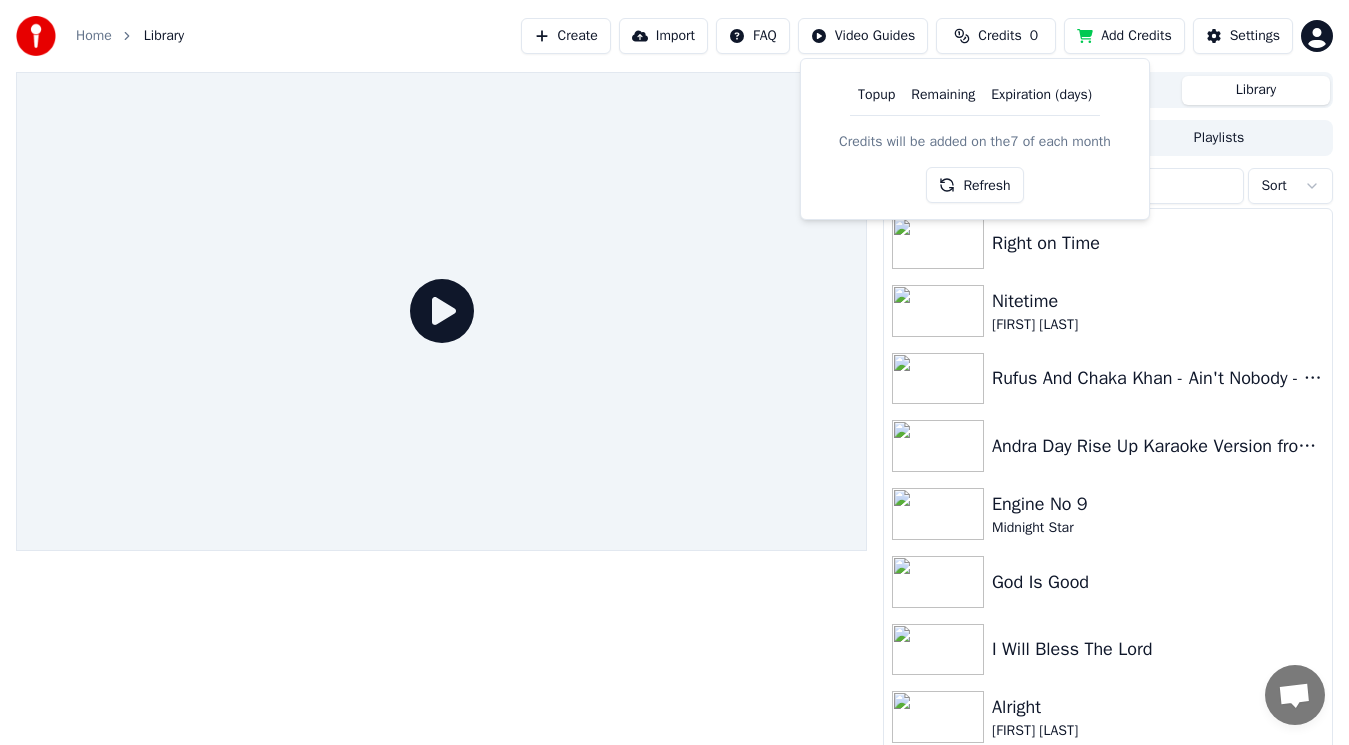 click on "Refresh" at bounding box center [974, 185] 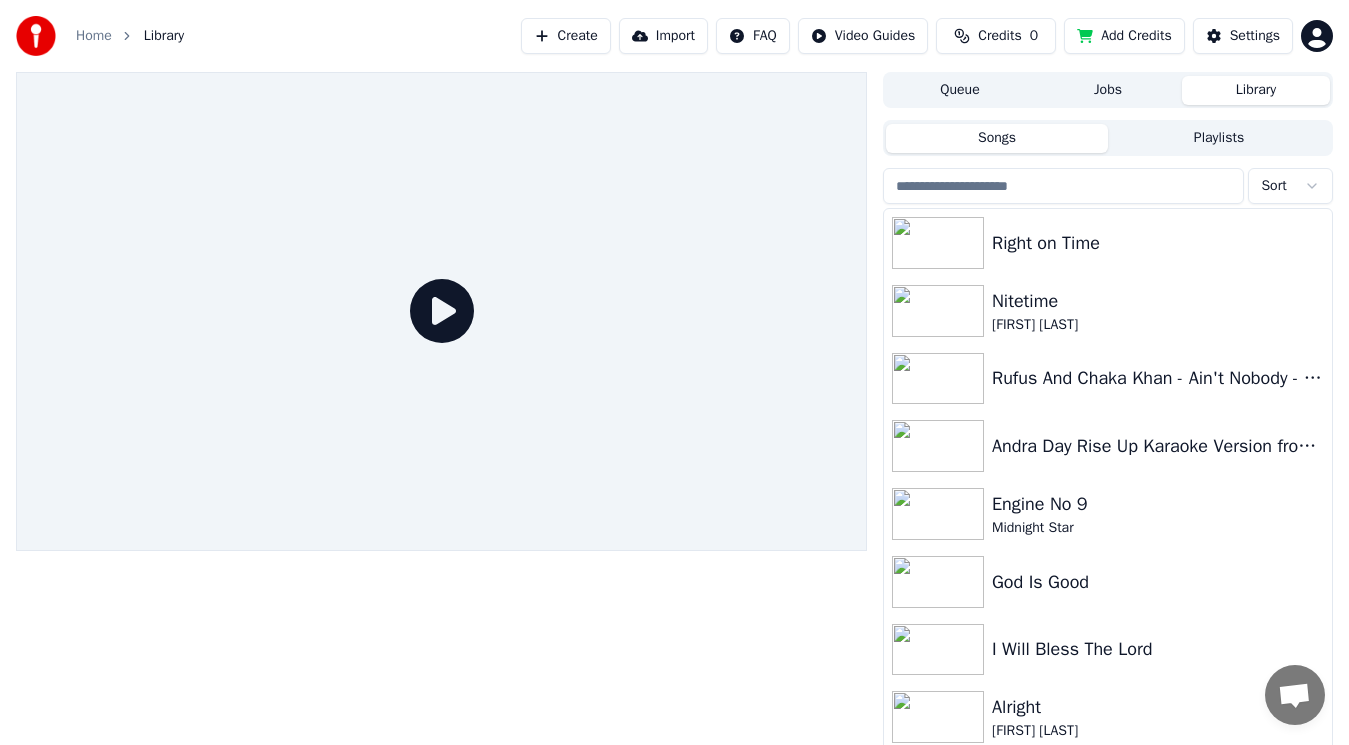 click on "Add Credits" at bounding box center [1124, 36] 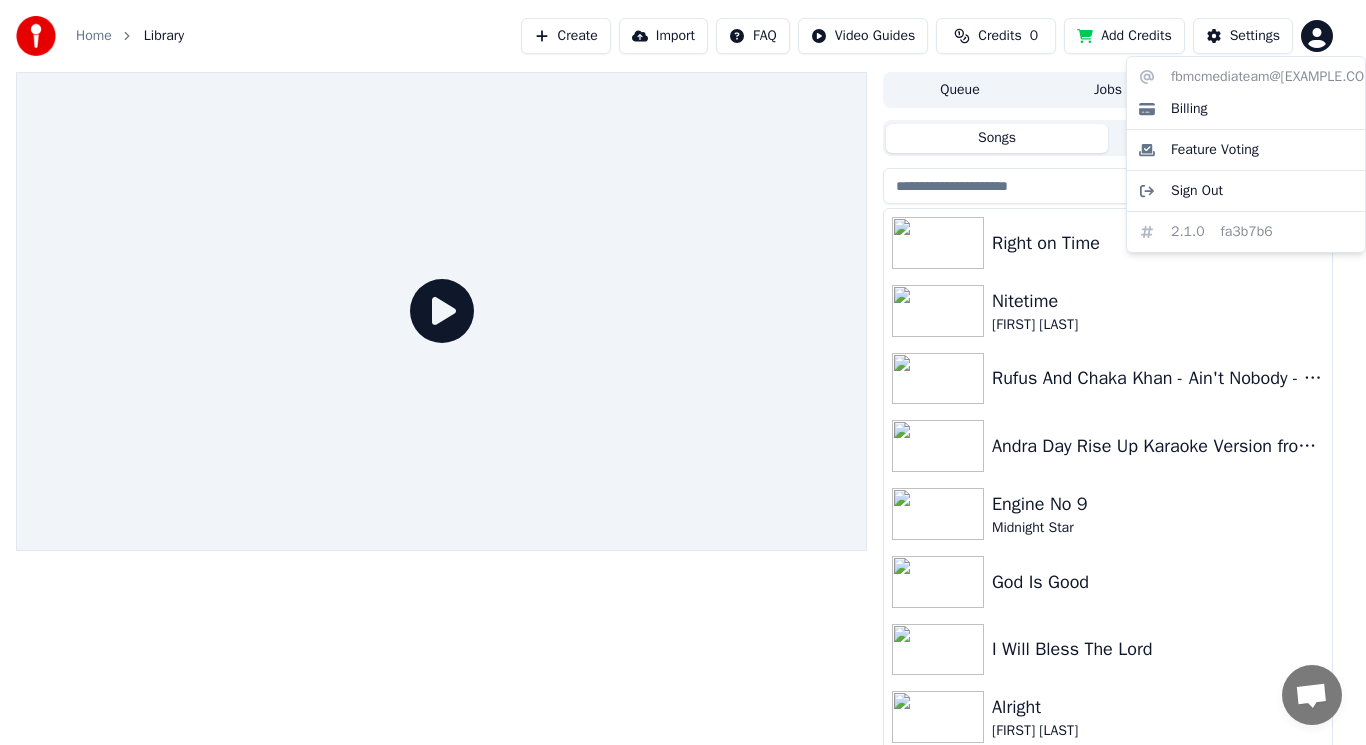 click on "Home Library Create Import FAQ Video Guides Credits 0 Add Credits Settings Queue Jobs Library Songs Playlists Sort Right on Time Nitetime [FIRST] [LAST] Rufus And Chaka Khan - Ain't Nobody - Karaoke Version from Zoom Karaoke Andra Day  Rise Up  Karaoke Version from Zoom Karaoke_360p Engine No 9 Midnight Star God Is Good I Will Bless The Lord Alright [FIRST] [LAST] Oh Lord I Thank You [FIRST] [LAST] • Family The Lord Will Make a Way Fall for You [FIRST] [LAST] fbmcmediateam@[EXAMPLE.COM] Billing Feature Voting Sign Out 2.1.0 fa3b7b6" at bounding box center (683, 372) 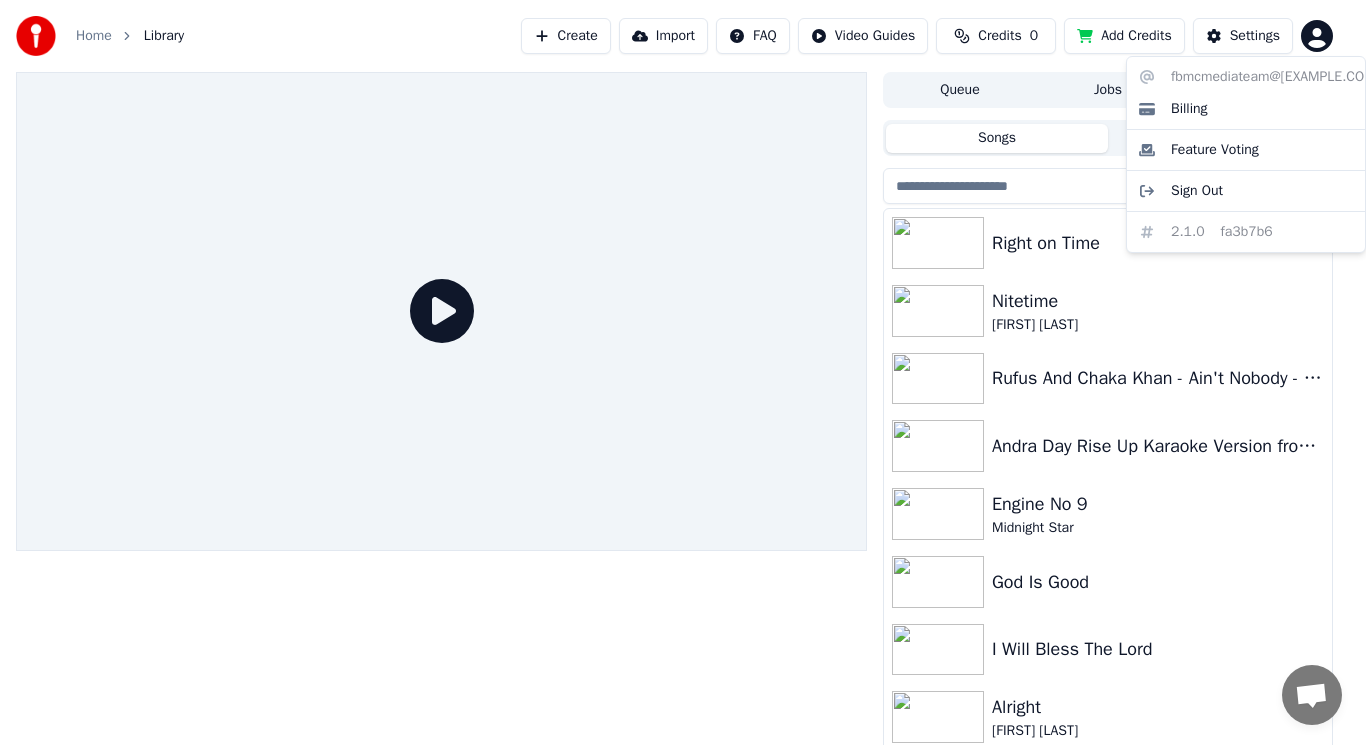 click on "fbmcmediateam@[EXAMPLE.COM] Billing Feature Voting Sign Out 2.1.0 fa3b7b6" at bounding box center [1246, 154] 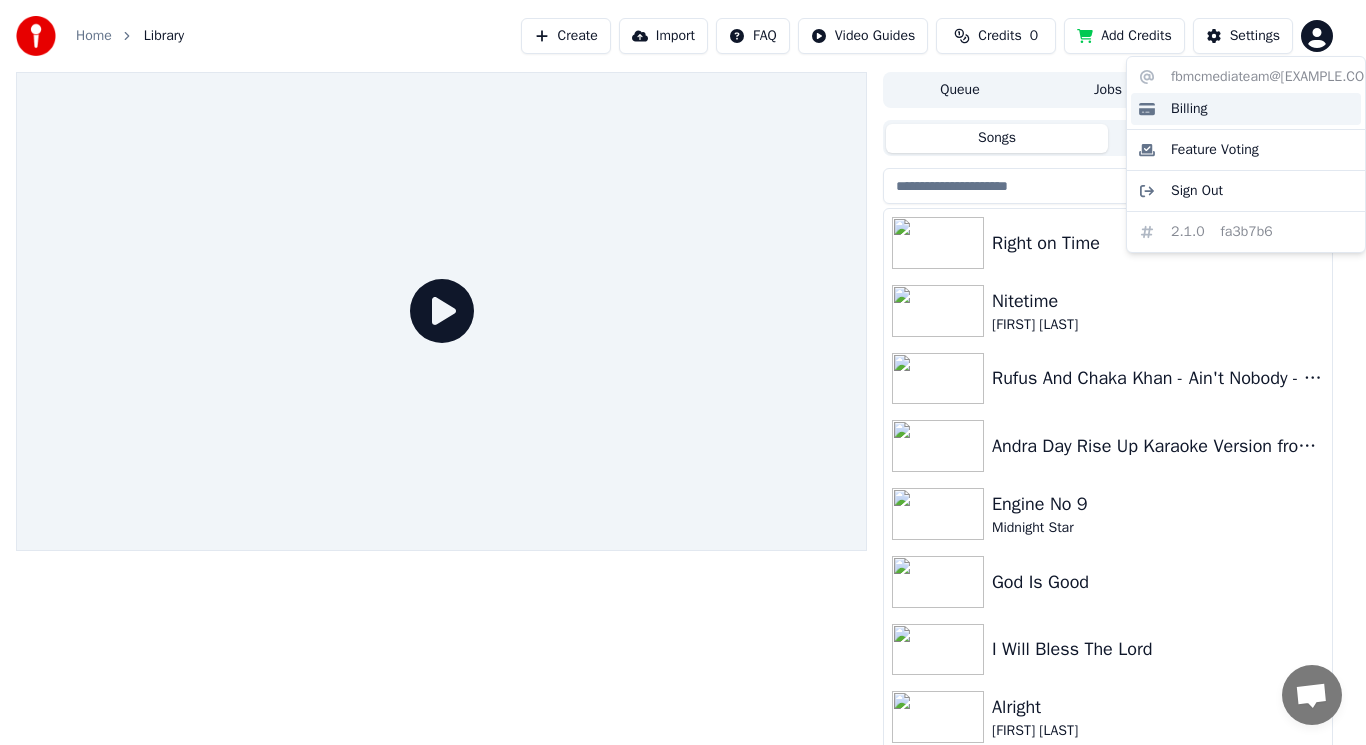 click on "Billing" at bounding box center (1189, 109) 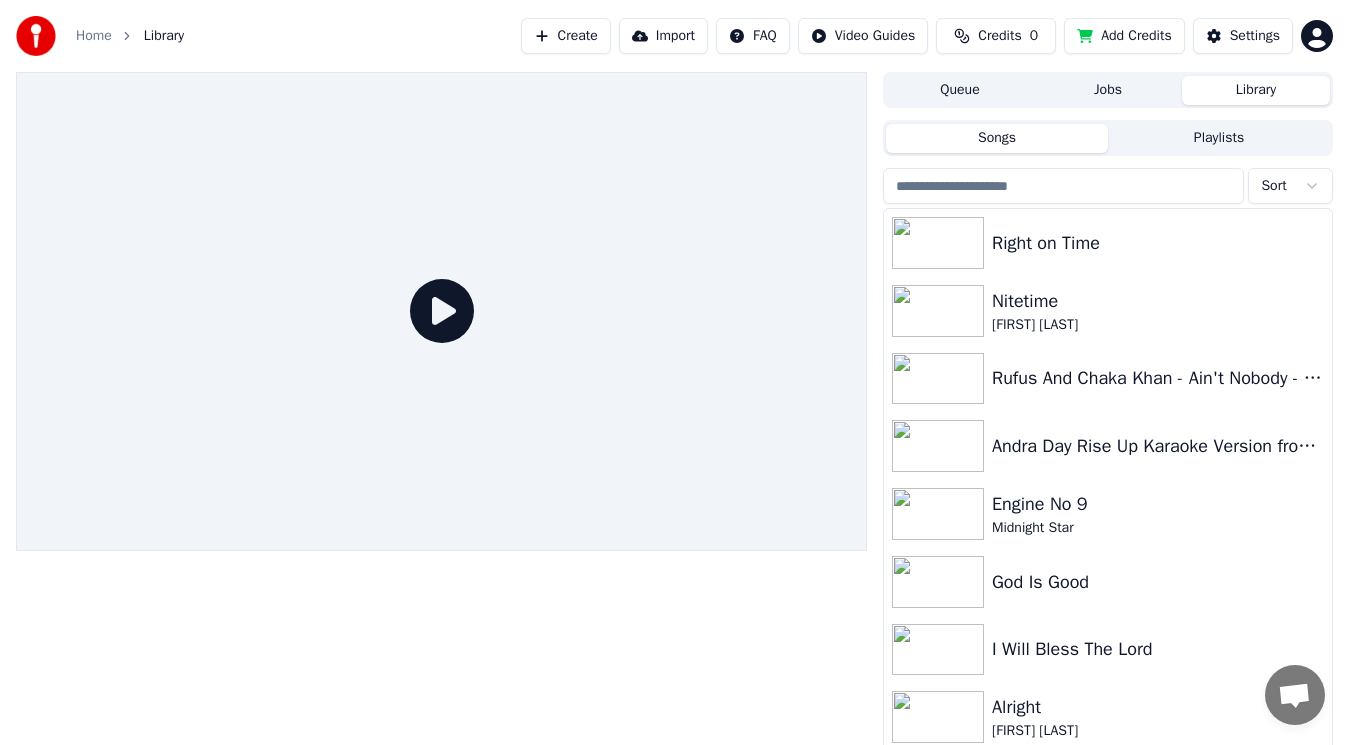 click on "Add Credits" at bounding box center [1124, 36] 